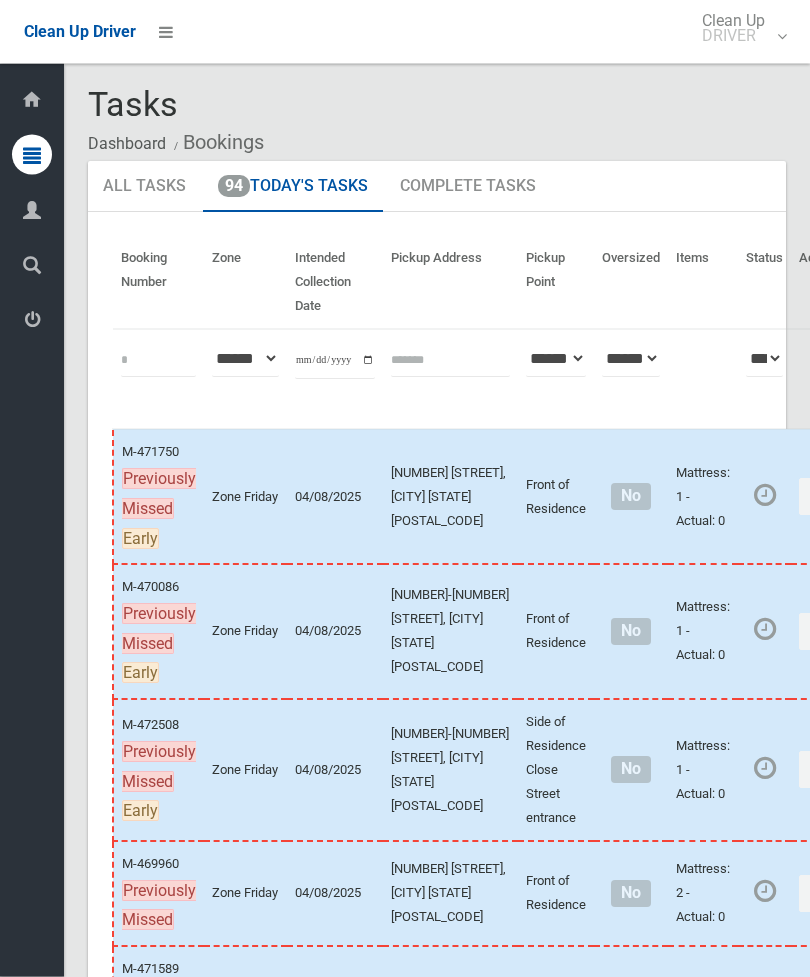 scroll, scrollTop: 0, scrollLeft: 0, axis: both 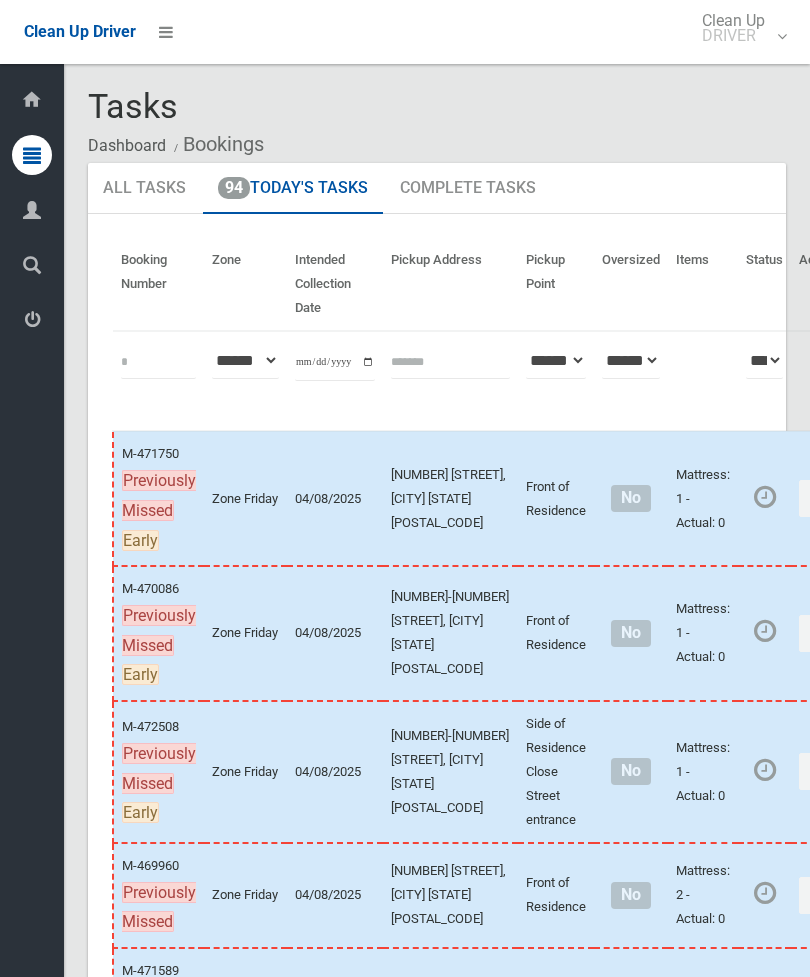 click on "94
Today's Tasks" at bounding box center [293, 189] 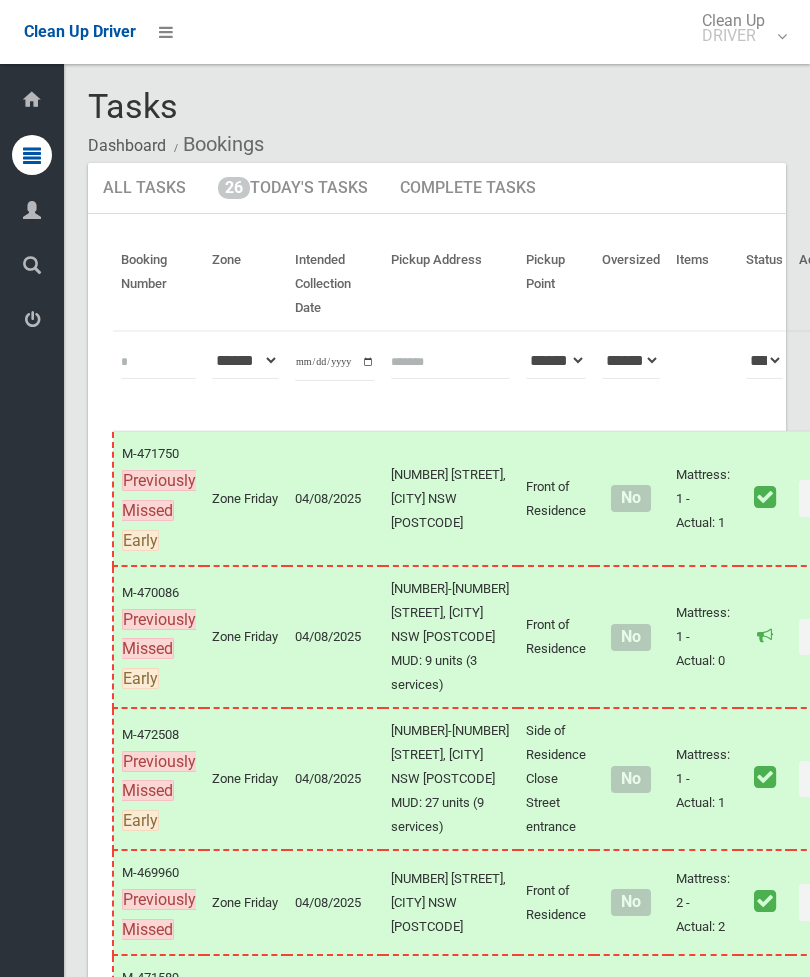 scroll, scrollTop: 0, scrollLeft: 0, axis: both 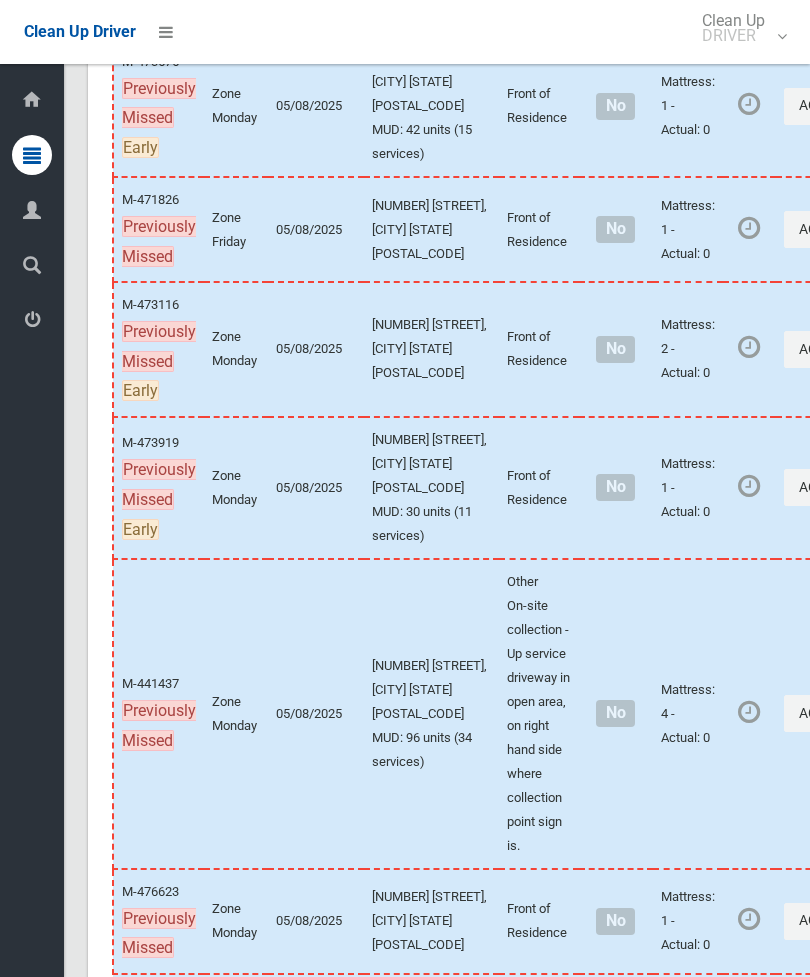 click on "Actions" at bounding box center (832, 349) 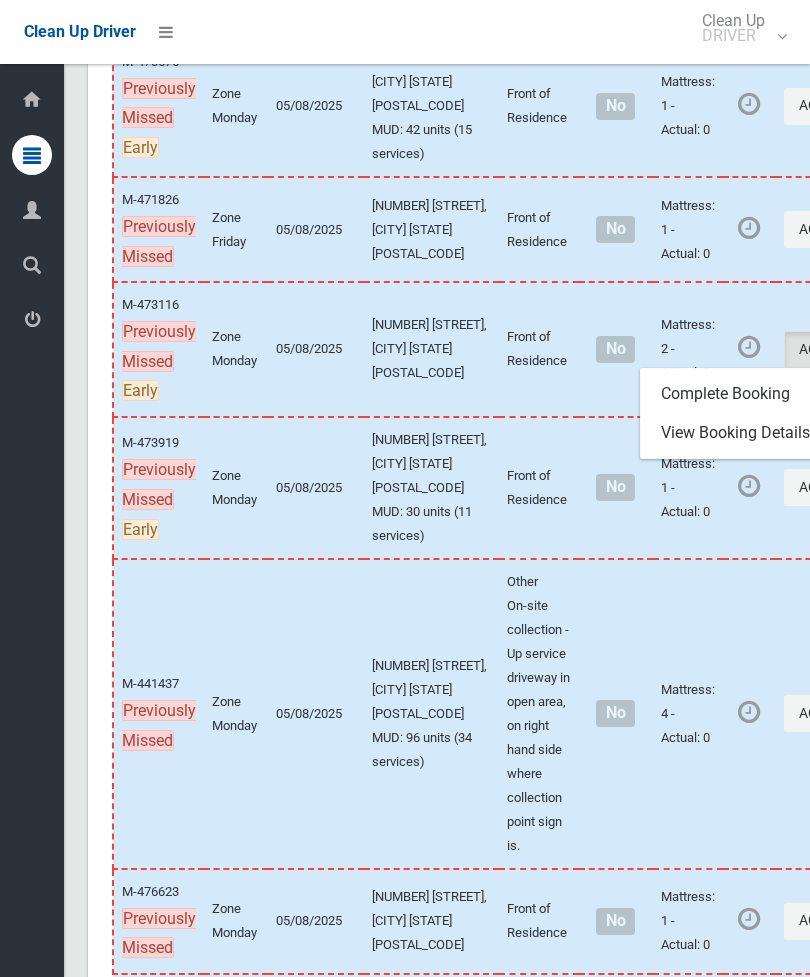 click on "Complete Booking" at bounding box center [760, 394] 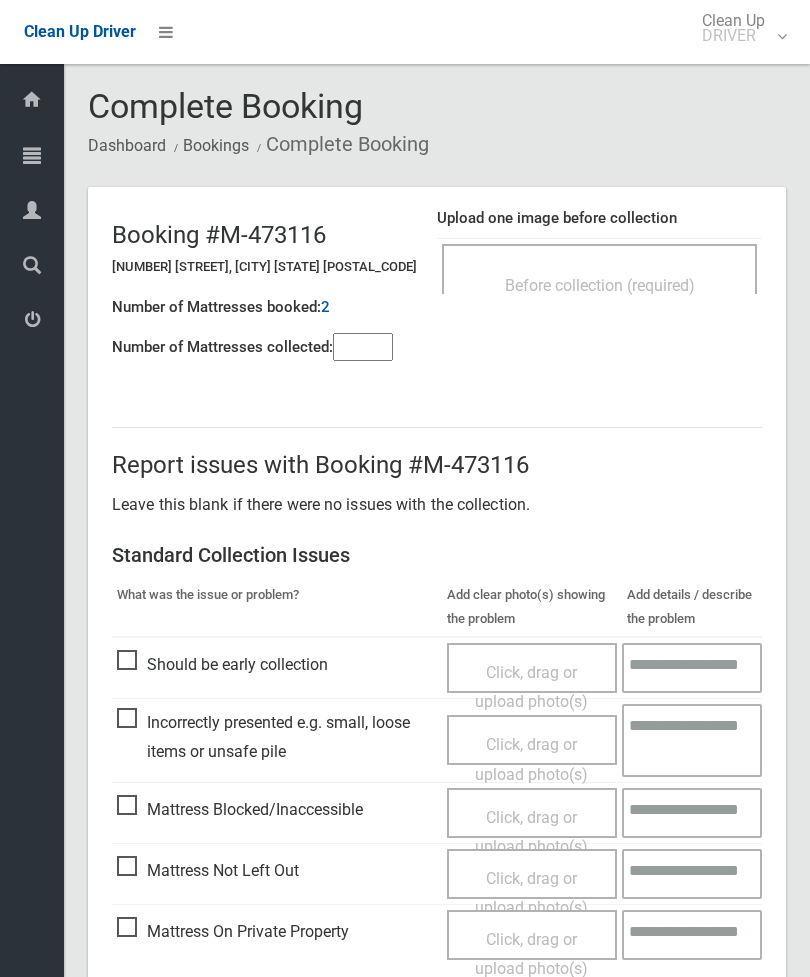 scroll, scrollTop: 0, scrollLeft: 0, axis: both 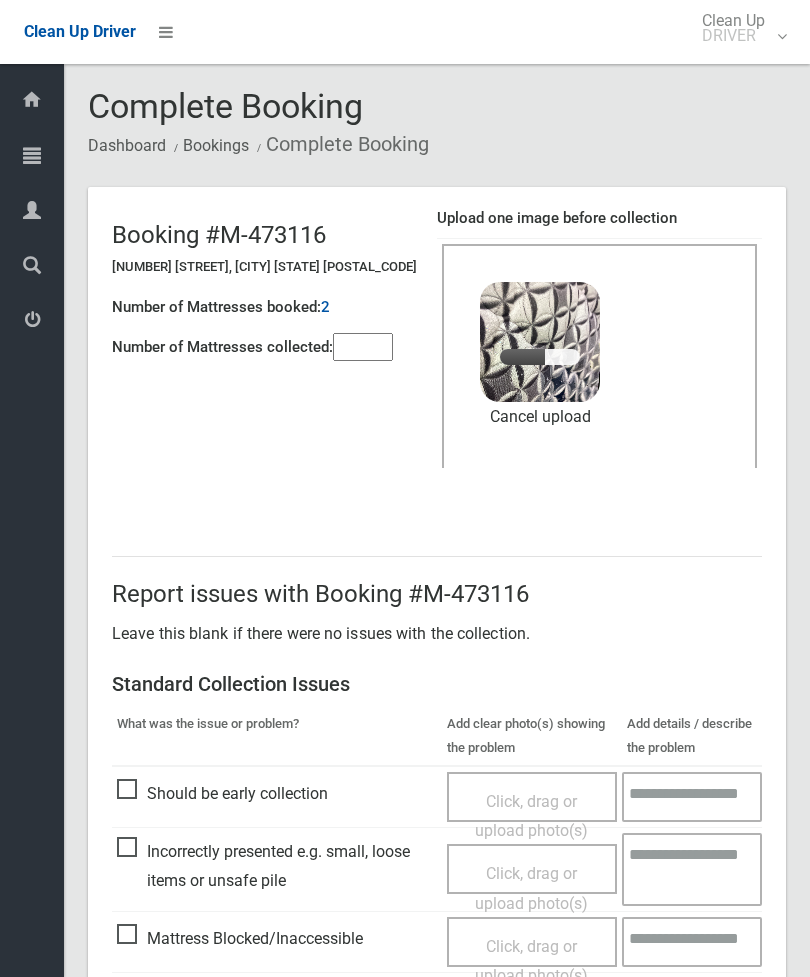 click at bounding box center (363, 347) 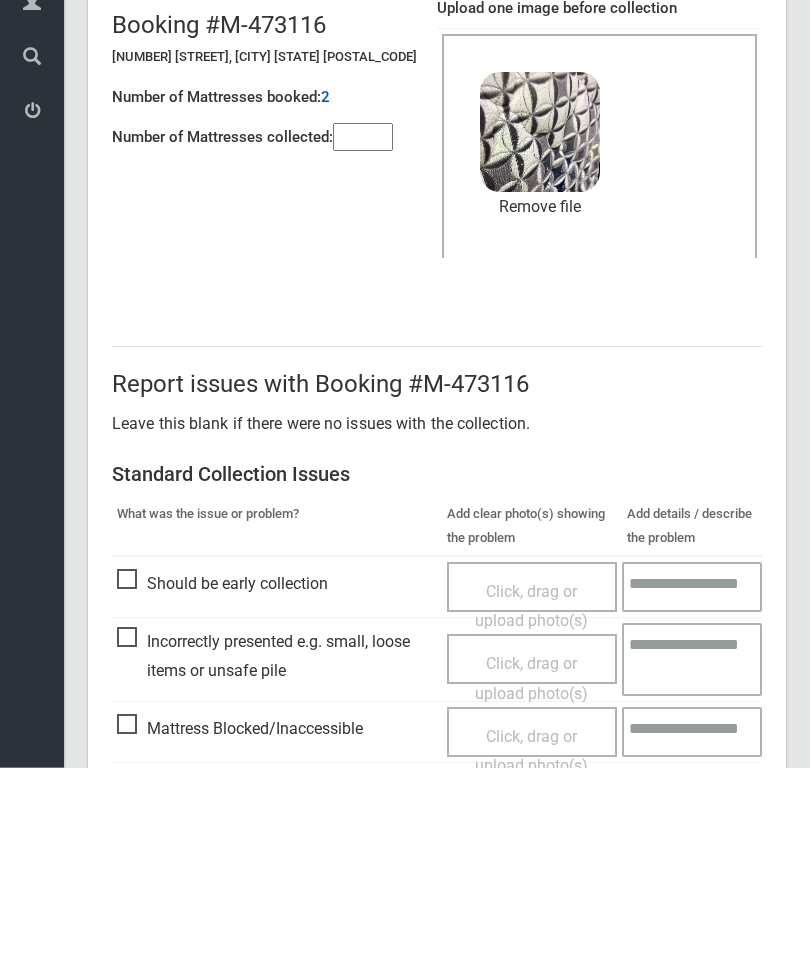 scroll, scrollTop: 274, scrollLeft: 0, axis: vertical 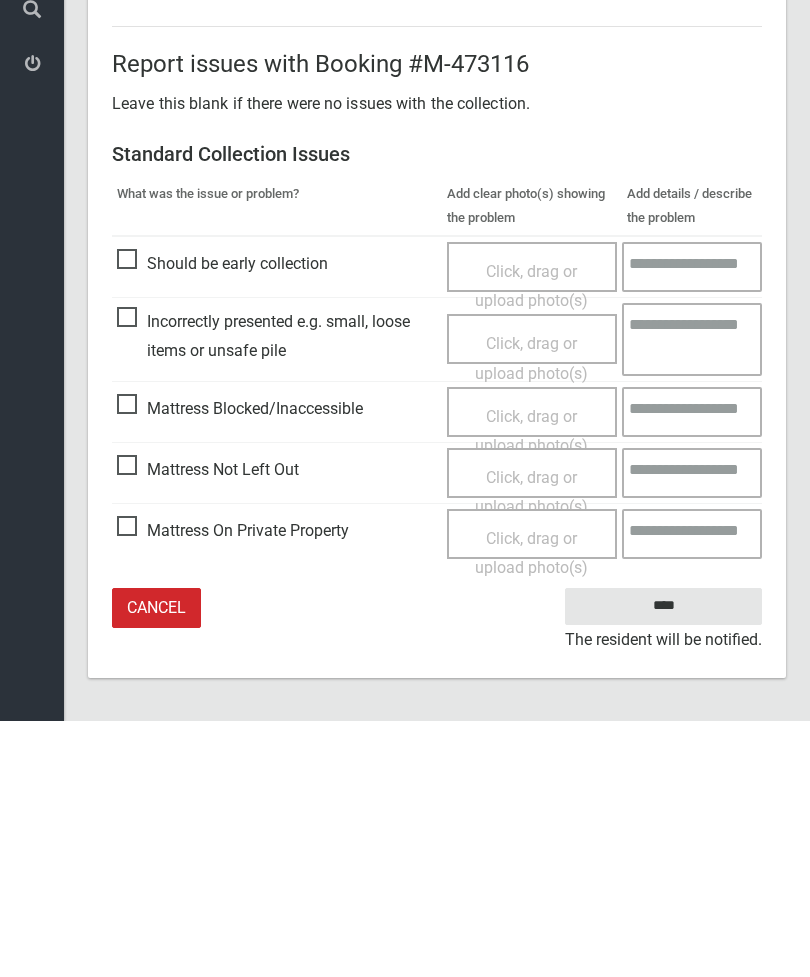 type on "*" 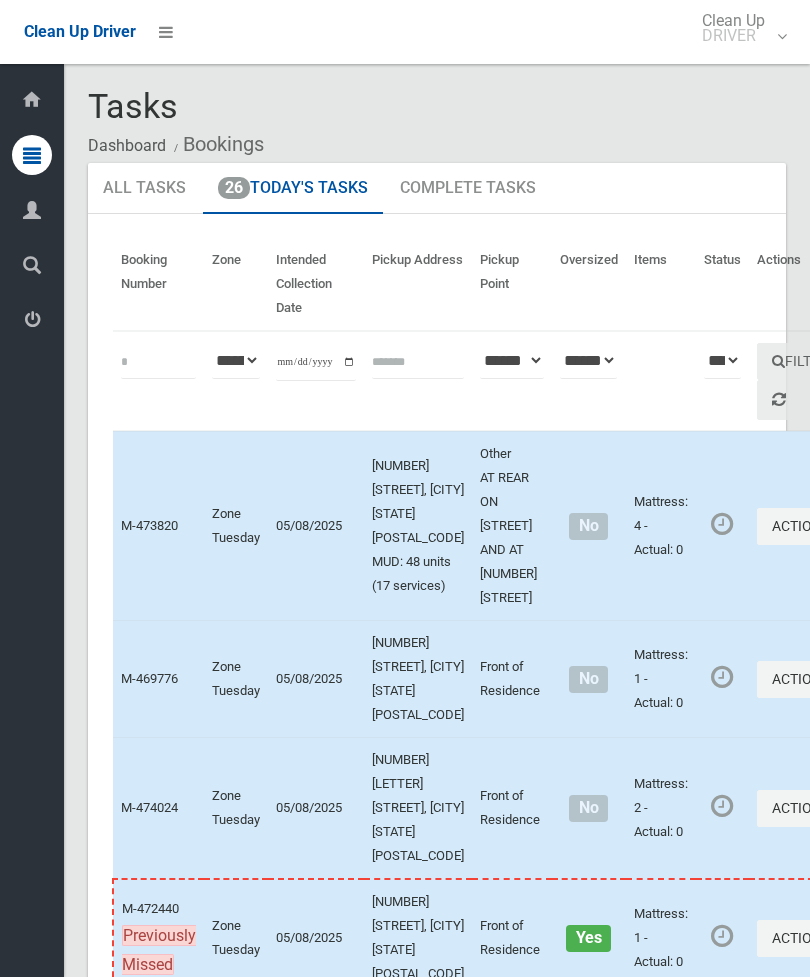 scroll, scrollTop: 0, scrollLeft: 0, axis: both 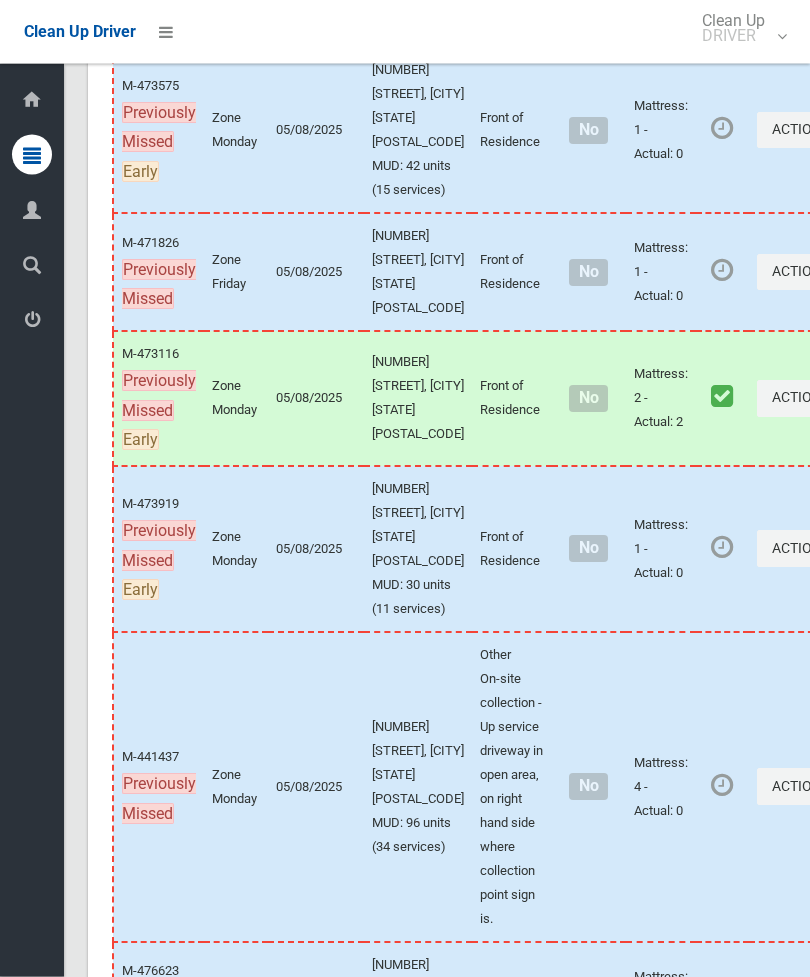 click on "Actions" at bounding box center [805, 549] 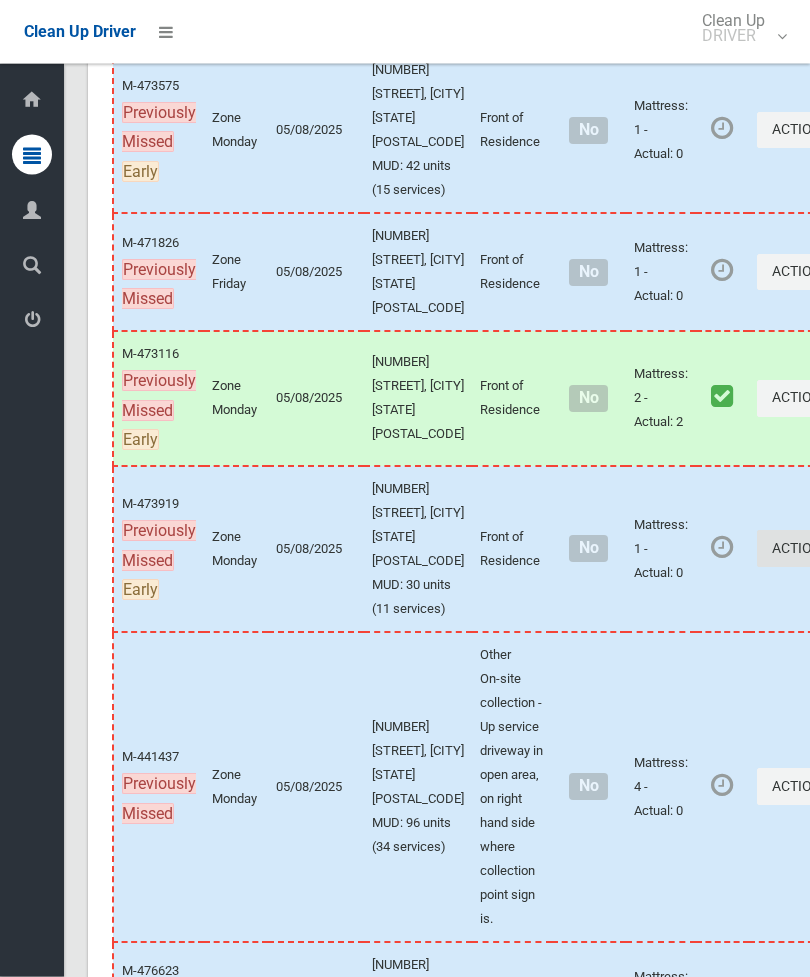 scroll, scrollTop: 1320, scrollLeft: 0, axis: vertical 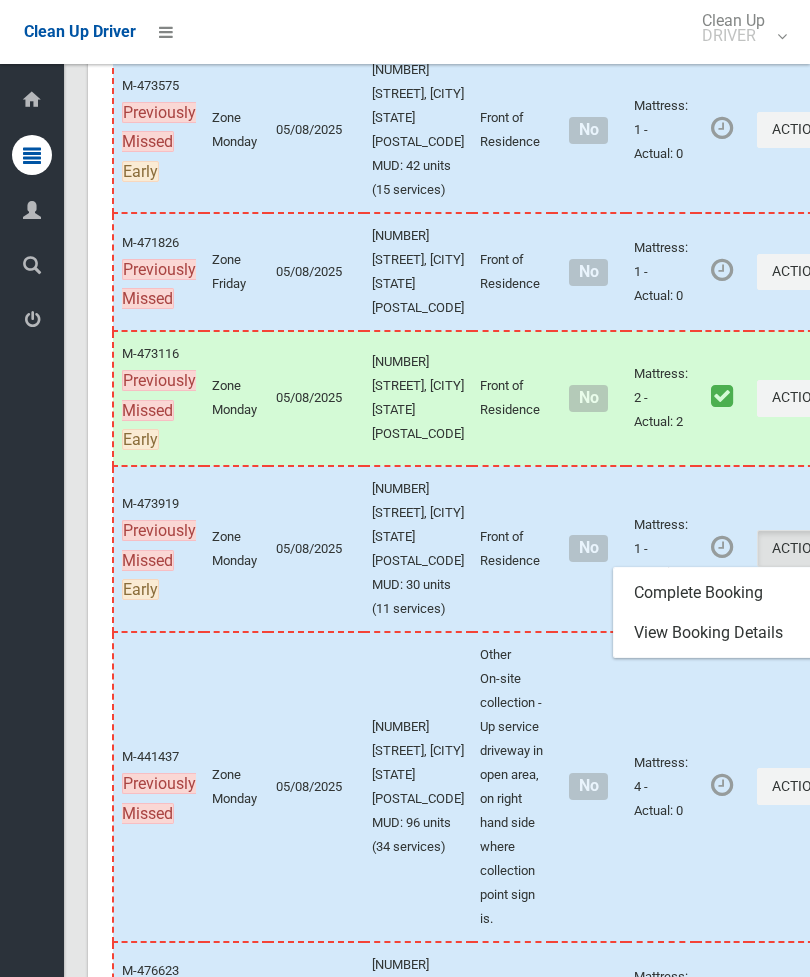 click on "Complete Booking" at bounding box center (733, 593) 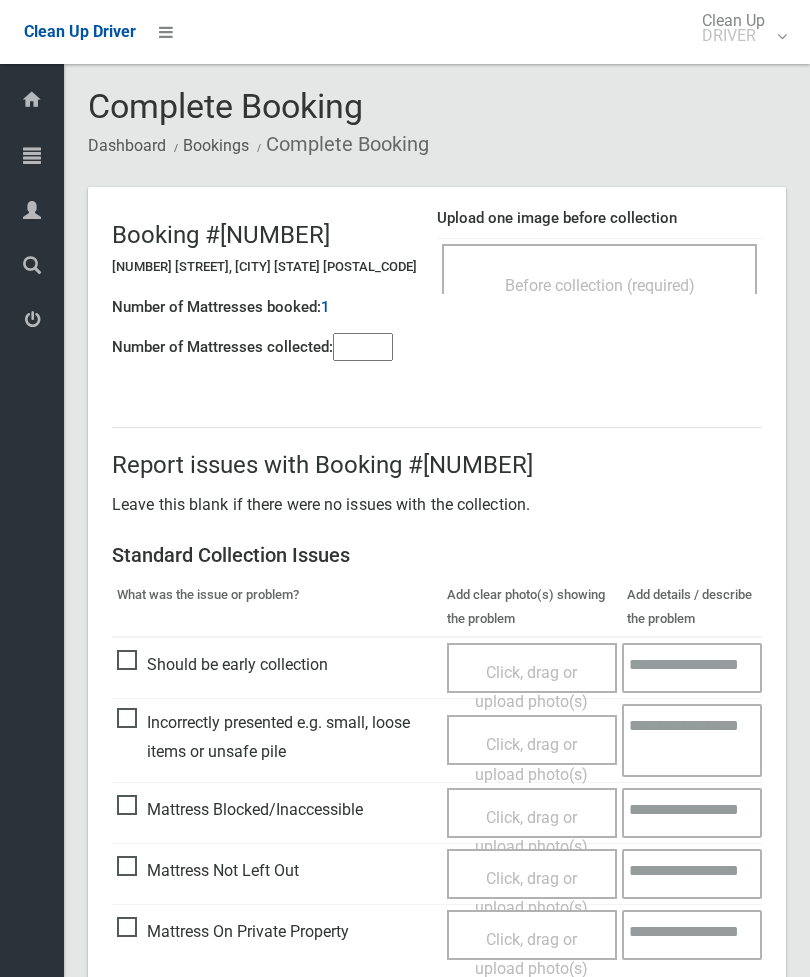 scroll, scrollTop: 0, scrollLeft: 0, axis: both 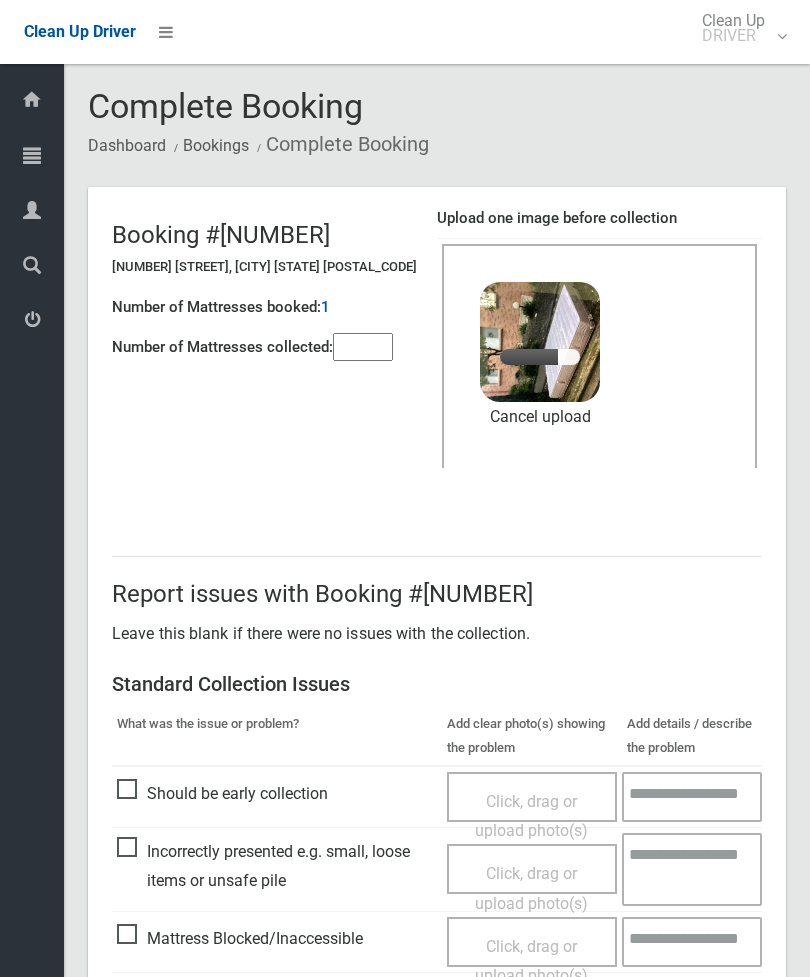 click at bounding box center (363, 347) 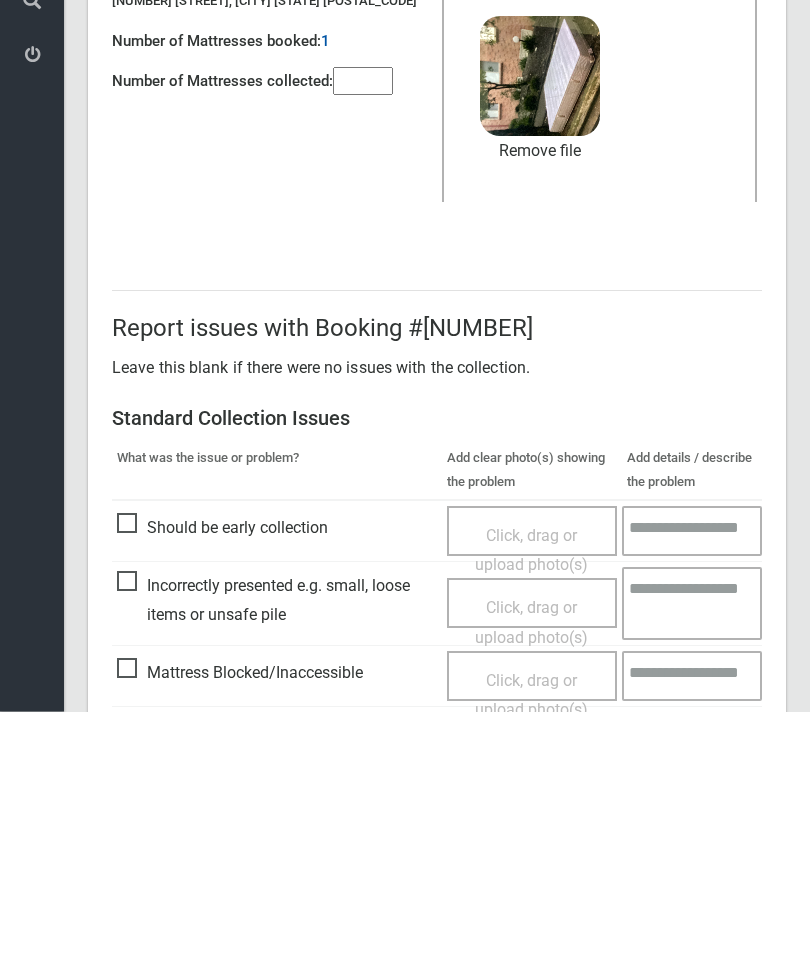scroll, scrollTop: 274, scrollLeft: 0, axis: vertical 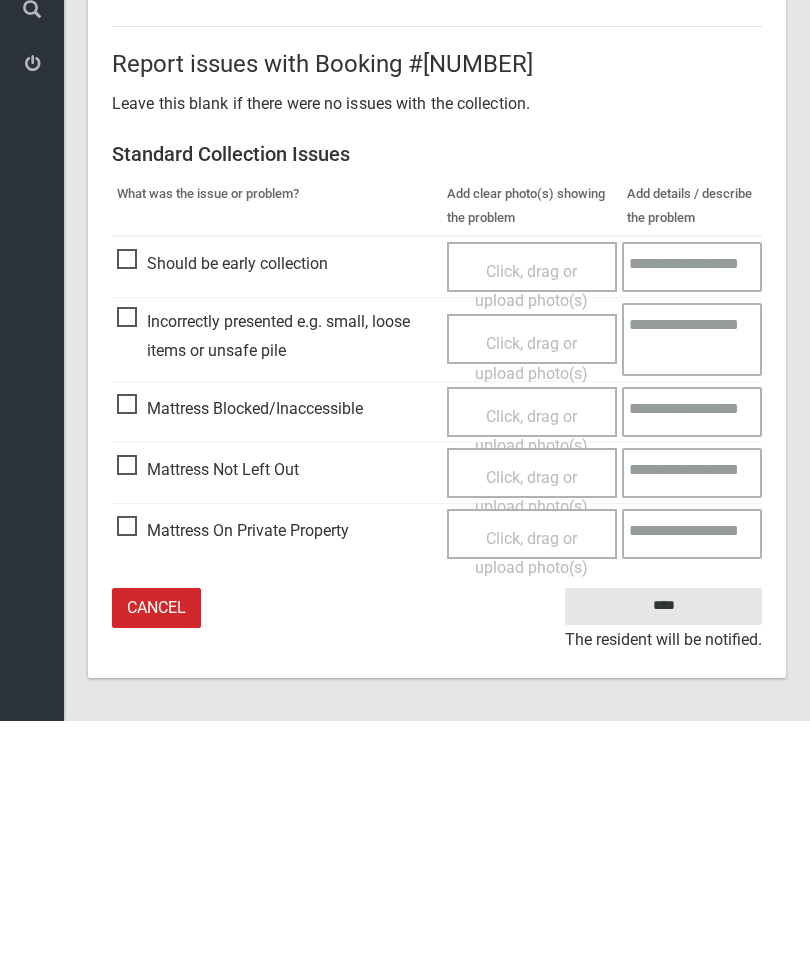 type on "*" 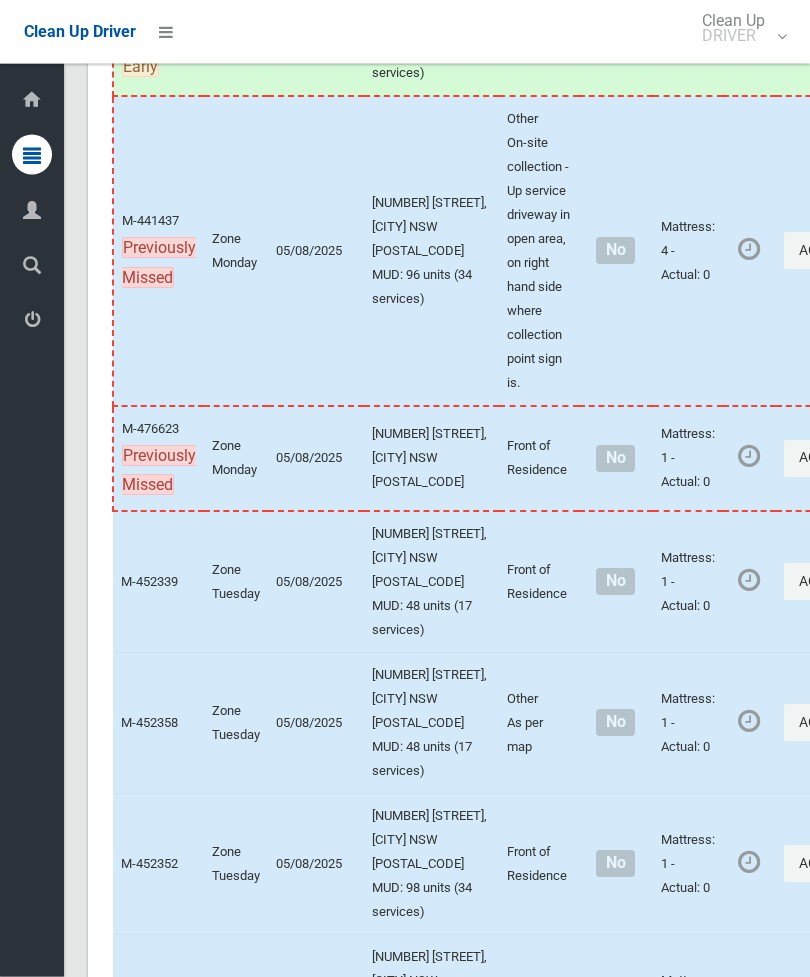 scroll, scrollTop: 1734, scrollLeft: 0, axis: vertical 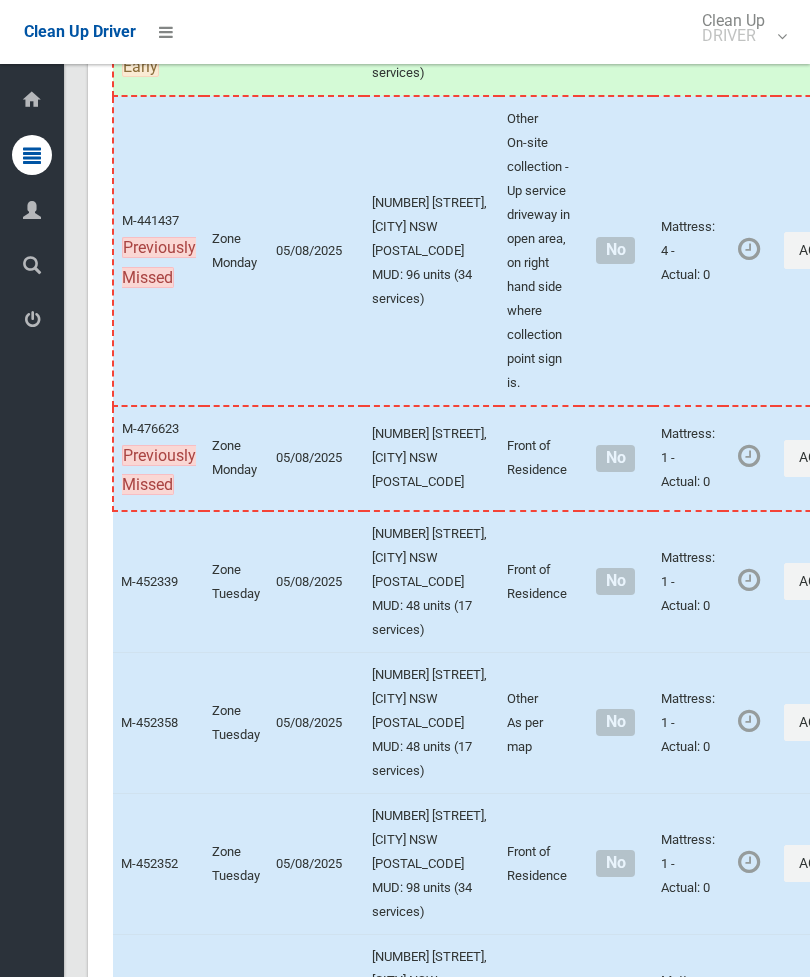 click on "Actions" at bounding box center [832, 458] 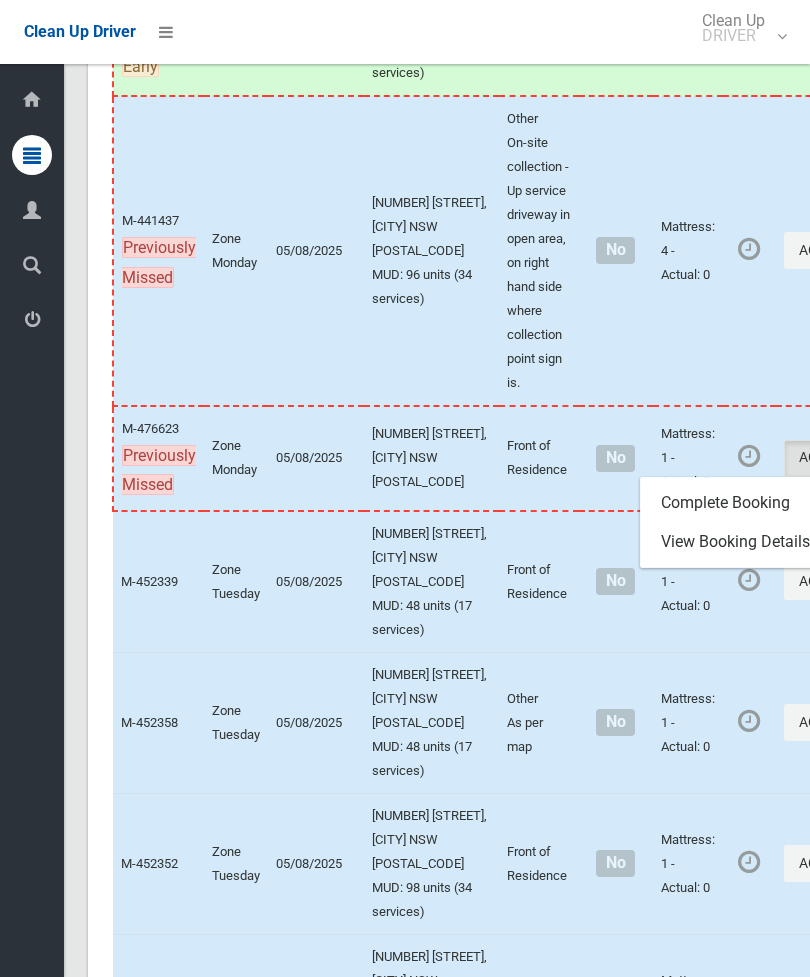 click on "Complete Booking" at bounding box center (760, 503) 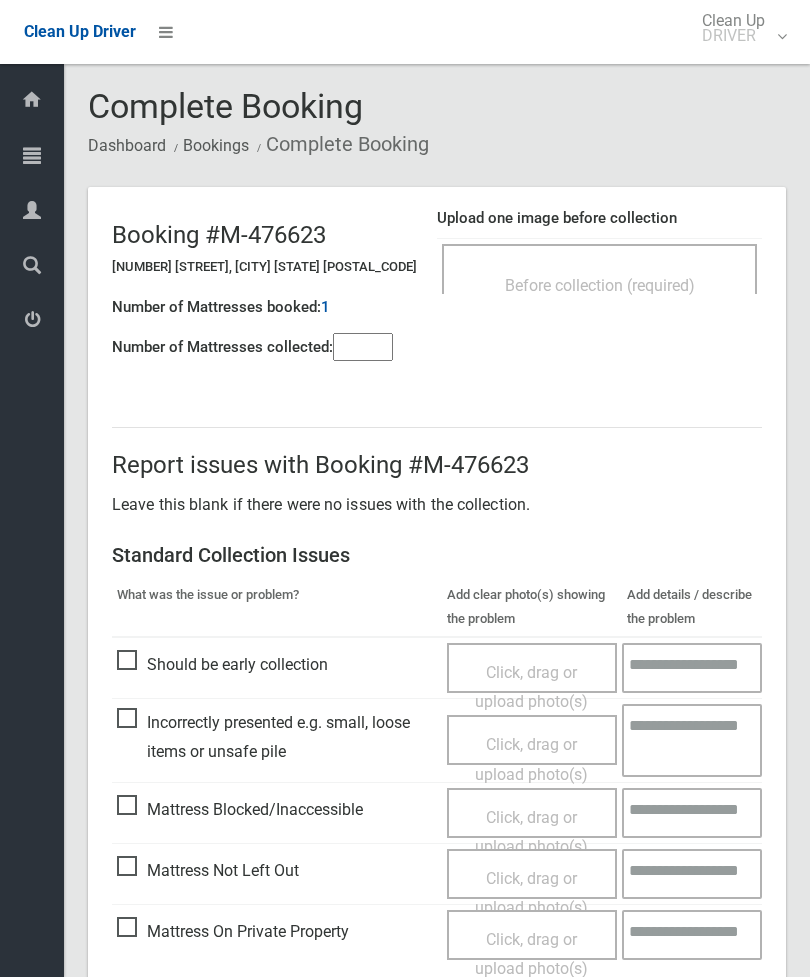 scroll, scrollTop: 0, scrollLeft: 0, axis: both 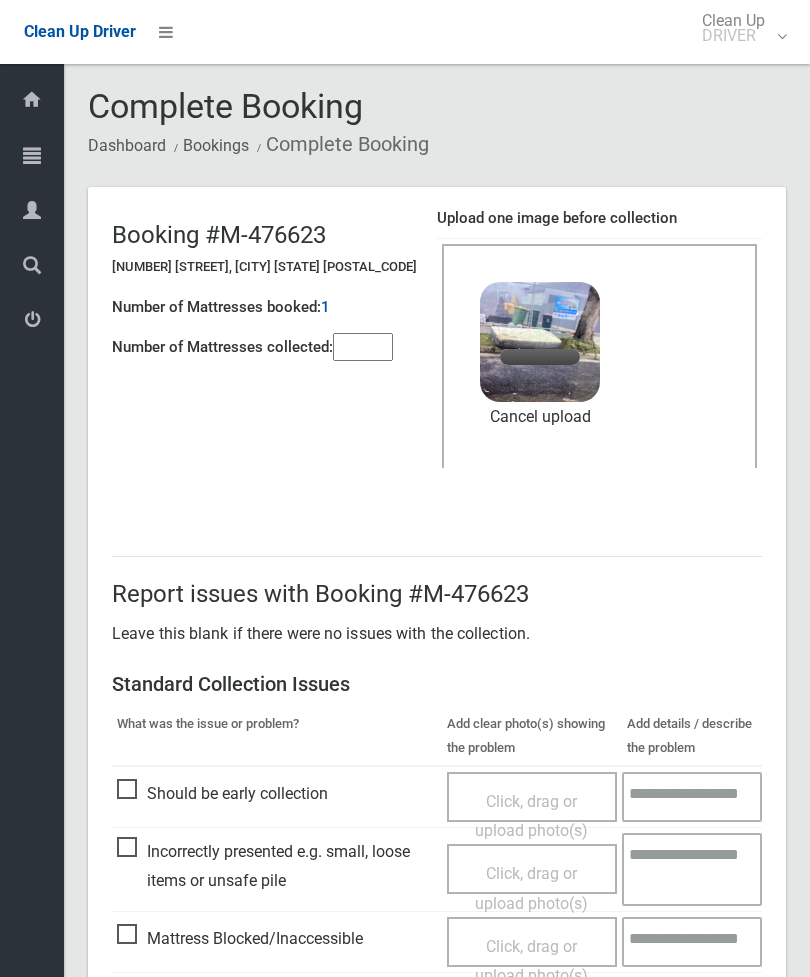 click at bounding box center [363, 347] 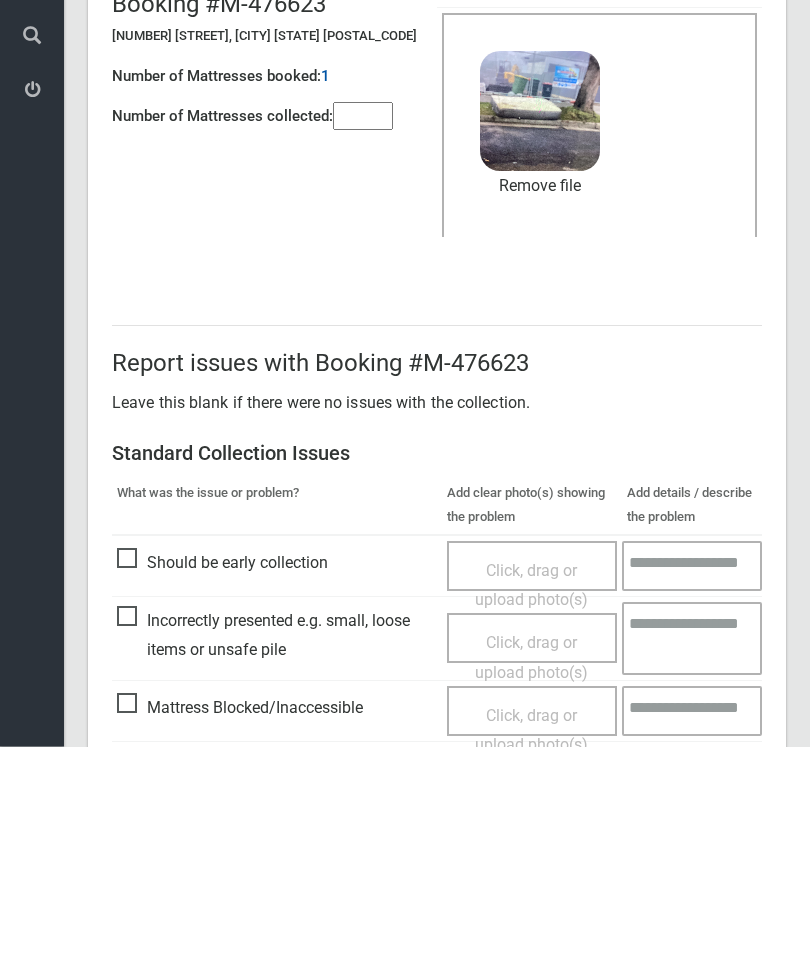 scroll, scrollTop: 274, scrollLeft: 0, axis: vertical 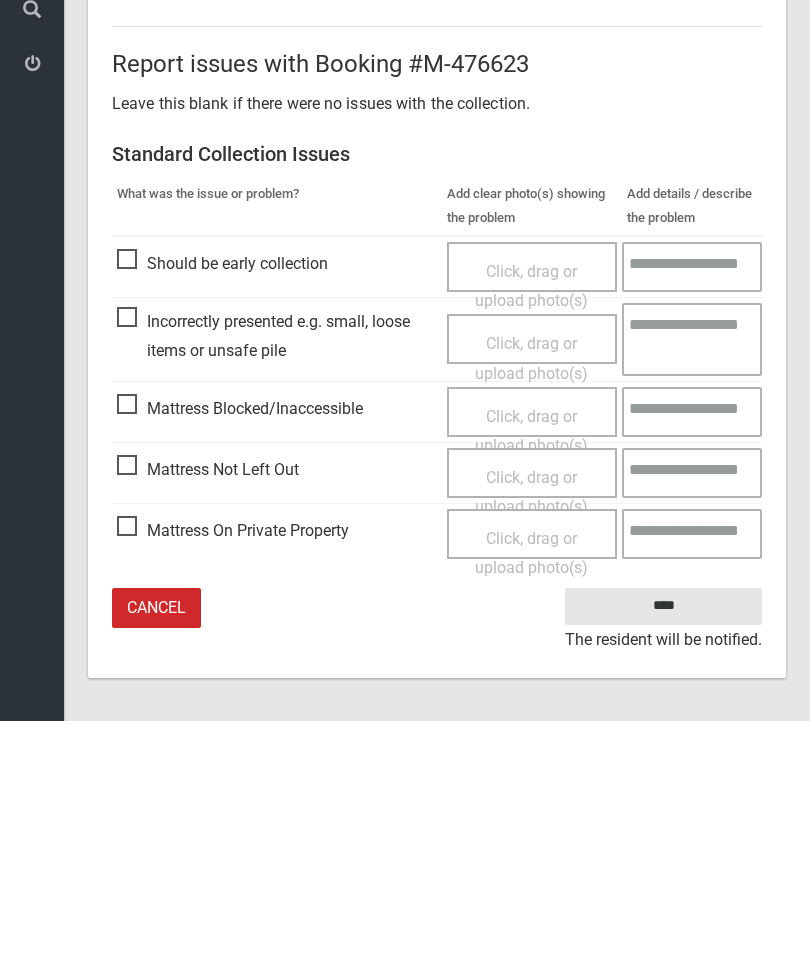 type on "*" 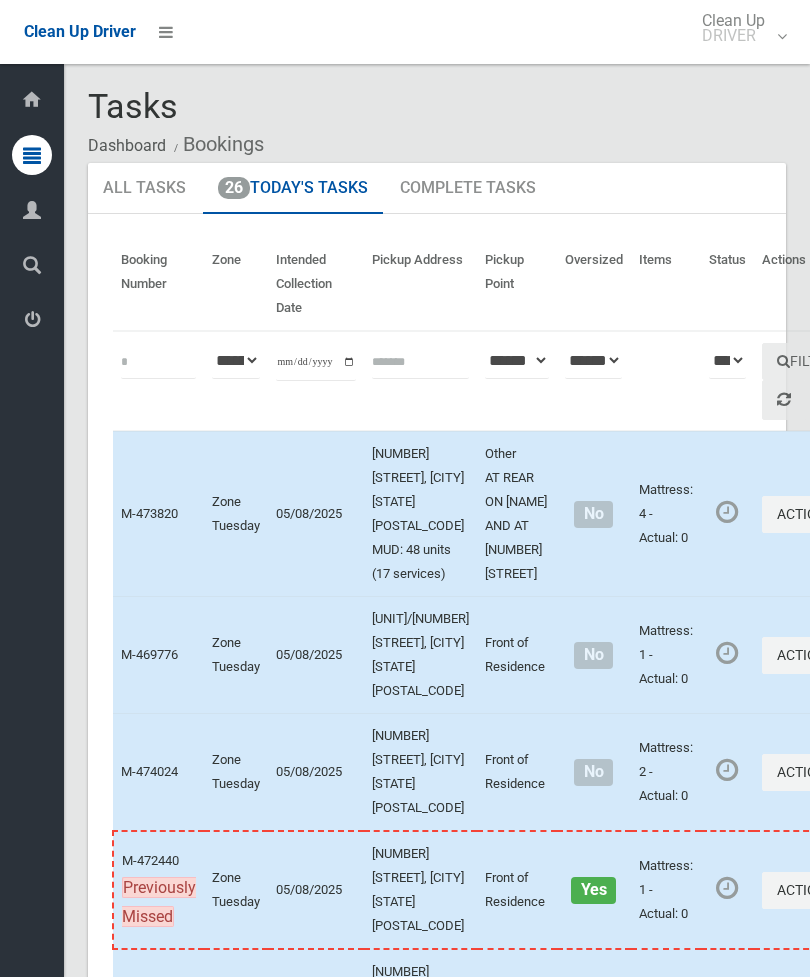 scroll, scrollTop: 0, scrollLeft: 0, axis: both 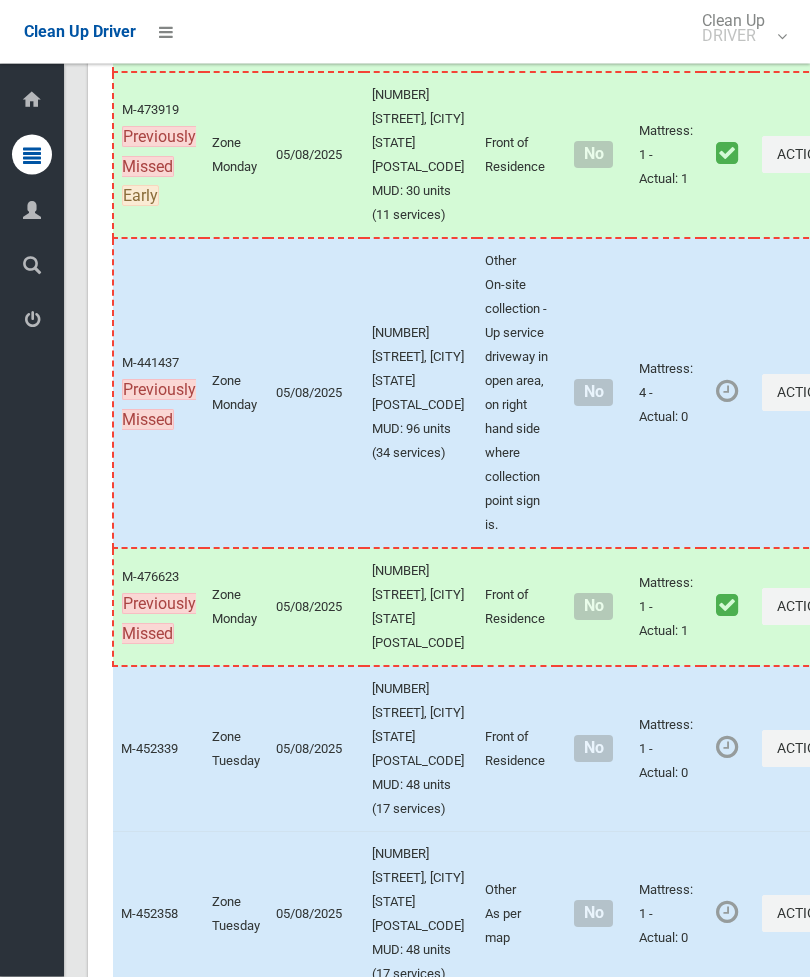 click on "Actions" at bounding box center (810, 393) 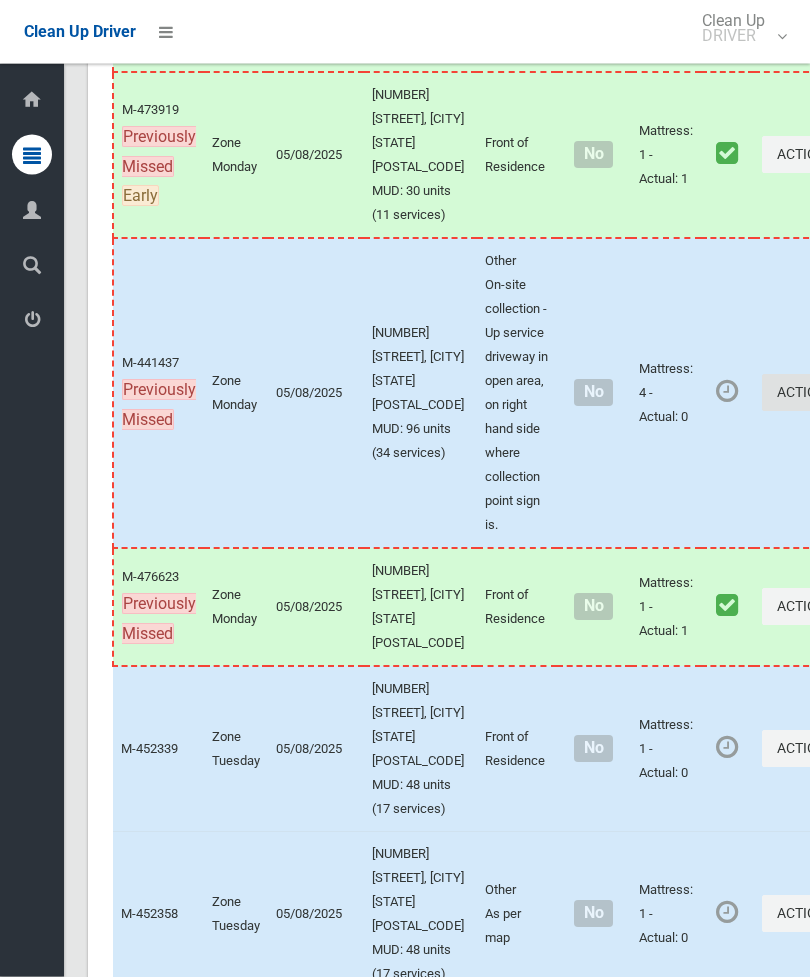 scroll, scrollTop: 1666, scrollLeft: 0, axis: vertical 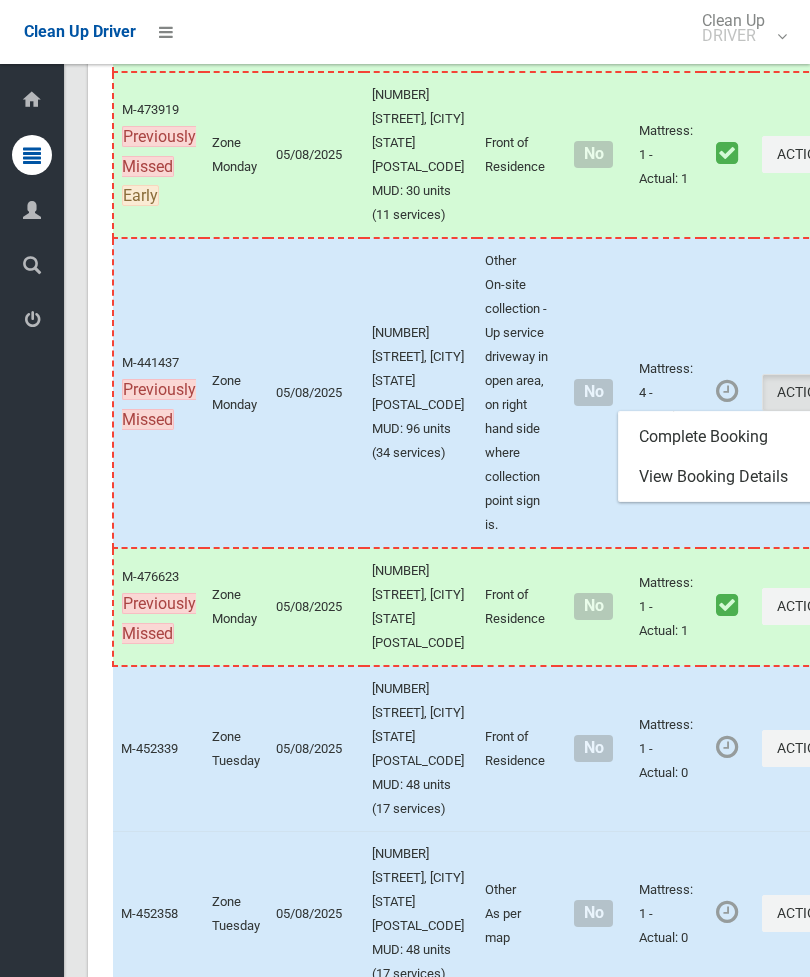 click on "Complete Booking" at bounding box center (738, 437) 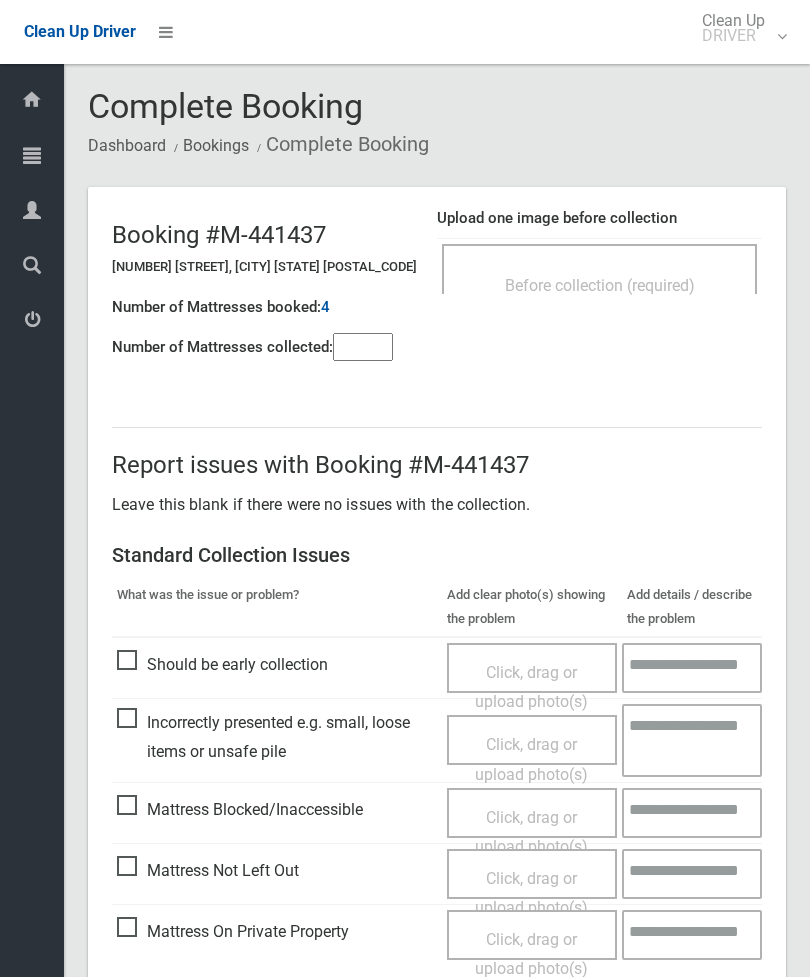 scroll, scrollTop: 0, scrollLeft: 0, axis: both 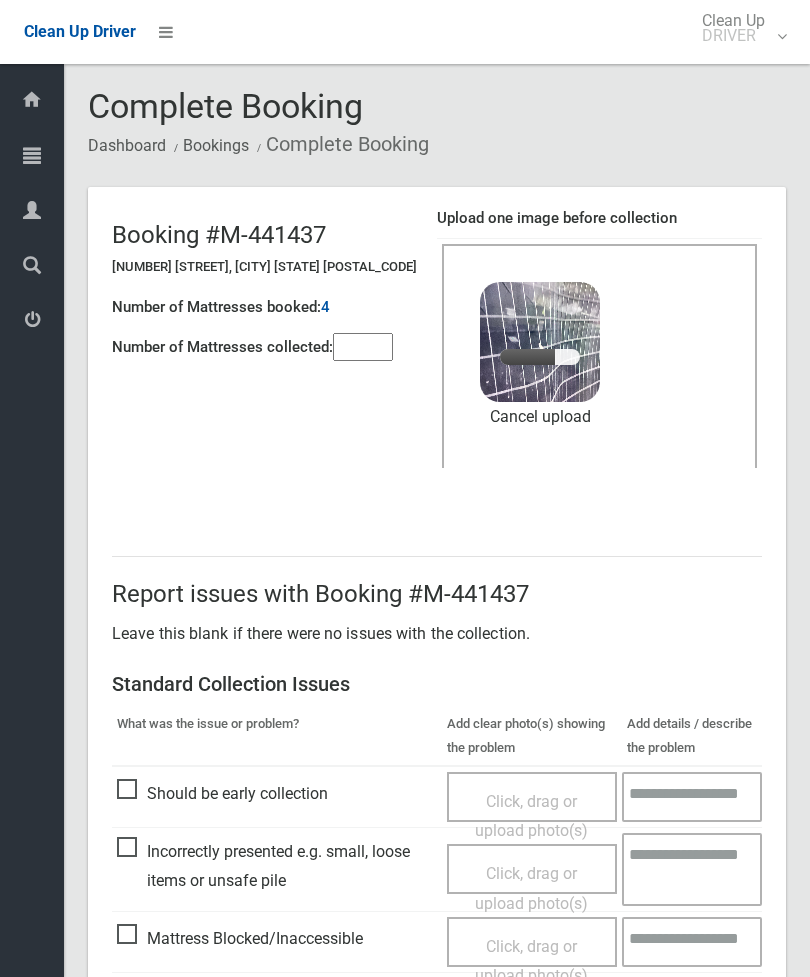click at bounding box center [363, 347] 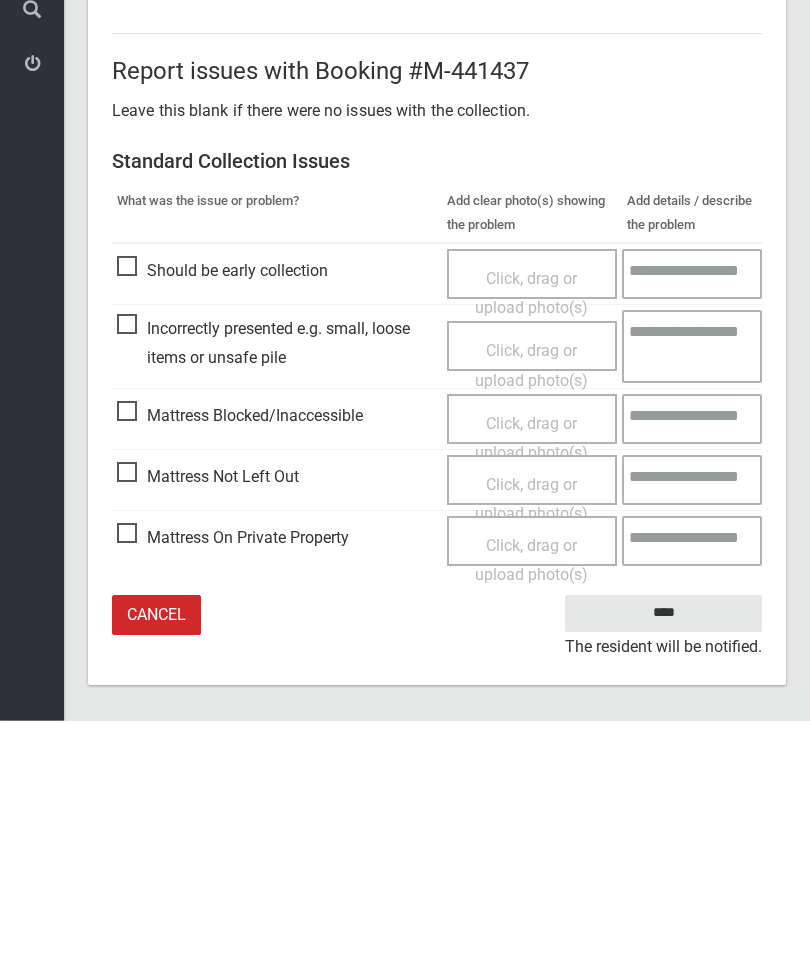 scroll, scrollTop: 274, scrollLeft: 0, axis: vertical 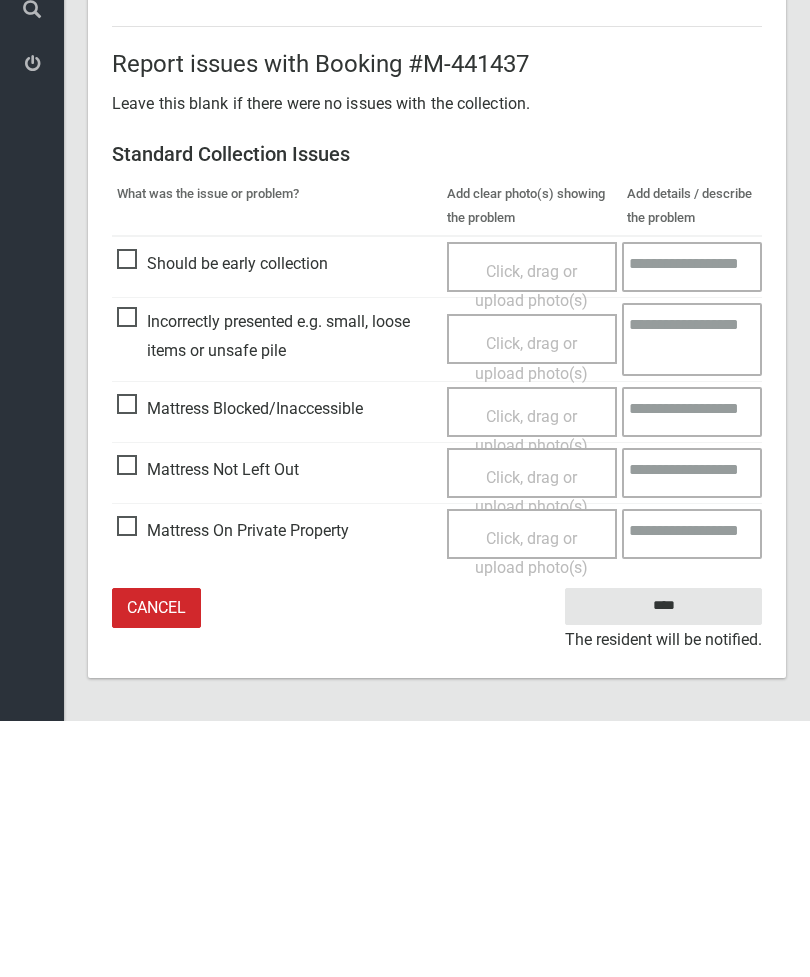 type on "*" 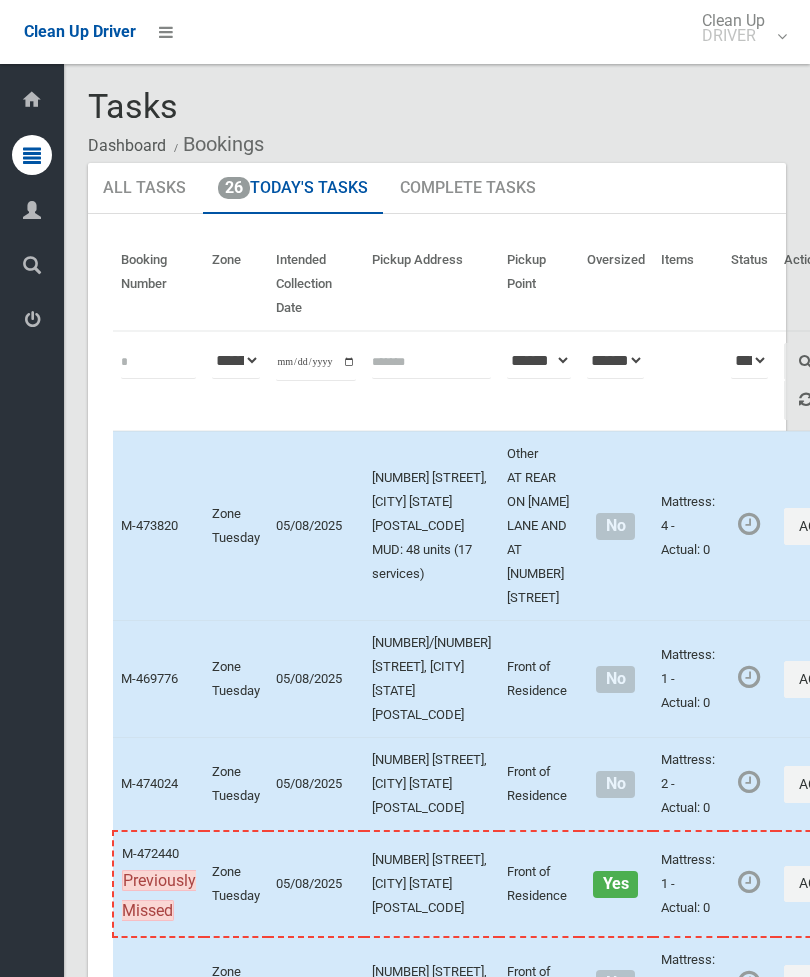 scroll, scrollTop: 0, scrollLeft: 0, axis: both 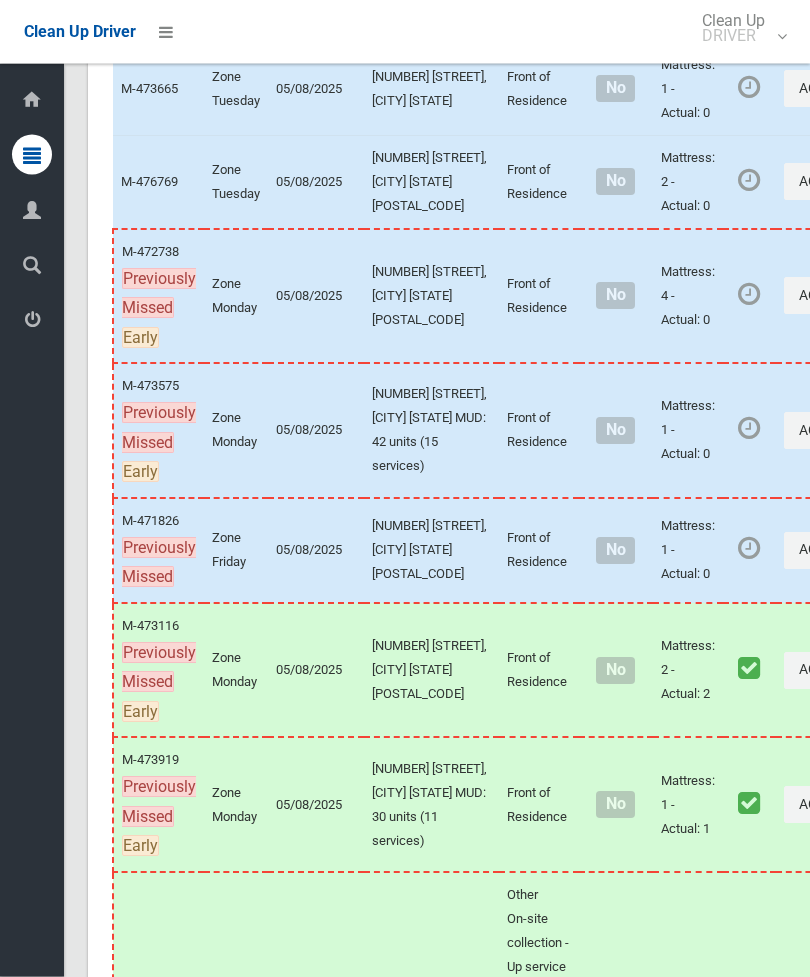 click on "Actions" at bounding box center [832, 431] 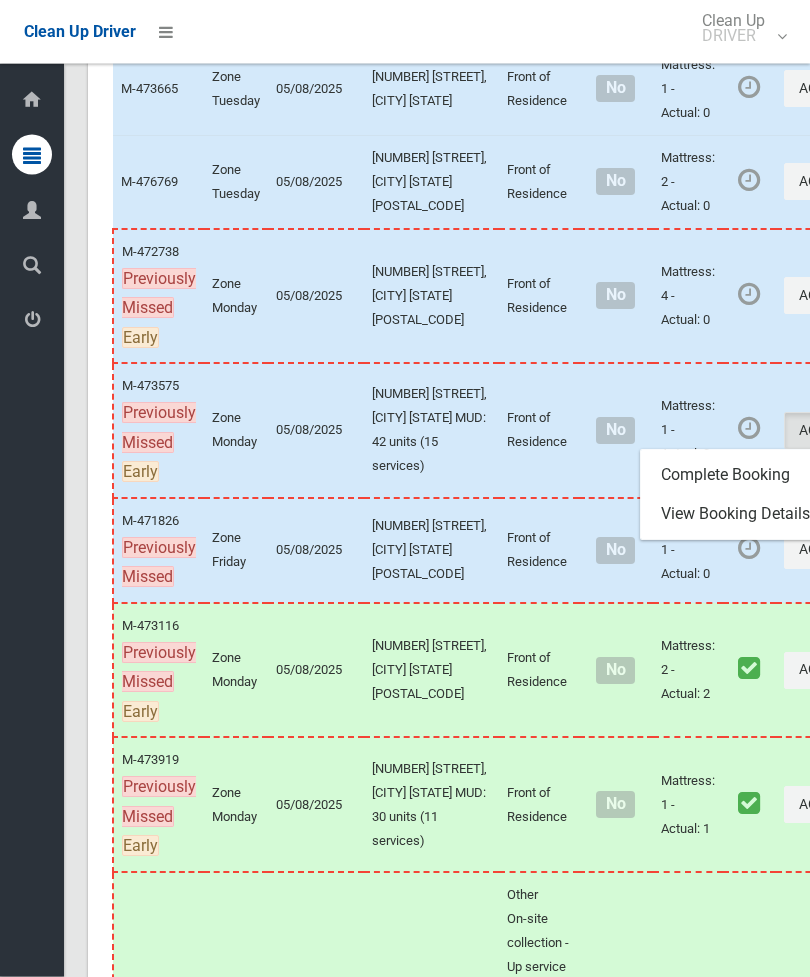 scroll, scrollTop: 895, scrollLeft: 0, axis: vertical 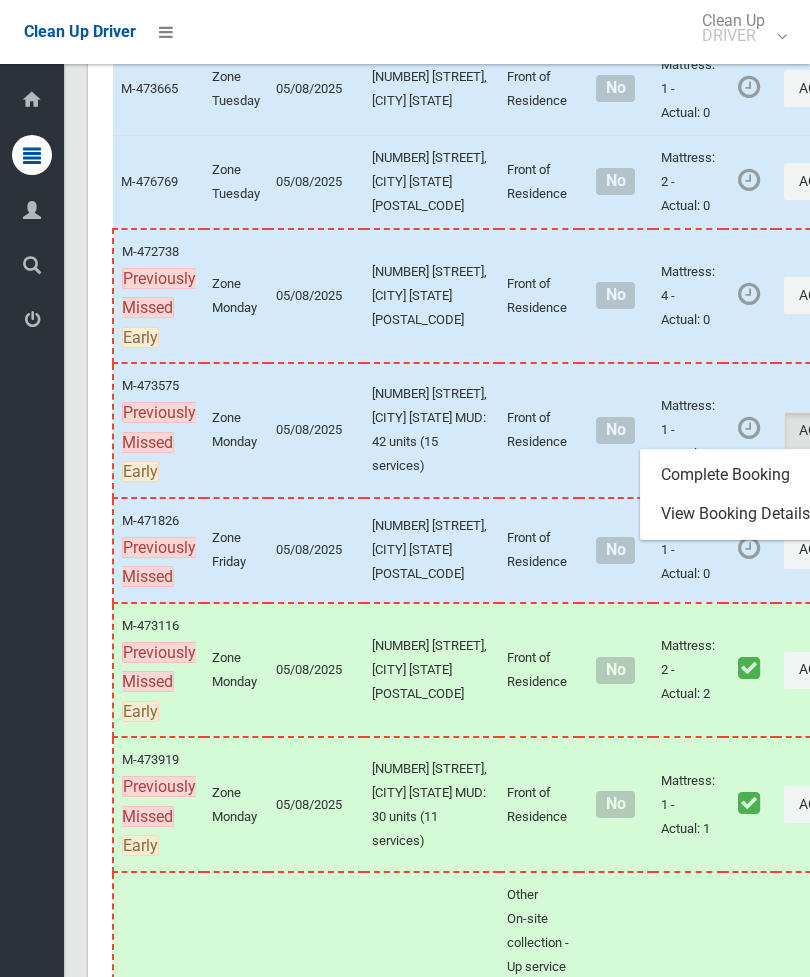 click on "Complete Booking" at bounding box center [760, 475] 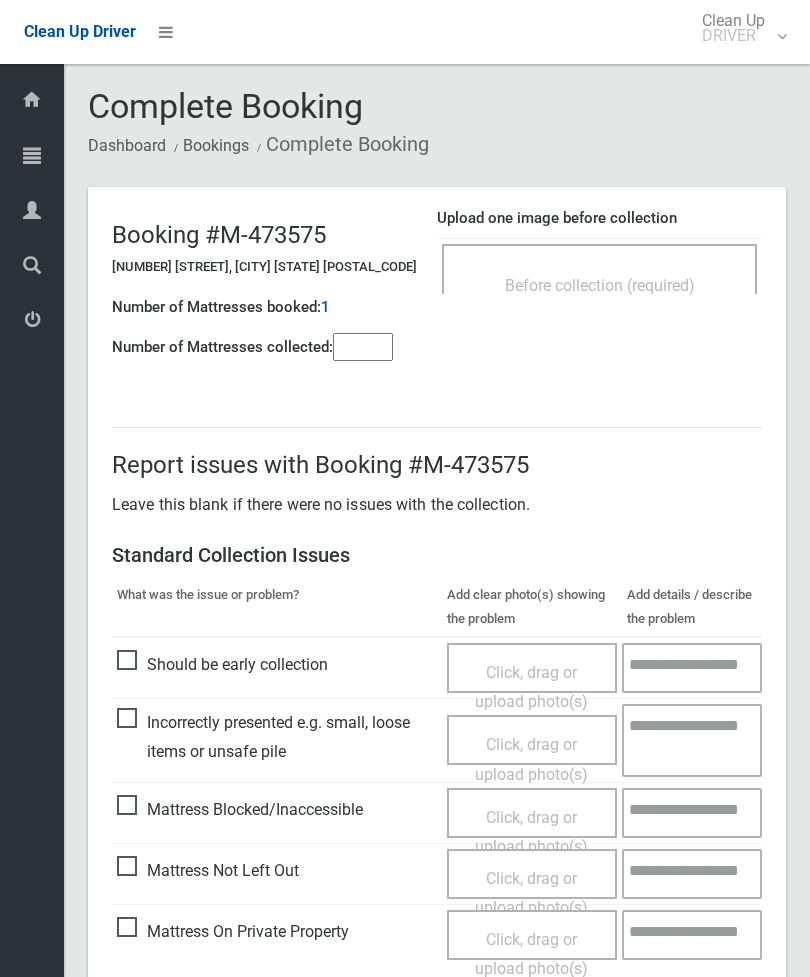 scroll, scrollTop: 0, scrollLeft: 0, axis: both 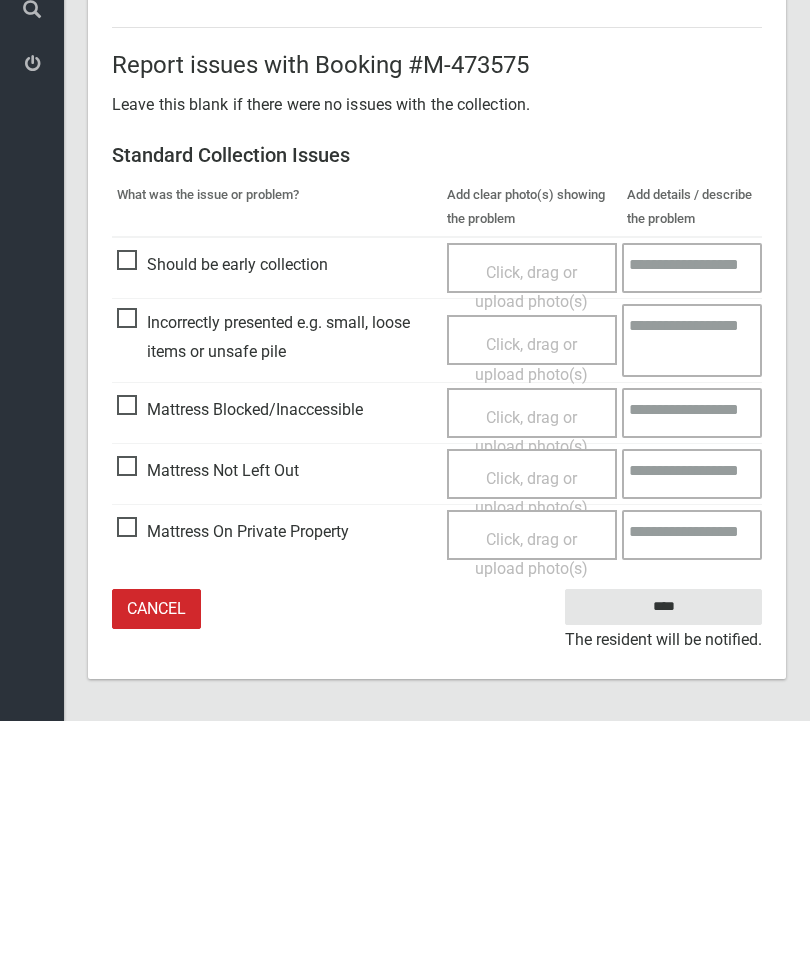 type on "*" 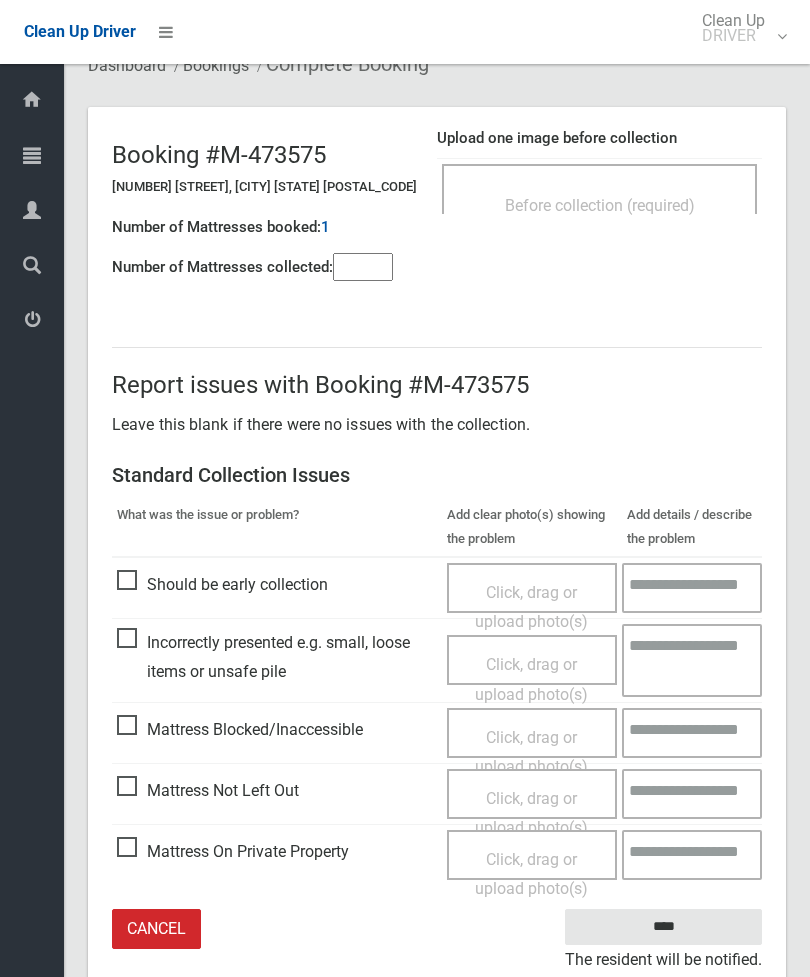 click on "Click, drag or upload photo(s)" at bounding box center [531, 813] 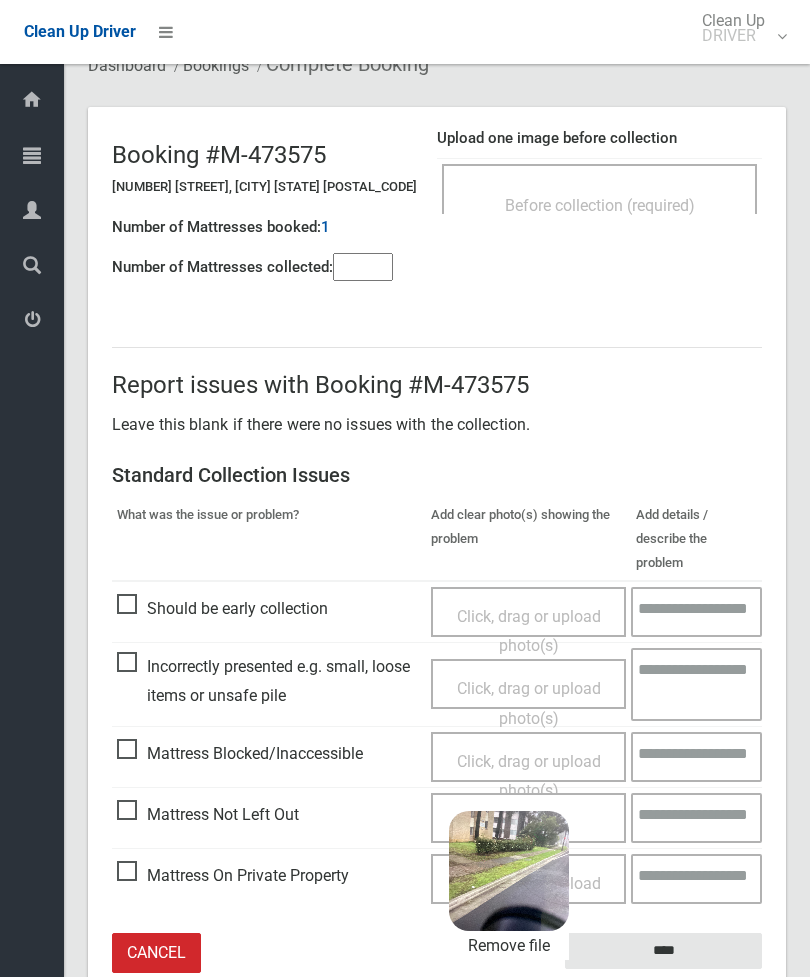 click on "****" at bounding box center (663, 951) 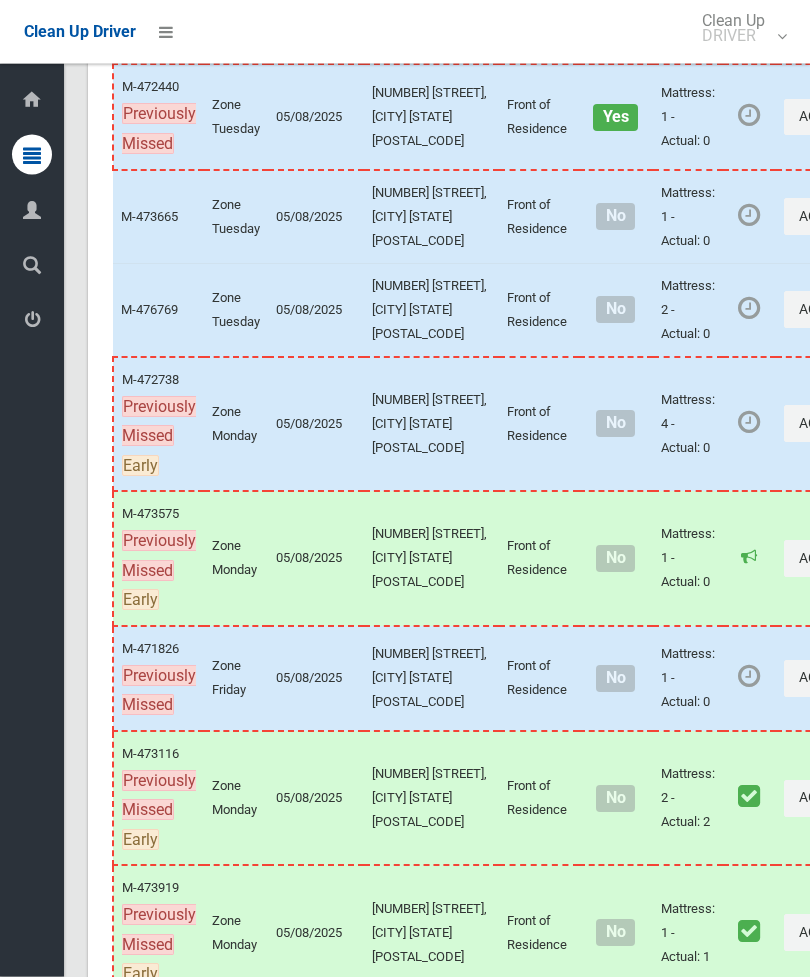 scroll, scrollTop: 791, scrollLeft: 0, axis: vertical 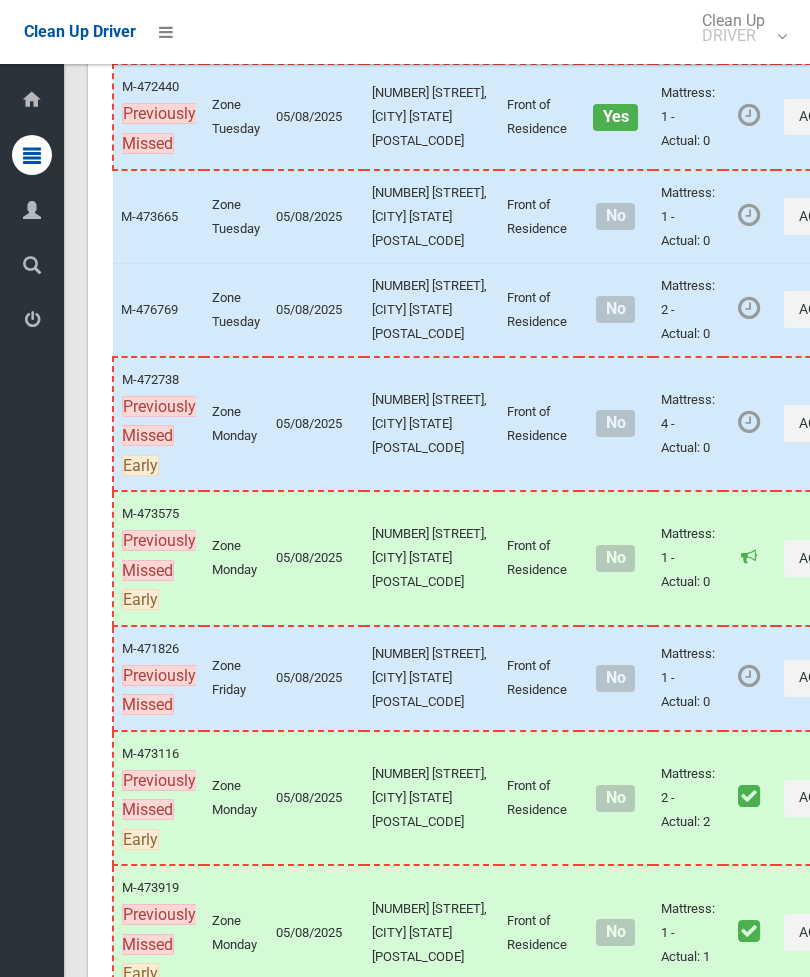 click on "Actions" at bounding box center [832, 117] 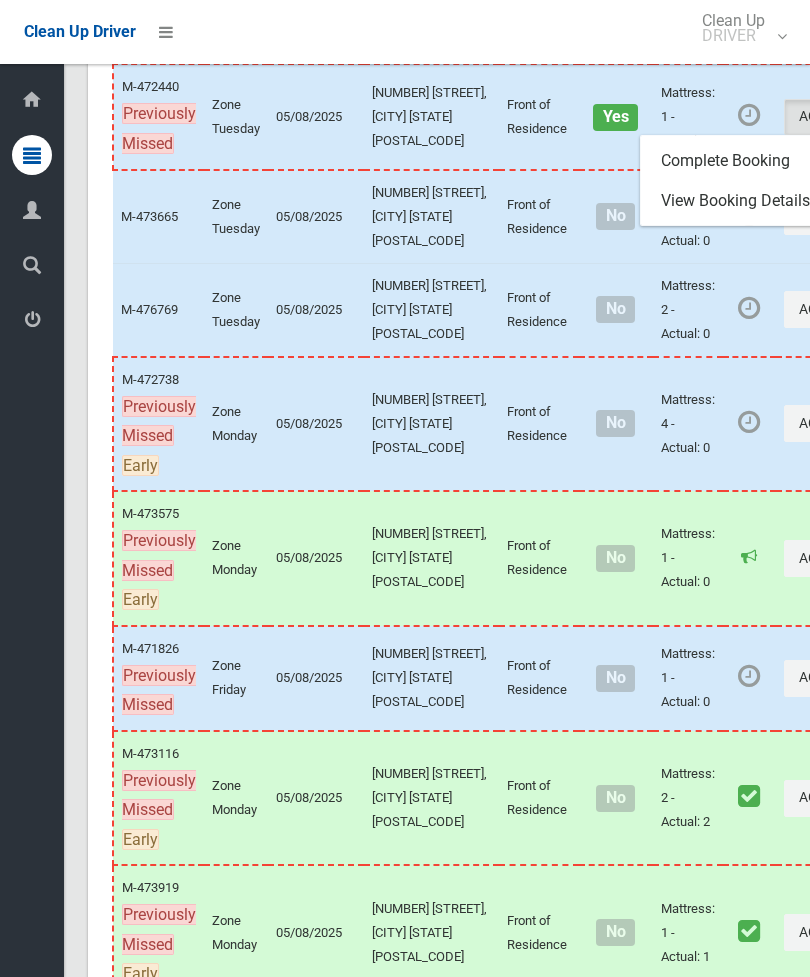 click on "Complete Booking" at bounding box center [760, 161] 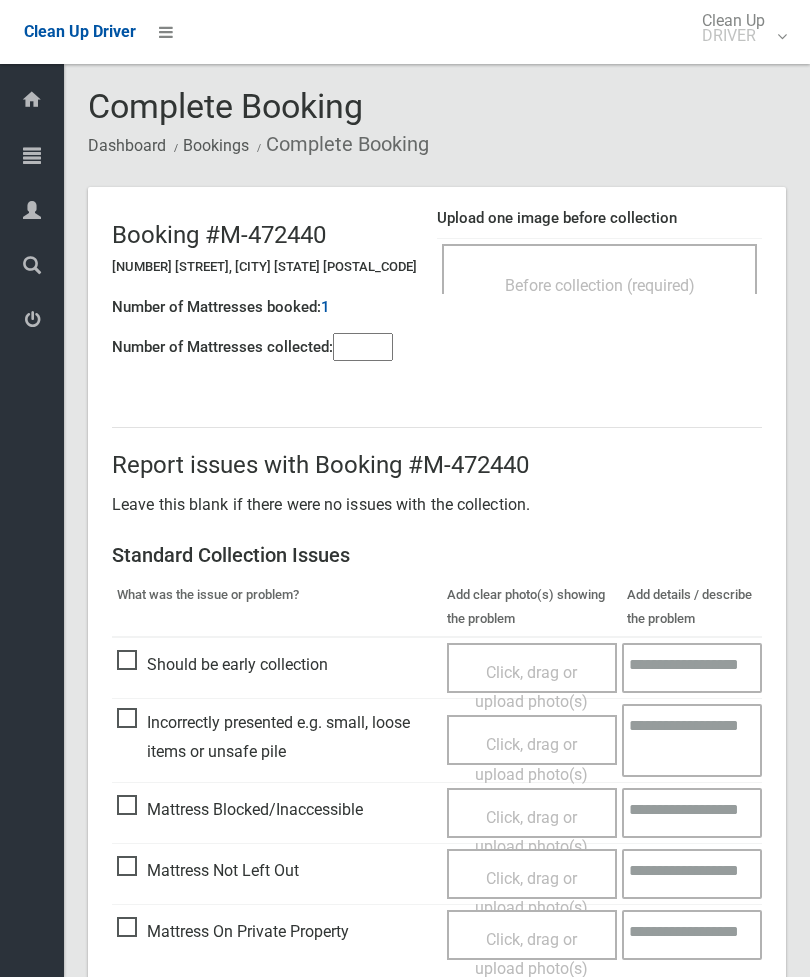 scroll, scrollTop: 0, scrollLeft: 0, axis: both 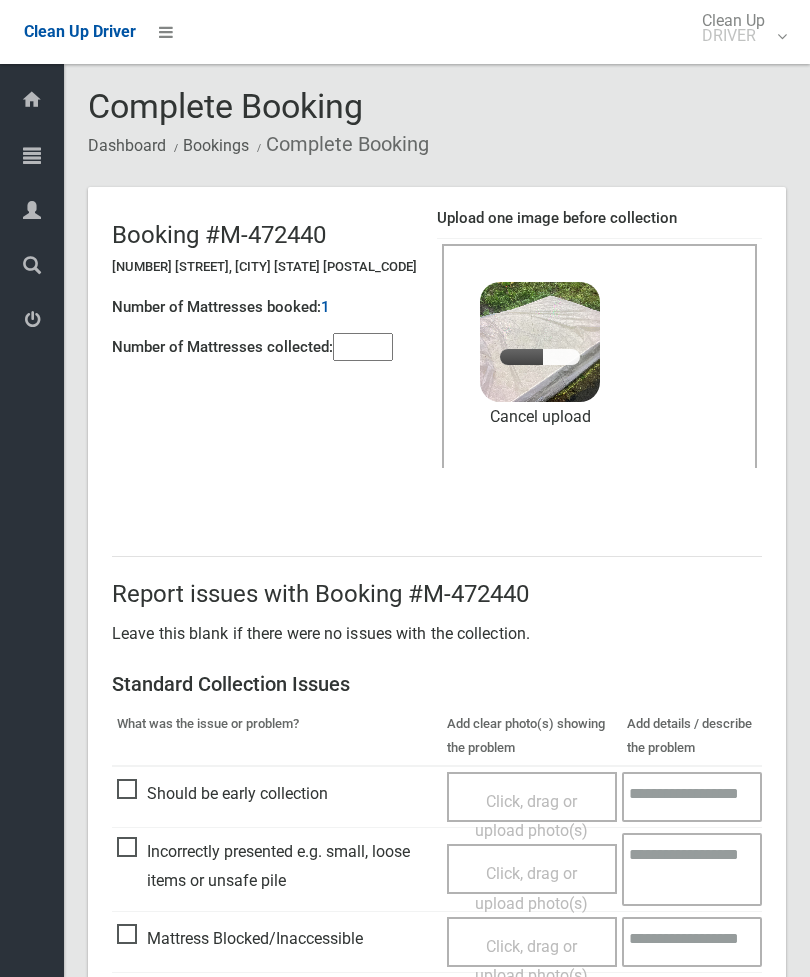 click at bounding box center (363, 347) 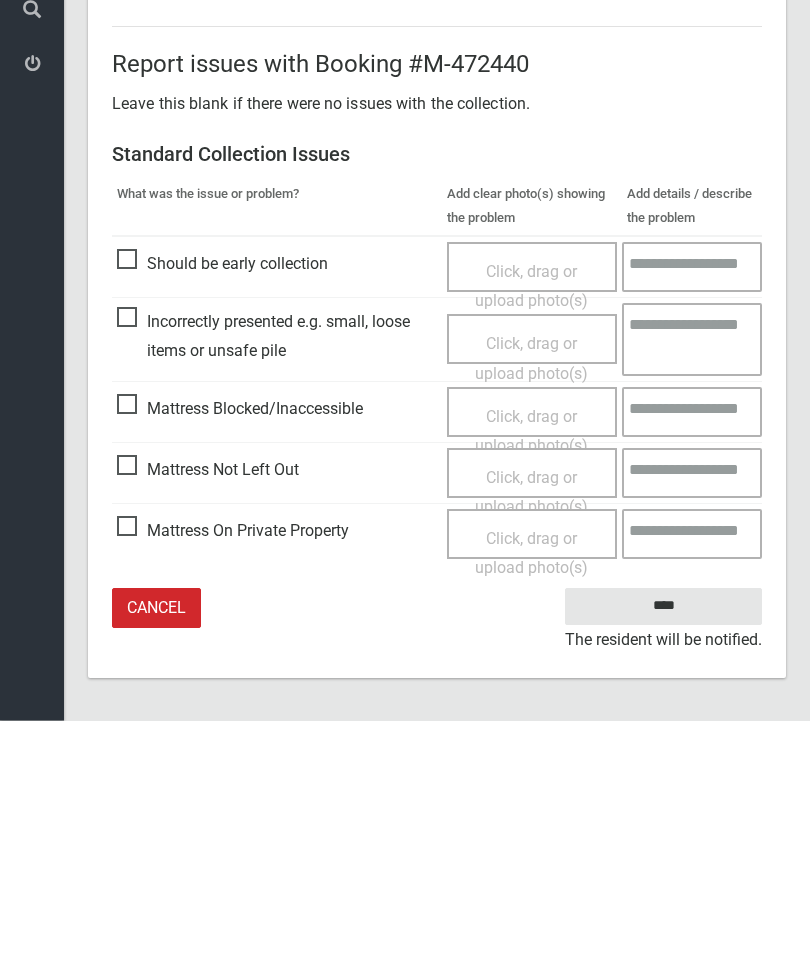 scroll, scrollTop: 274, scrollLeft: 0, axis: vertical 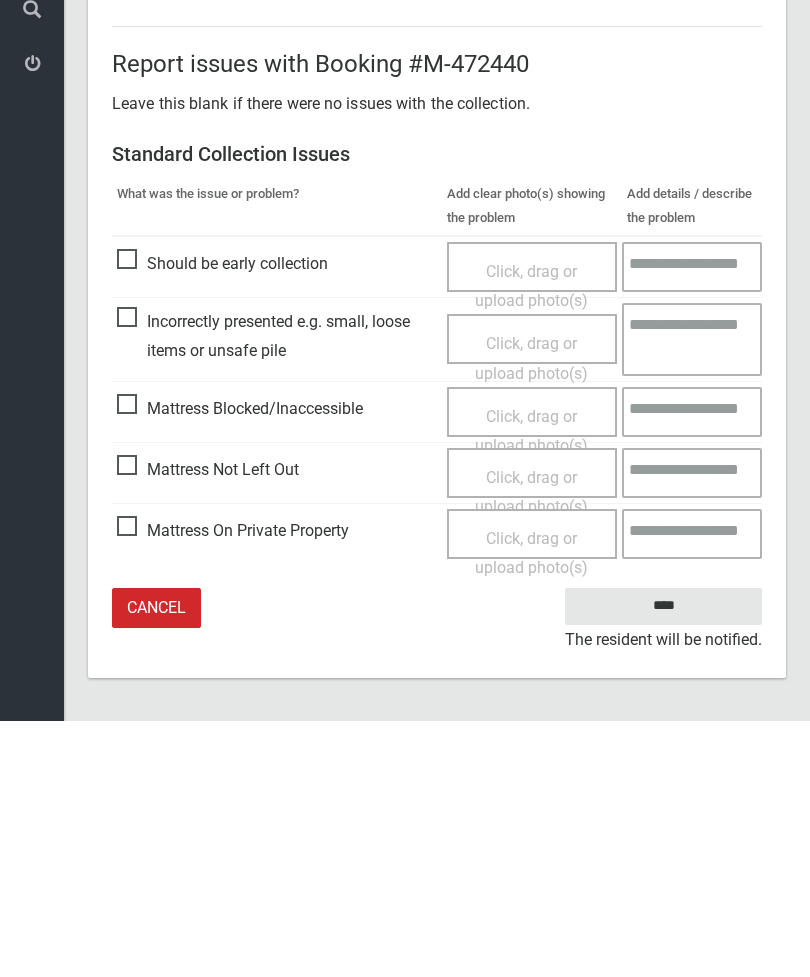 type on "*" 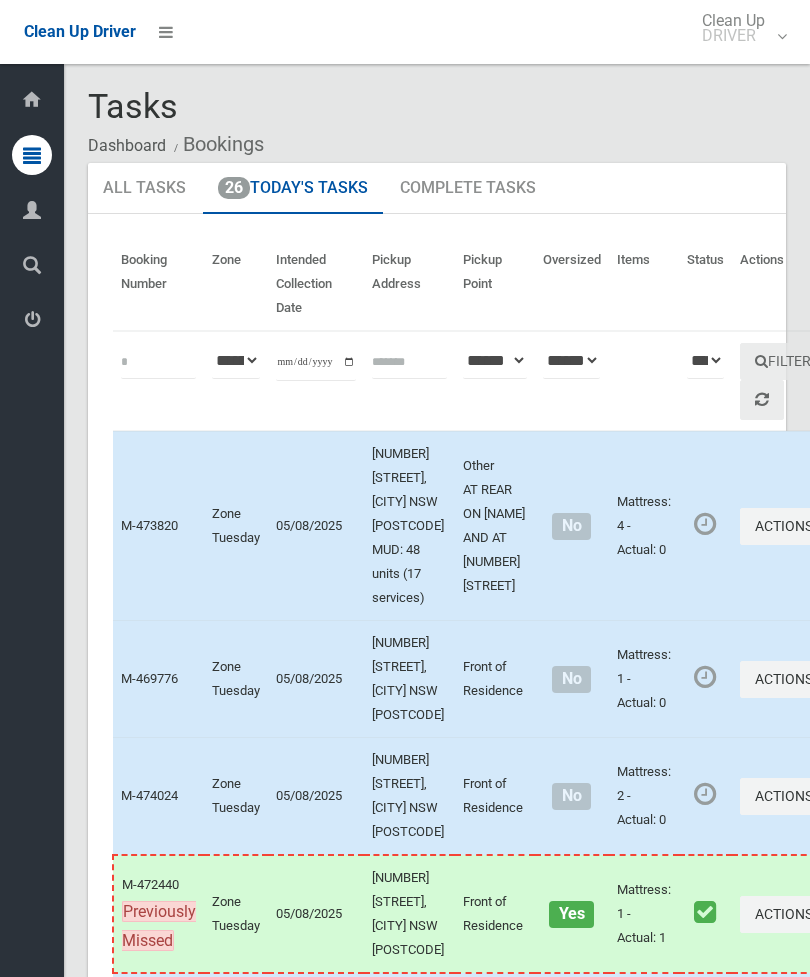 scroll, scrollTop: 0, scrollLeft: 0, axis: both 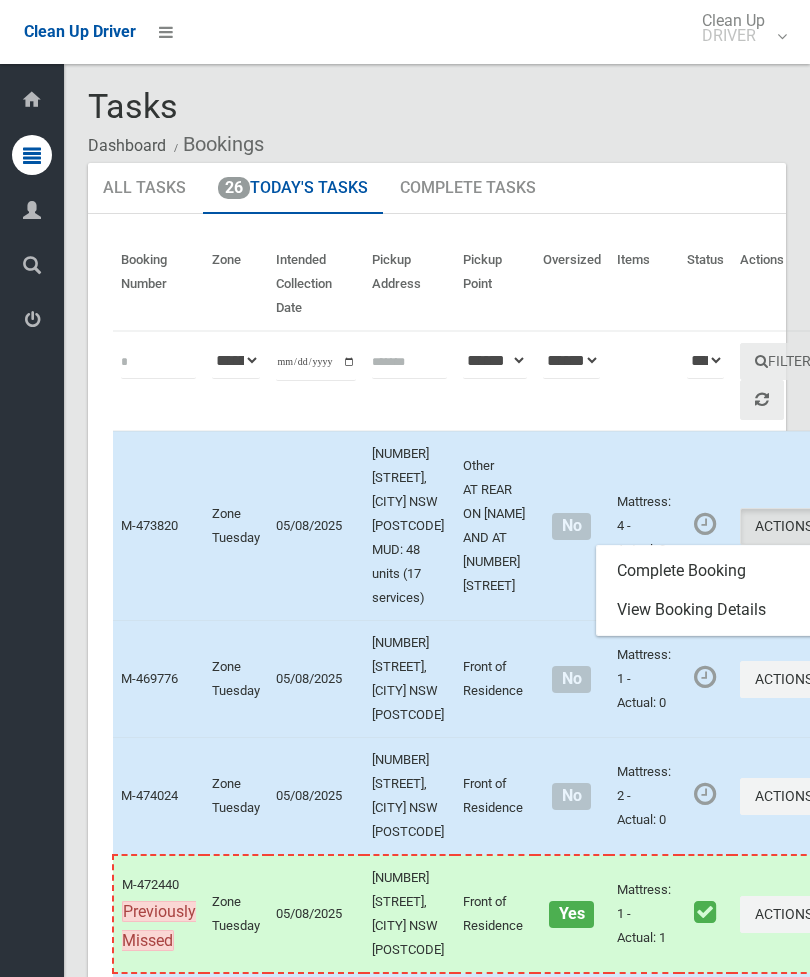 click on "Complete Booking" at bounding box center (716, 571) 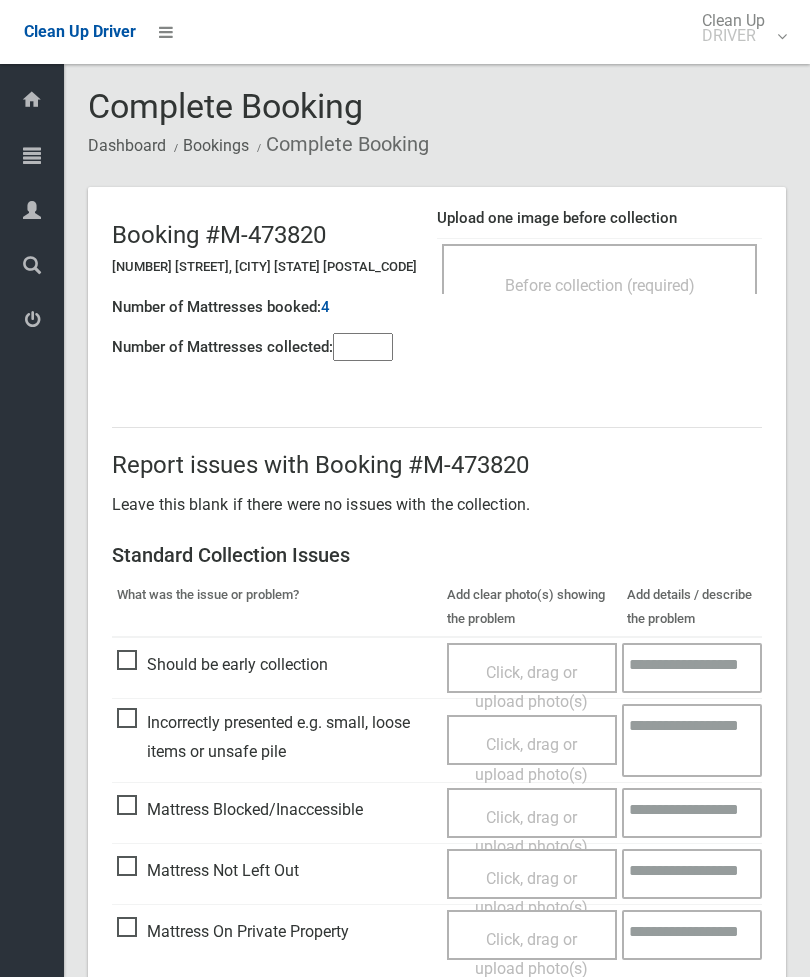 scroll, scrollTop: 0, scrollLeft: 0, axis: both 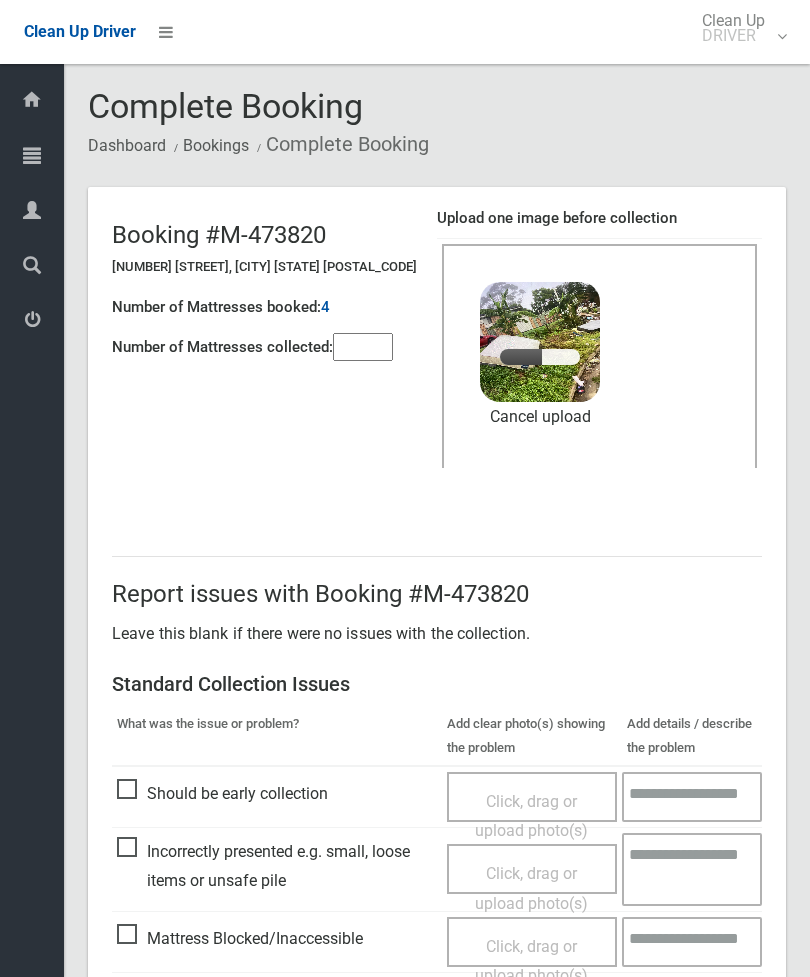 click at bounding box center [363, 347] 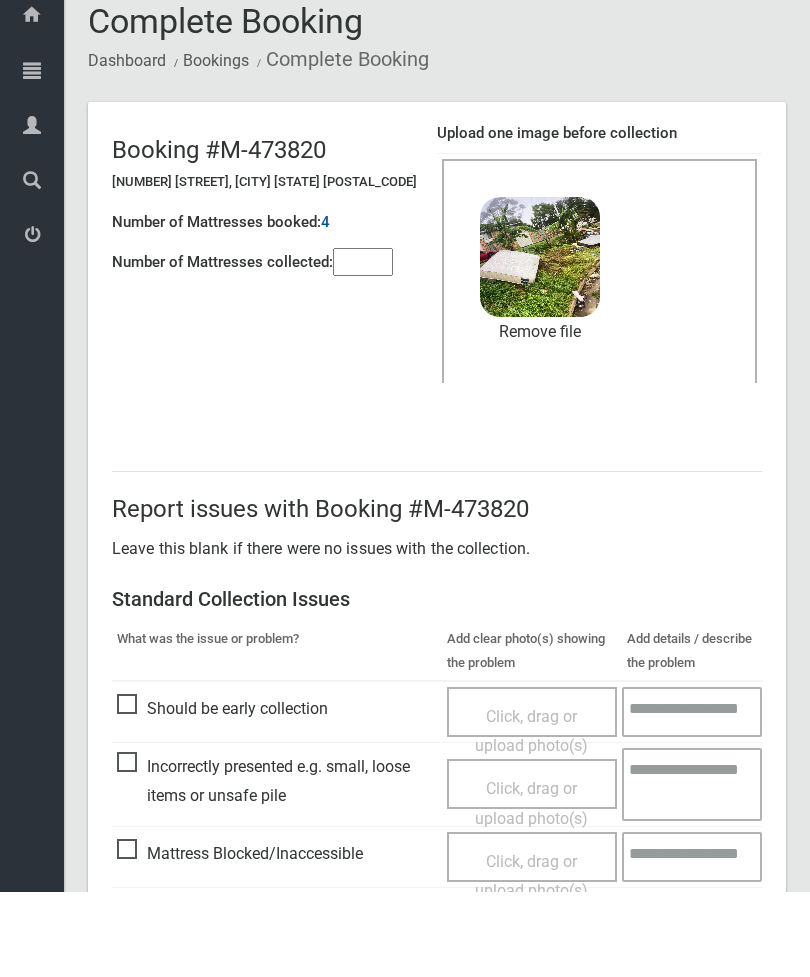 scroll, scrollTop: 274, scrollLeft: 0, axis: vertical 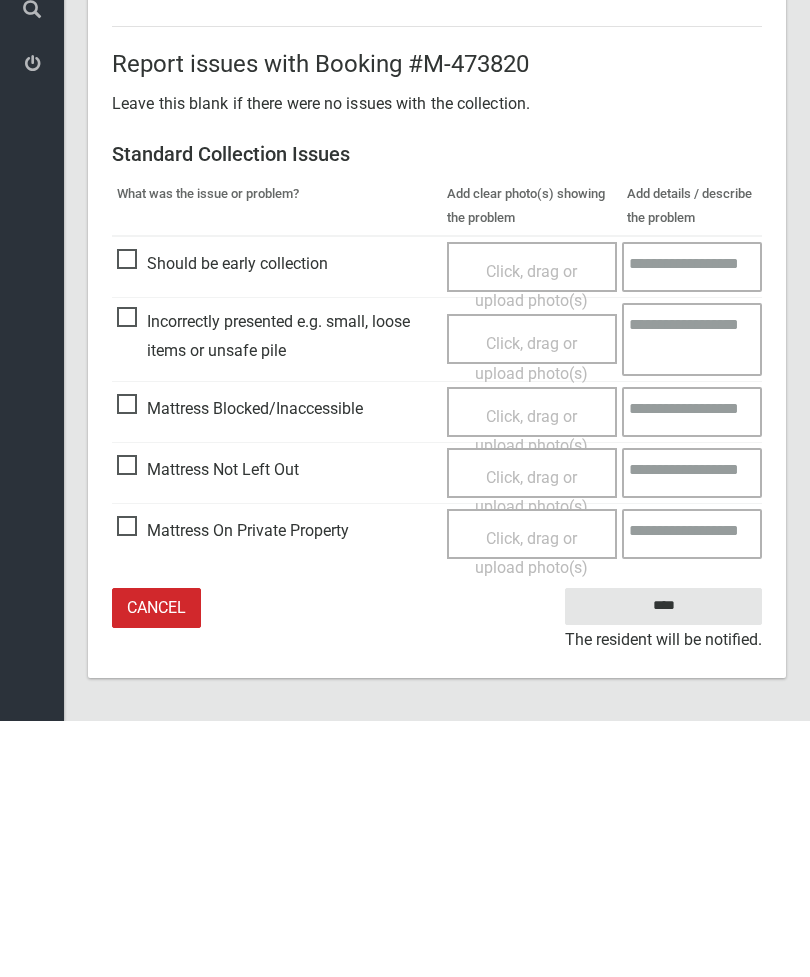 type on "*" 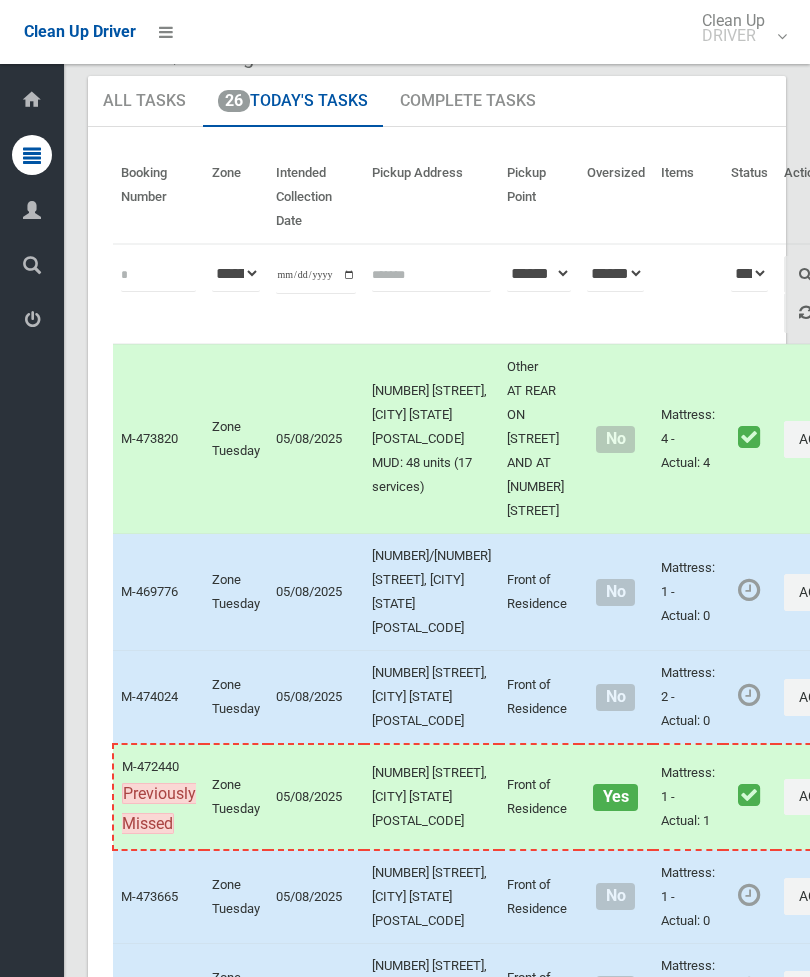 scroll, scrollTop: 203, scrollLeft: 0, axis: vertical 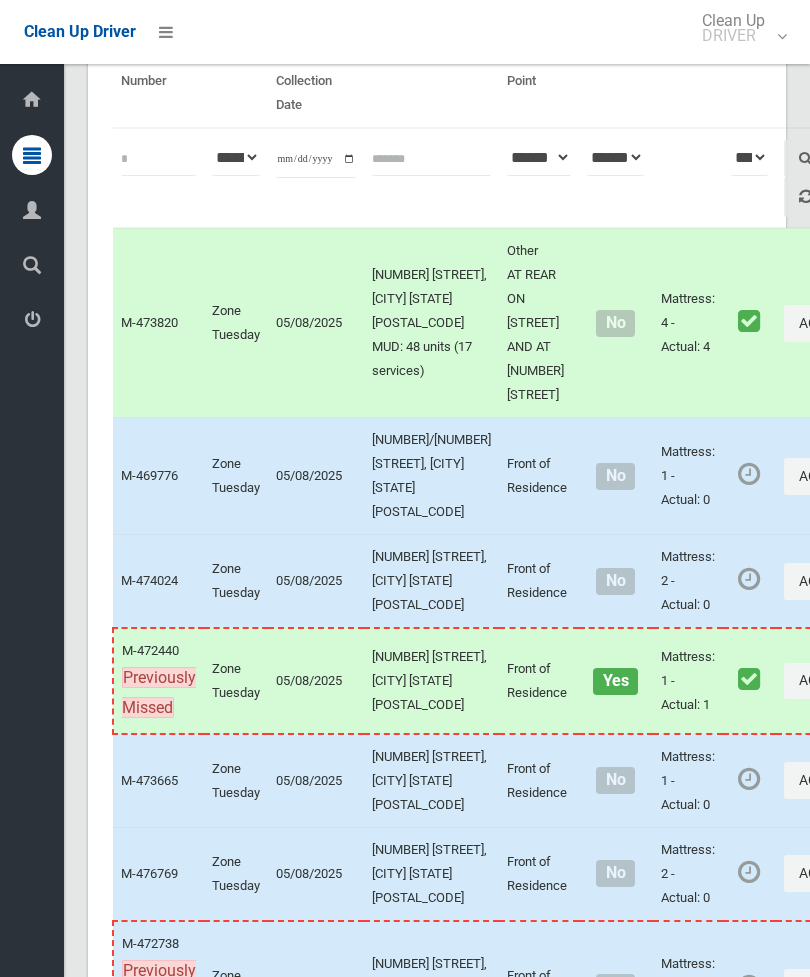click on "Actions" at bounding box center (832, 581) 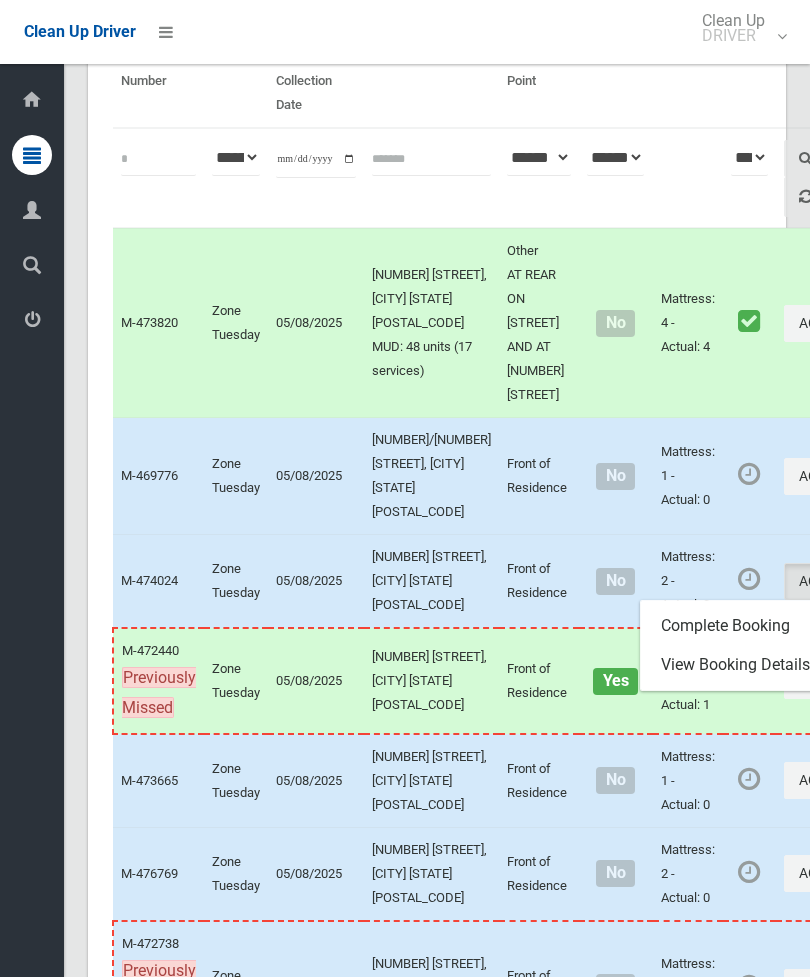click on "Complete Booking" at bounding box center [760, 626] 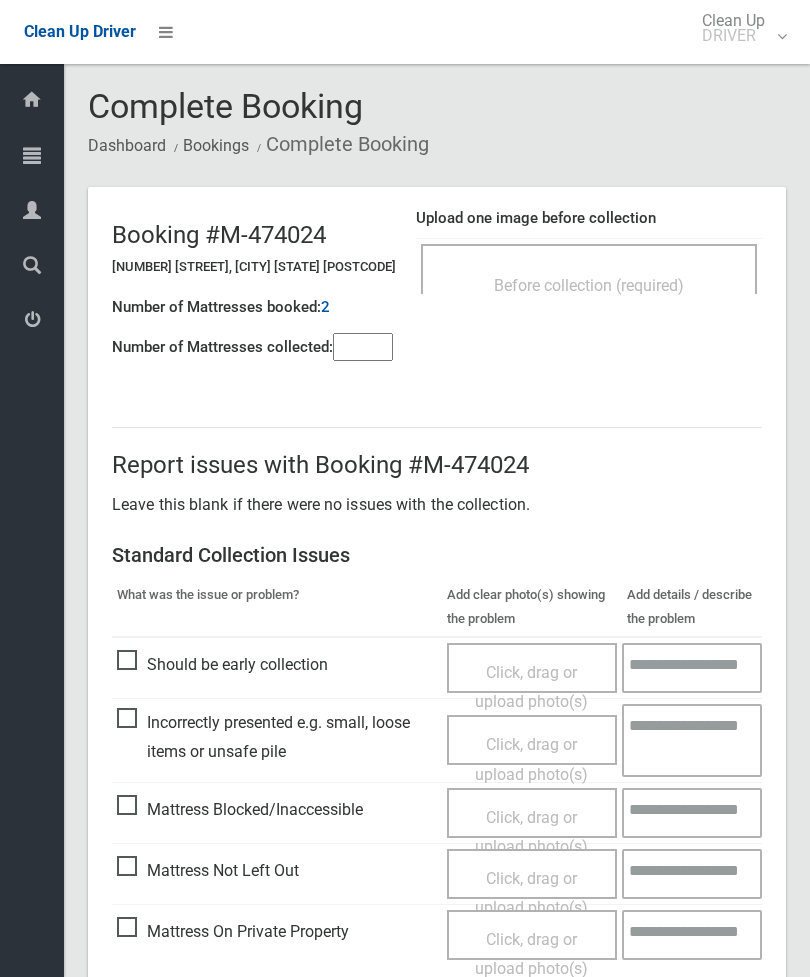 scroll, scrollTop: 0, scrollLeft: 0, axis: both 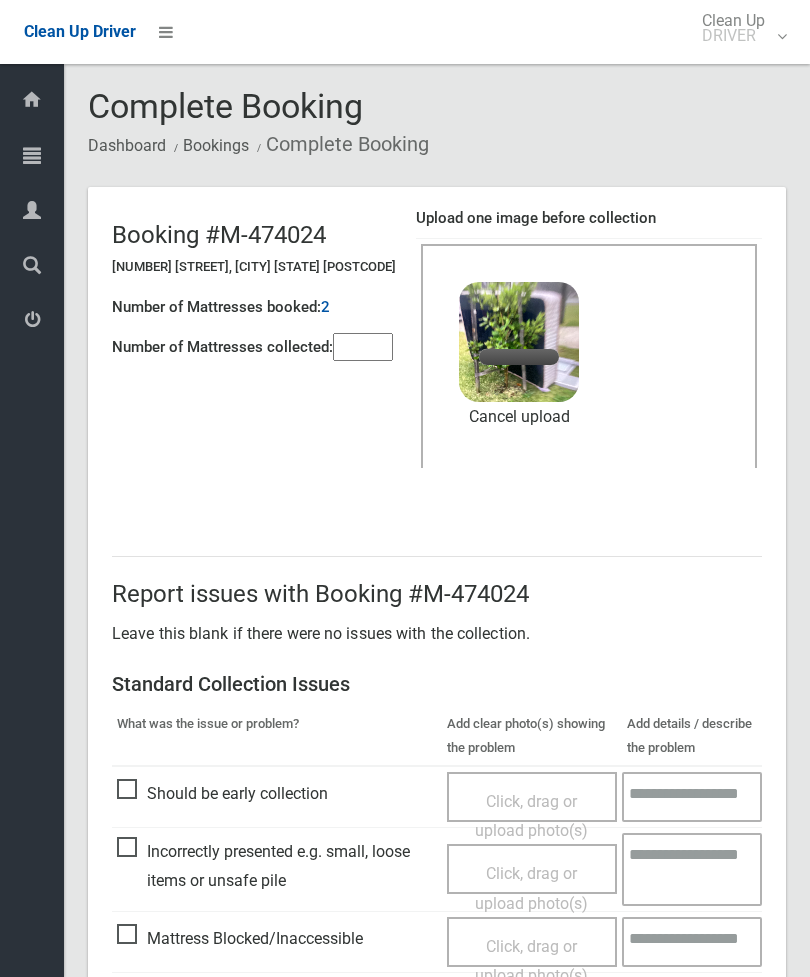 click at bounding box center (363, 347) 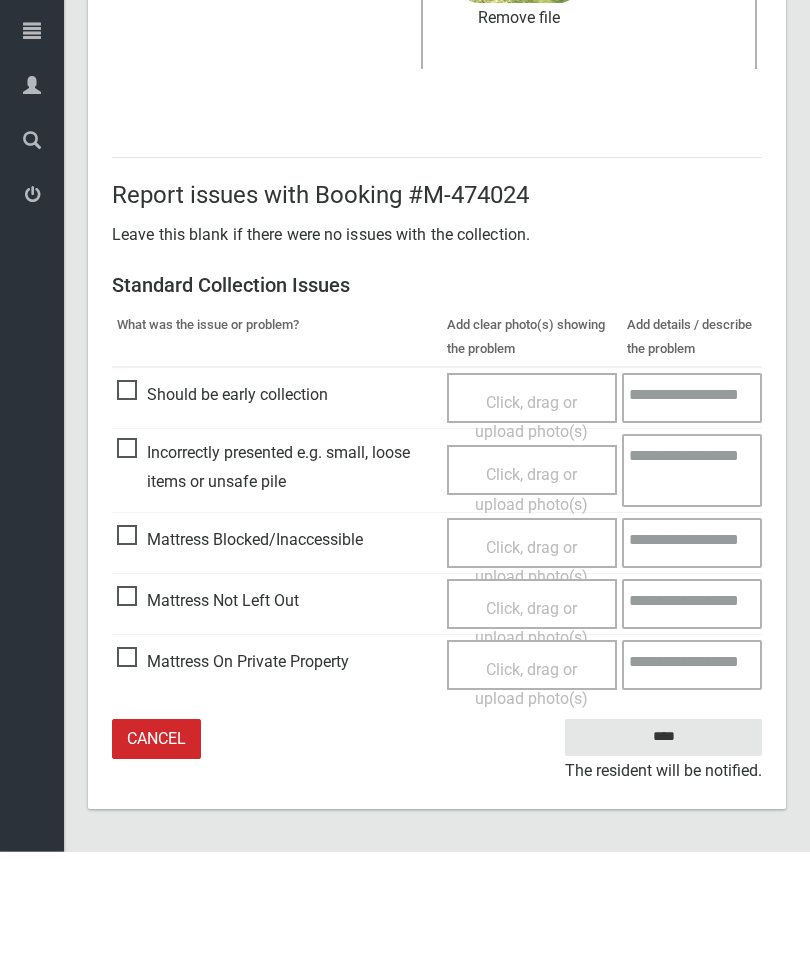 type on "*" 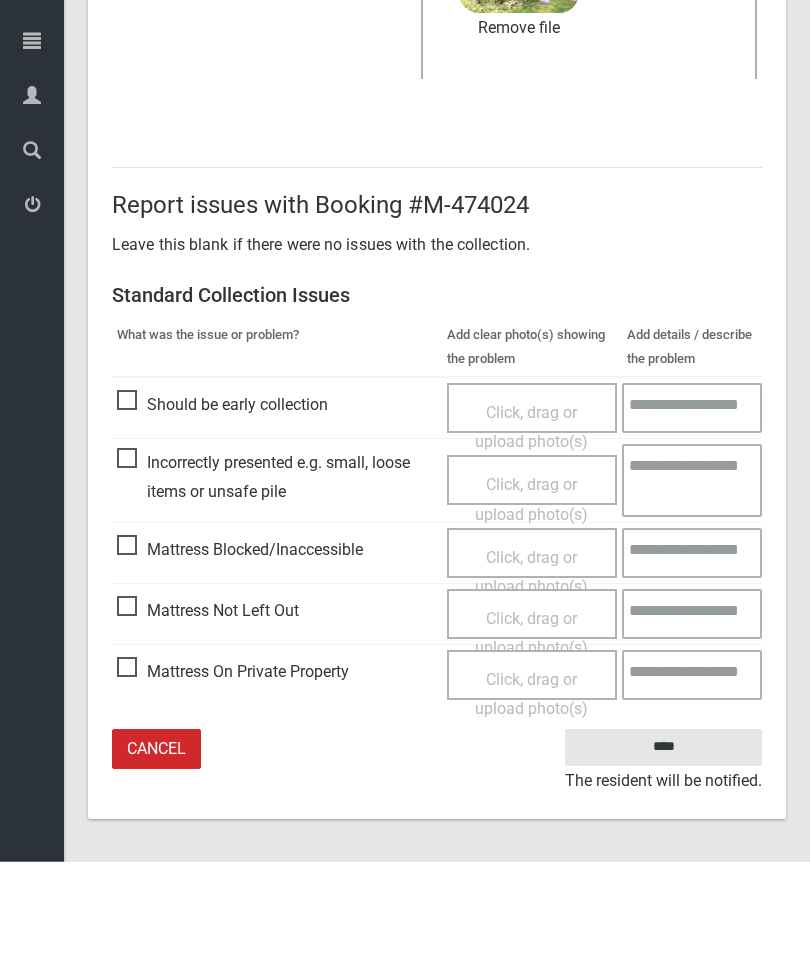 click on "****" at bounding box center (663, 862) 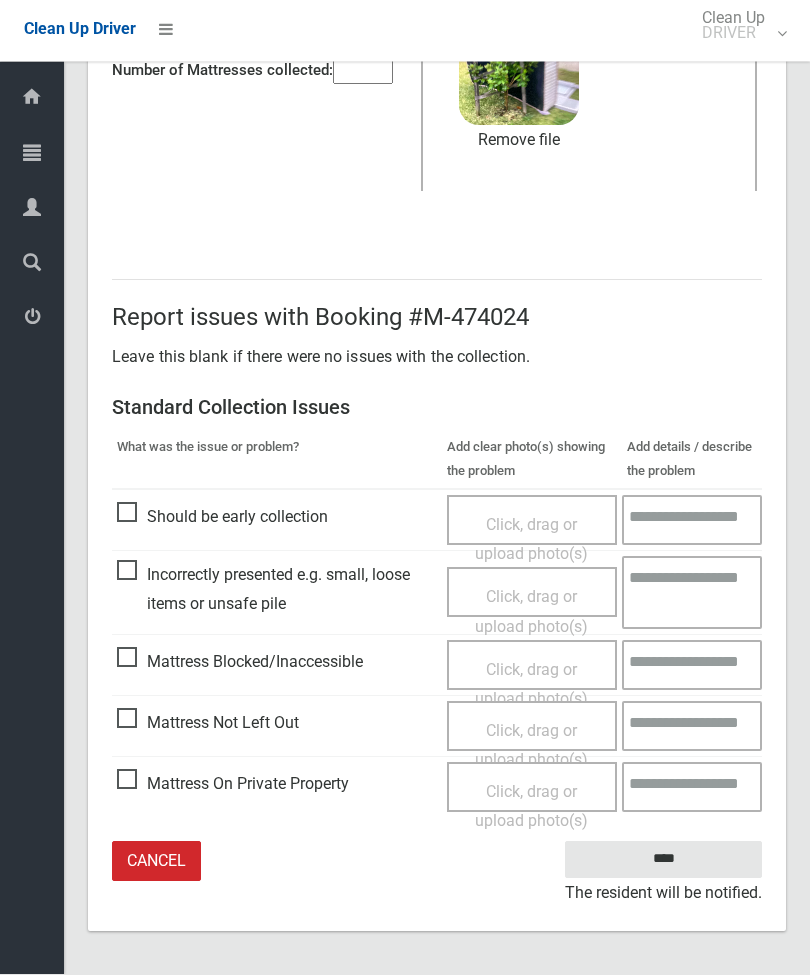 scroll, scrollTop: 210, scrollLeft: 0, axis: vertical 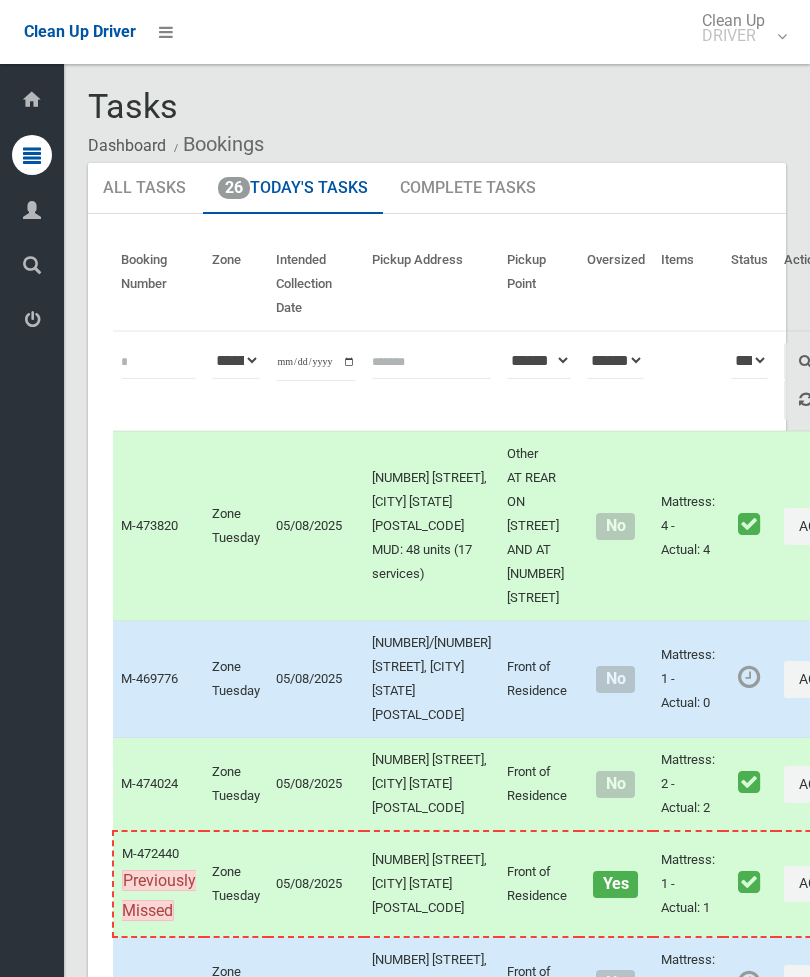 click on "Actions" at bounding box center [832, 679] 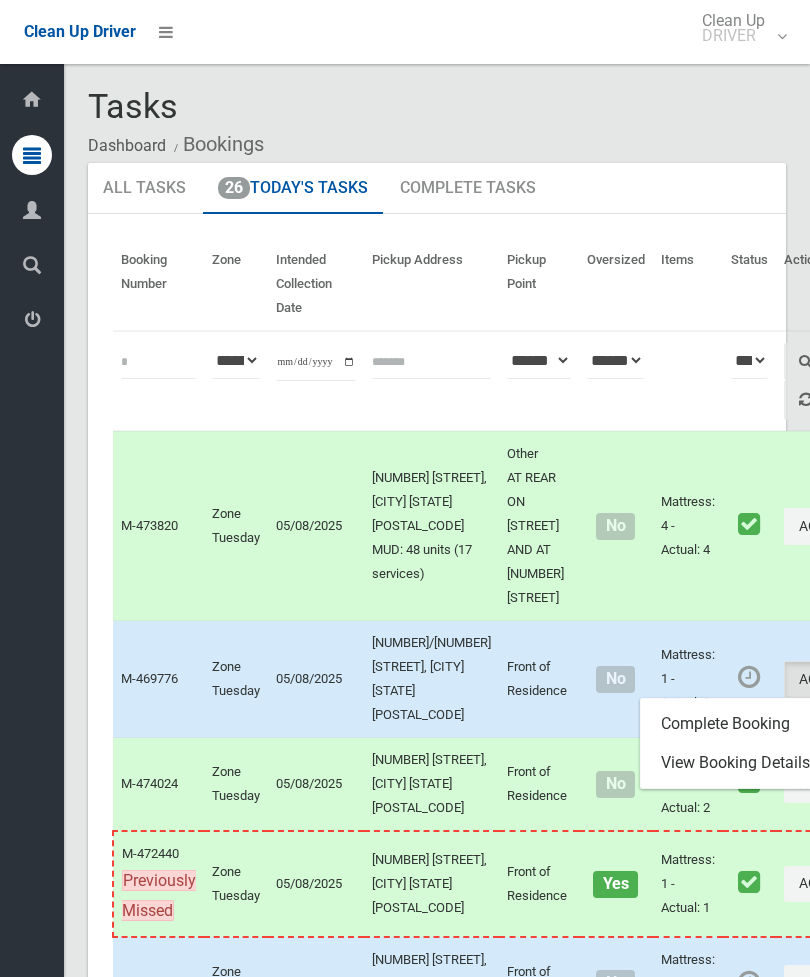 click on "Complete Booking" at bounding box center (760, 724) 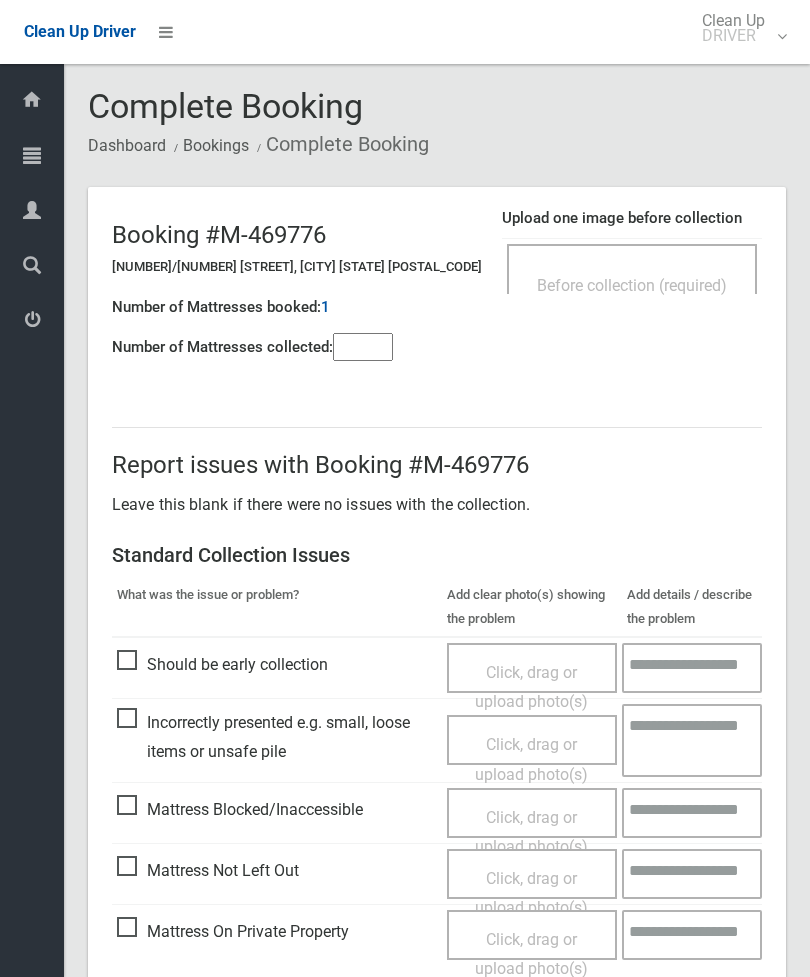 scroll, scrollTop: 0, scrollLeft: 0, axis: both 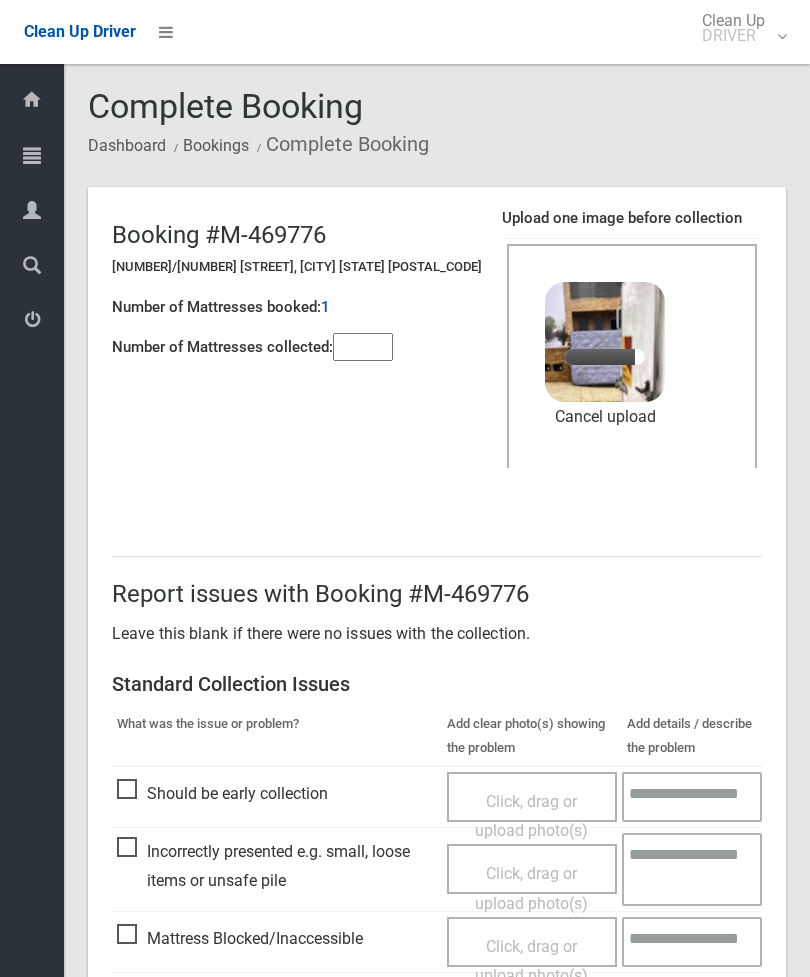 click at bounding box center [363, 347] 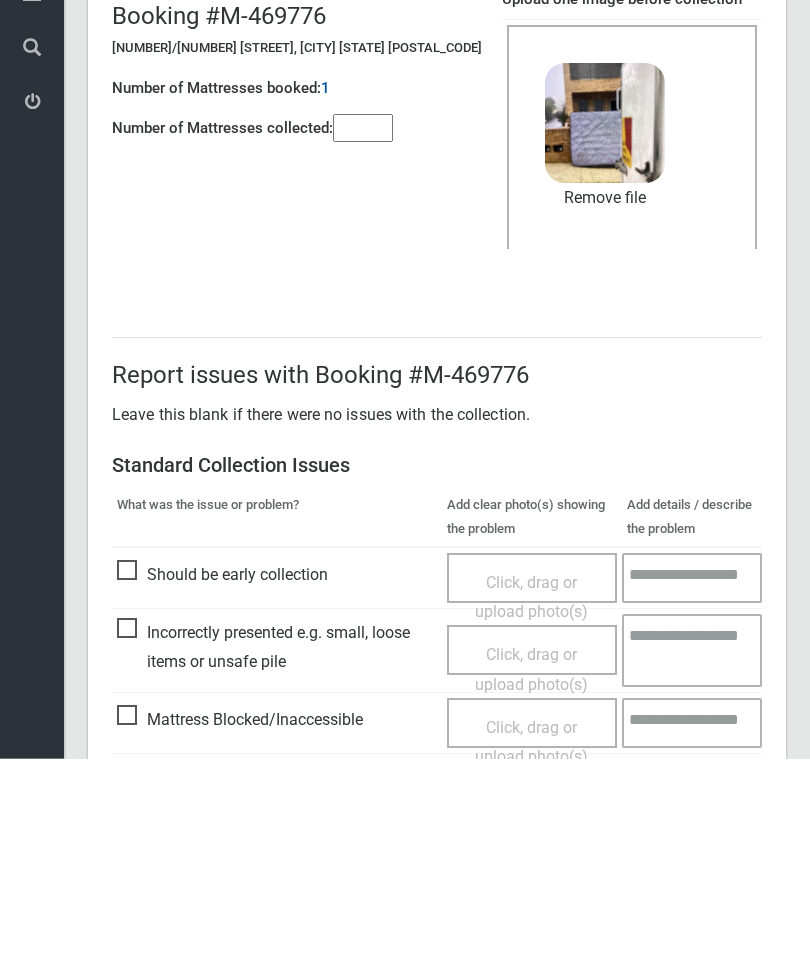 scroll, scrollTop: 274, scrollLeft: 0, axis: vertical 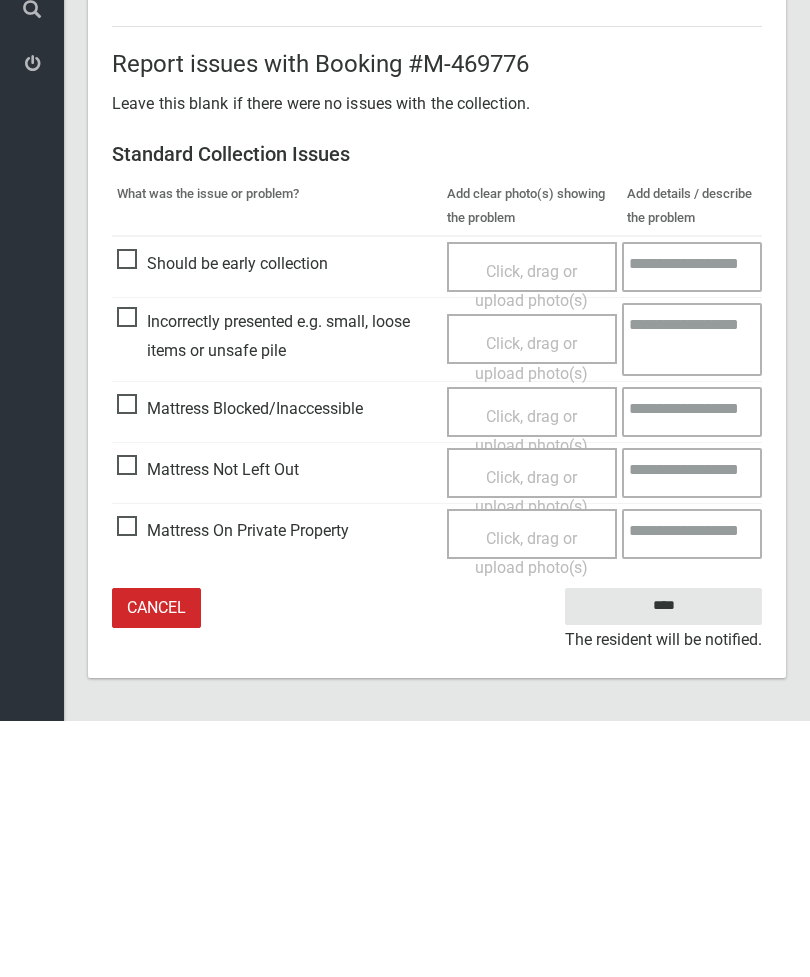 type on "*" 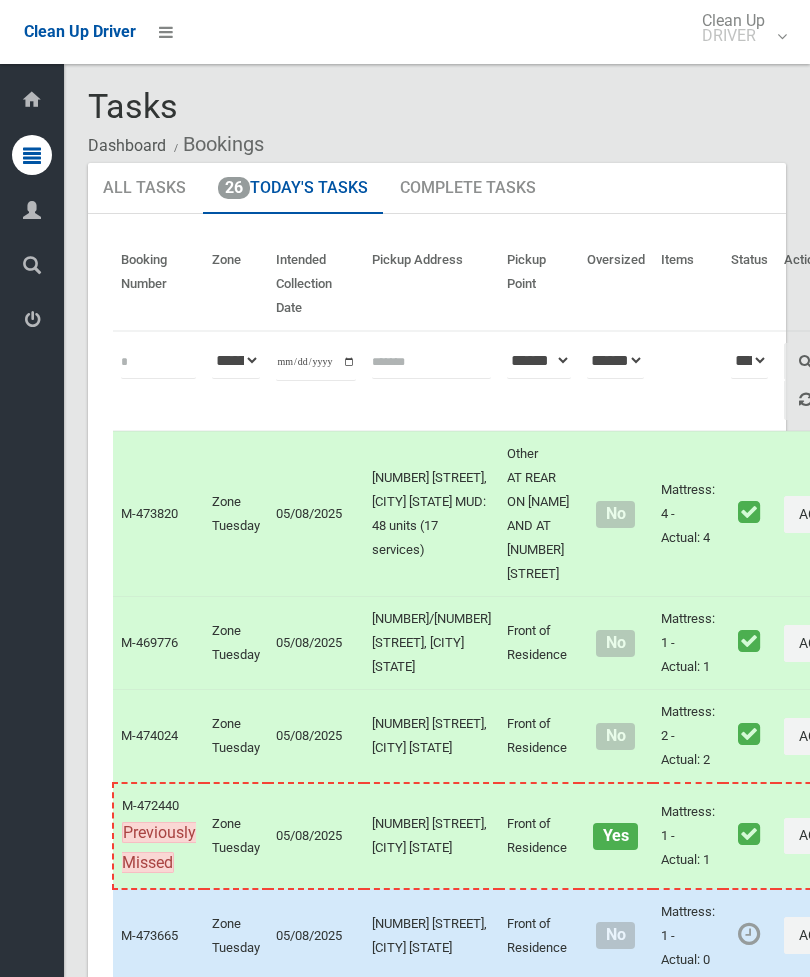 scroll, scrollTop: 0, scrollLeft: 0, axis: both 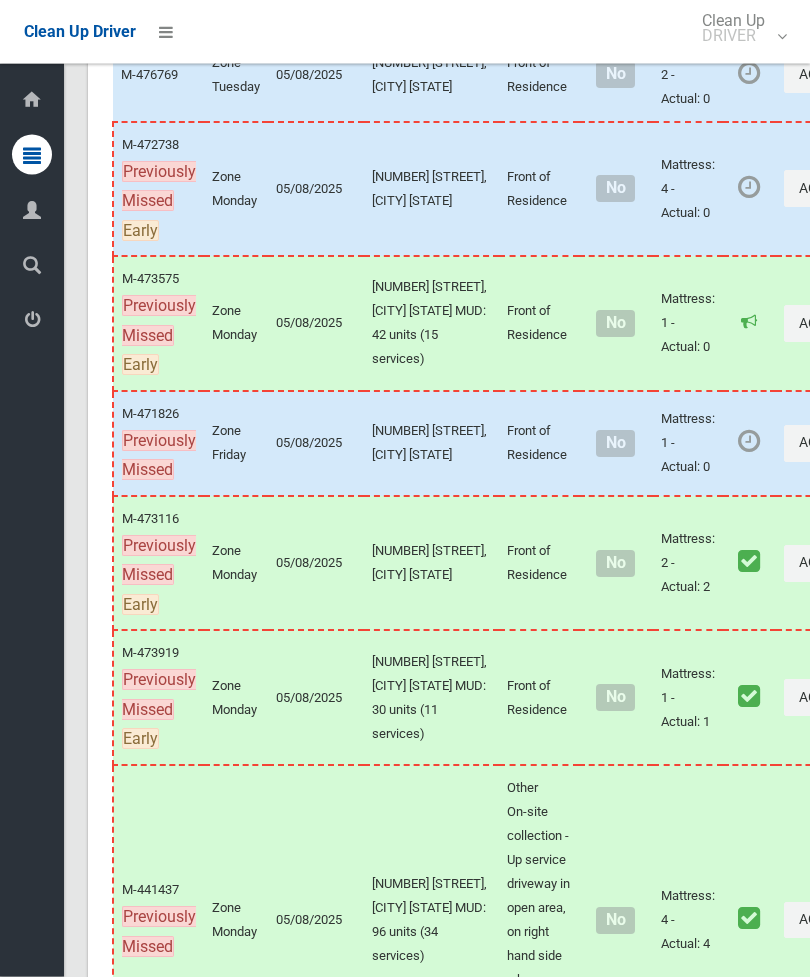 click on "Actions" at bounding box center (832, -18) 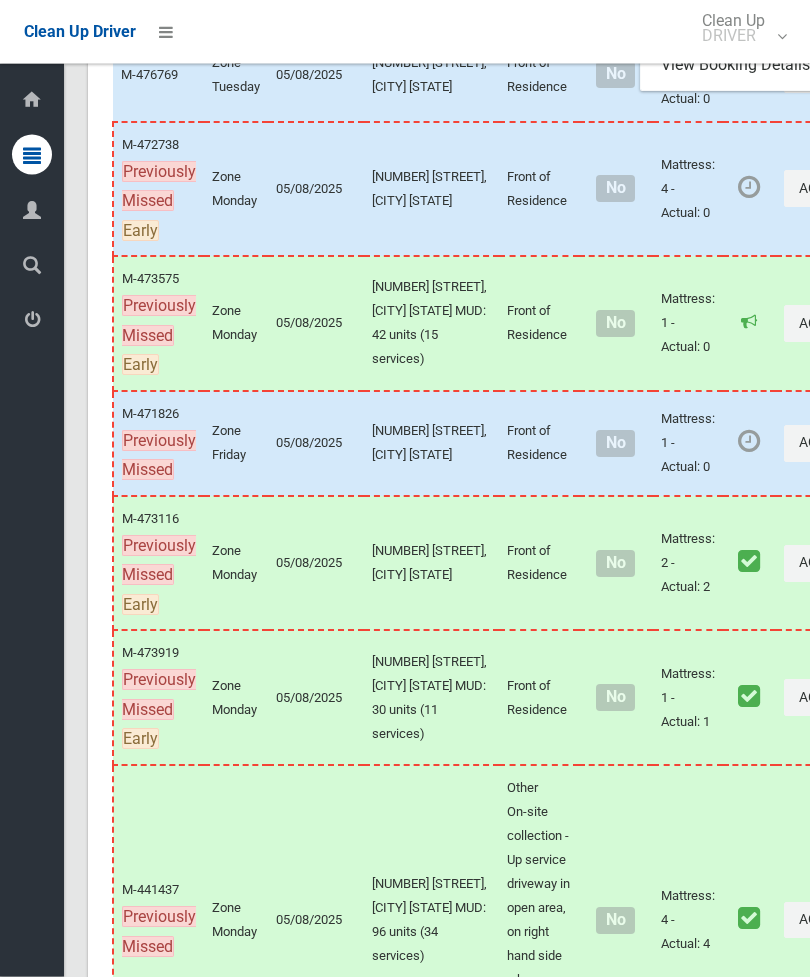 scroll, scrollTop: 954, scrollLeft: 0, axis: vertical 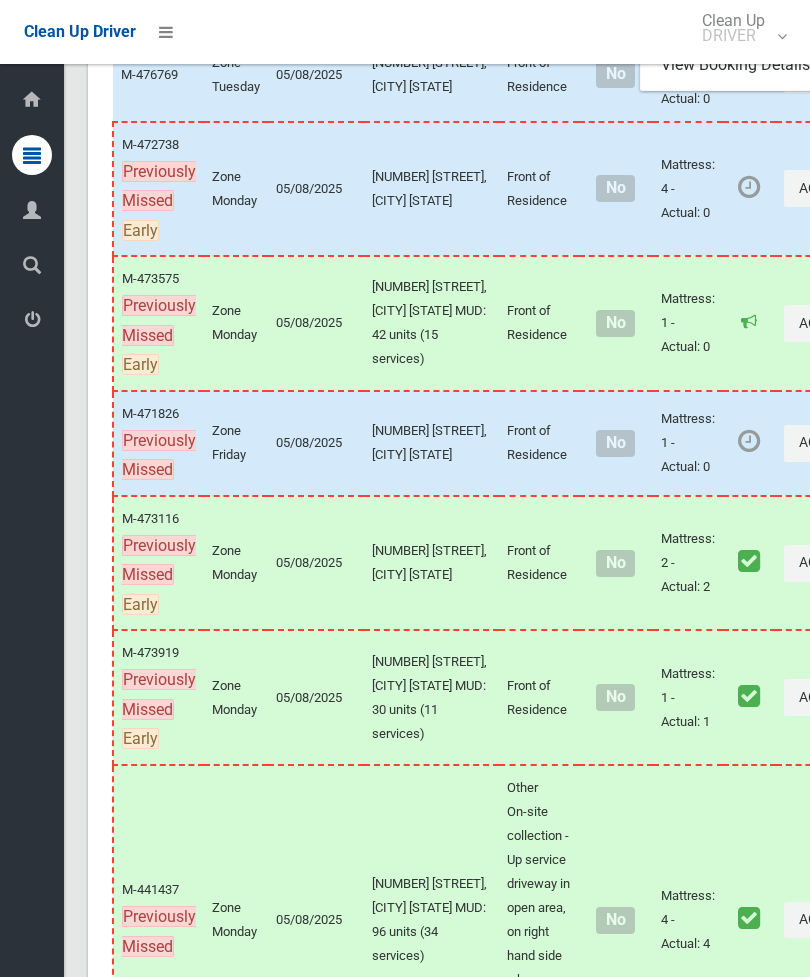 click on "Complete Booking" at bounding box center [760, 26] 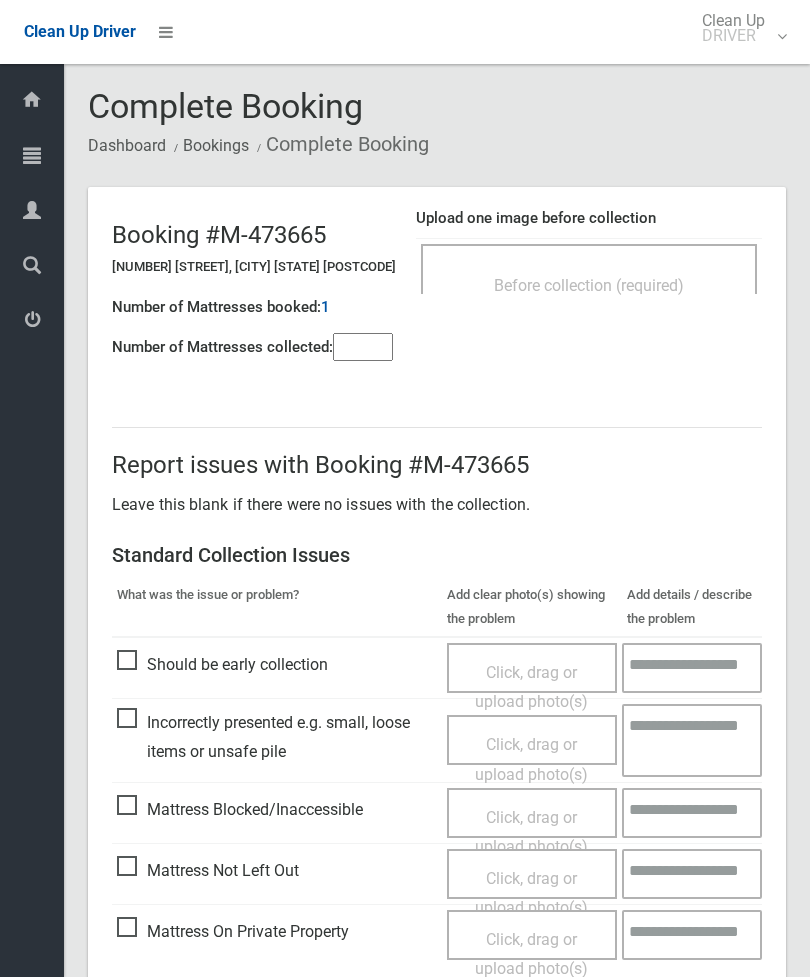 scroll, scrollTop: 0, scrollLeft: 0, axis: both 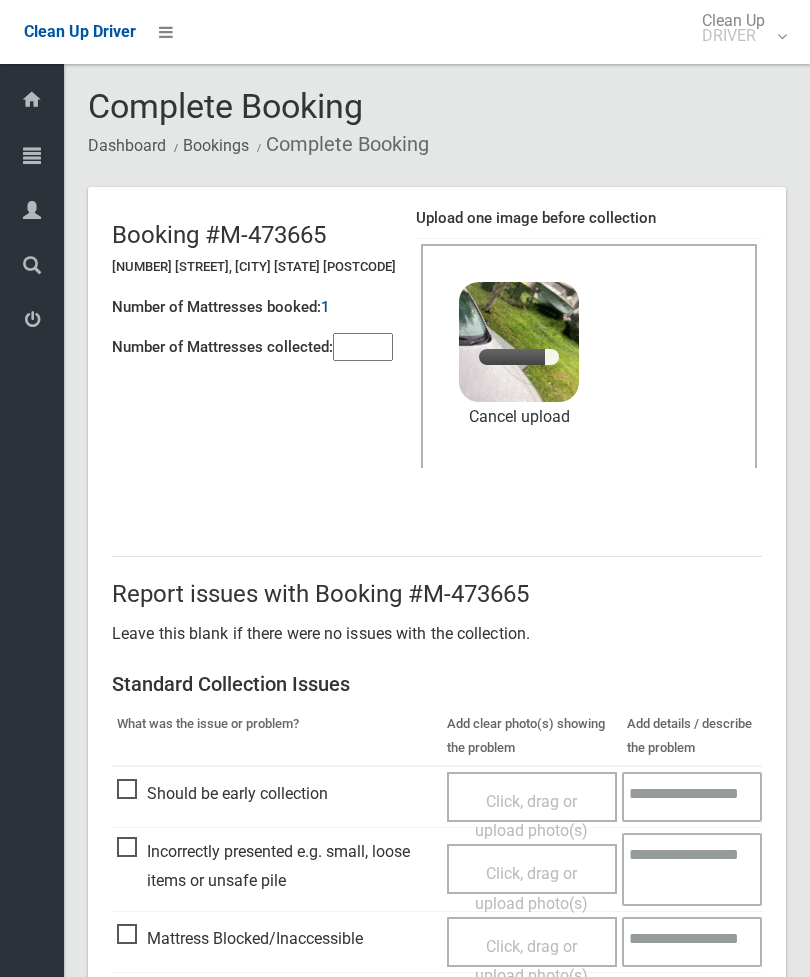 click at bounding box center (363, 347) 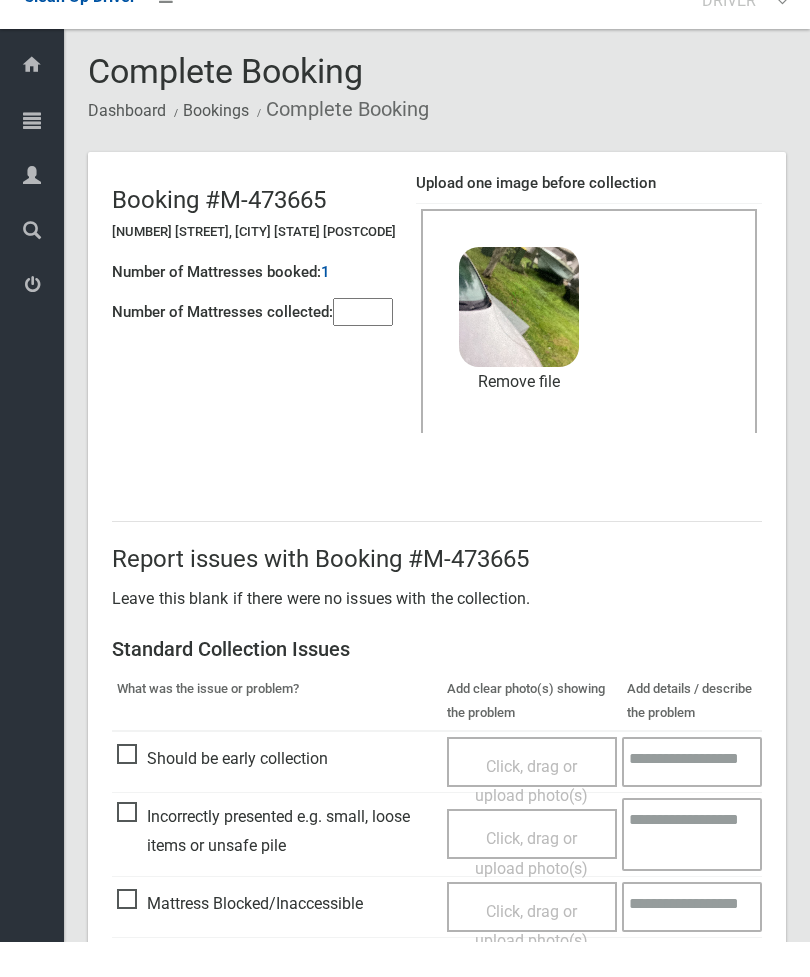 scroll, scrollTop: 274, scrollLeft: 0, axis: vertical 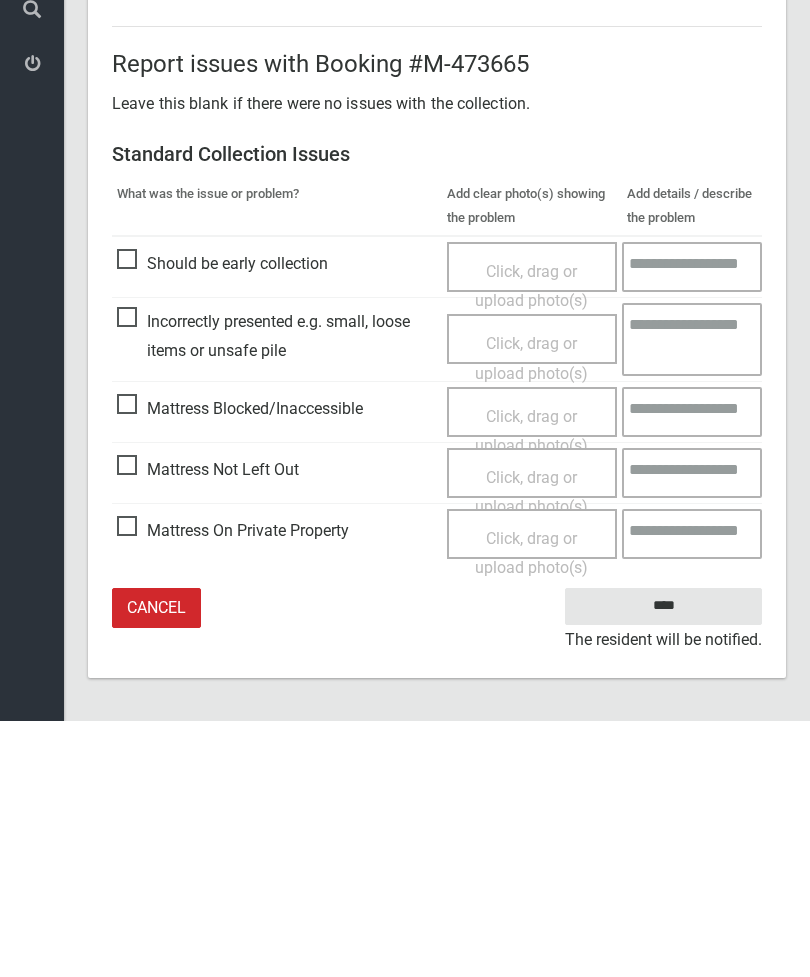 type on "*" 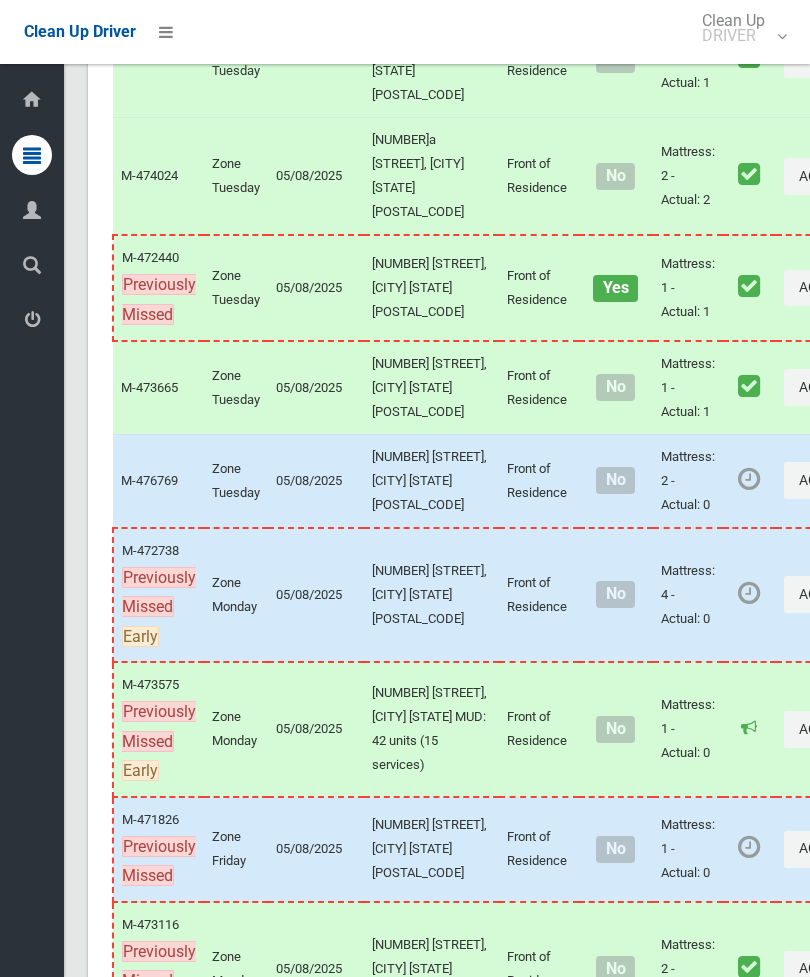 scroll, scrollTop: 754, scrollLeft: 0, axis: vertical 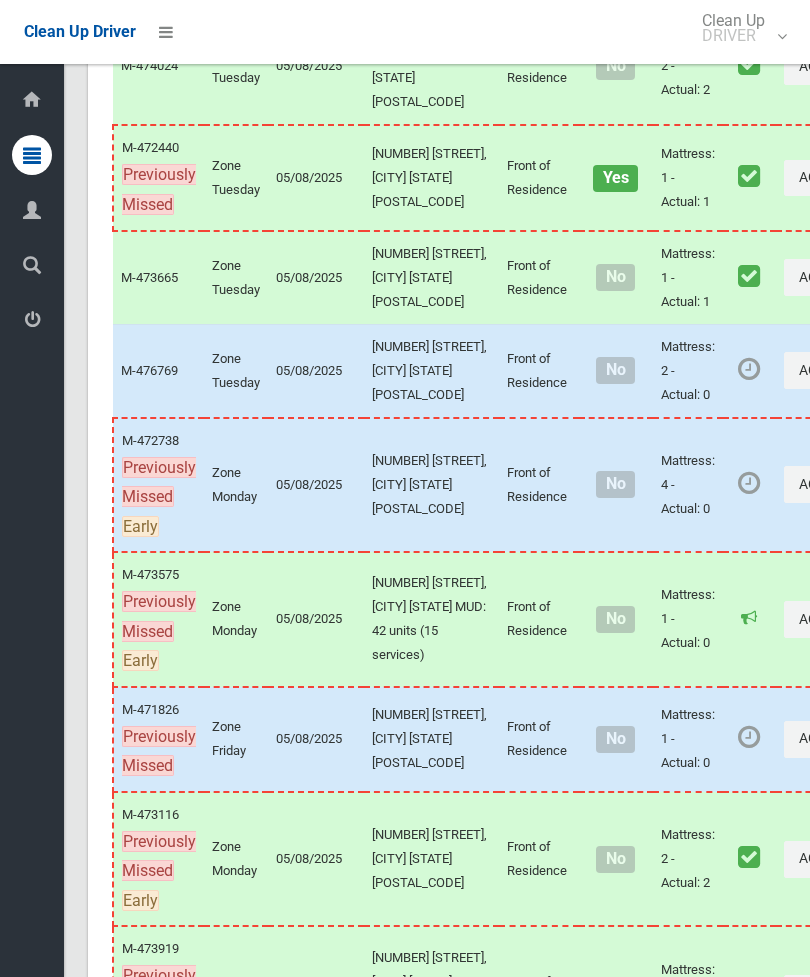 click on "Actions" at bounding box center [832, 370] 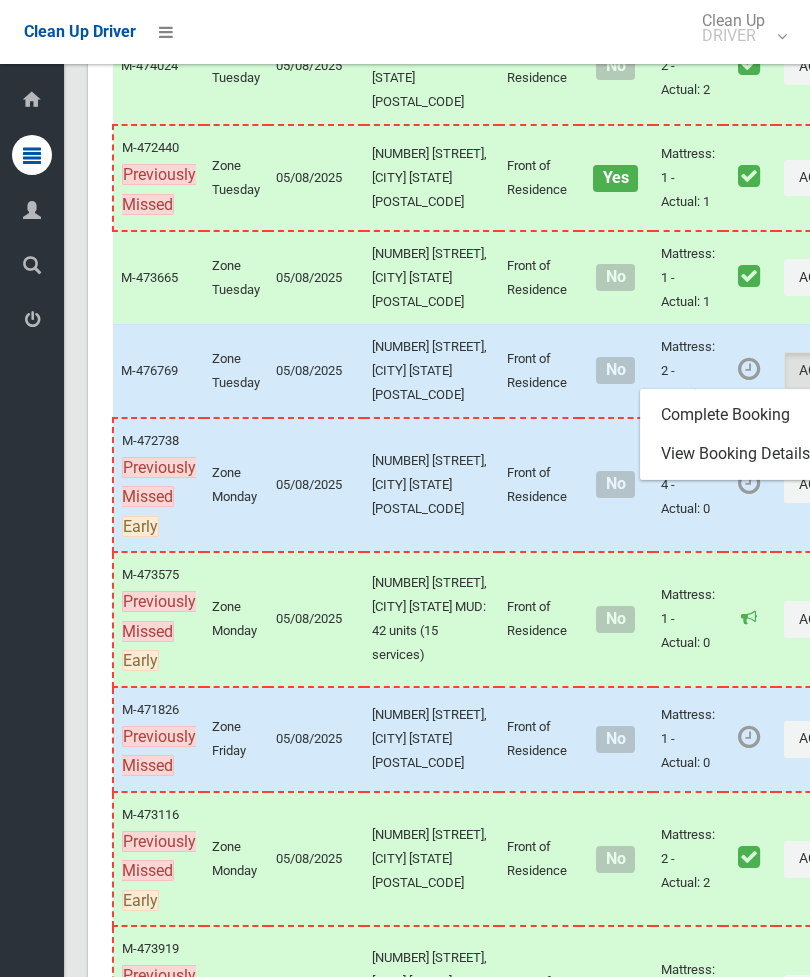 click on "Complete Booking" at bounding box center [760, 415] 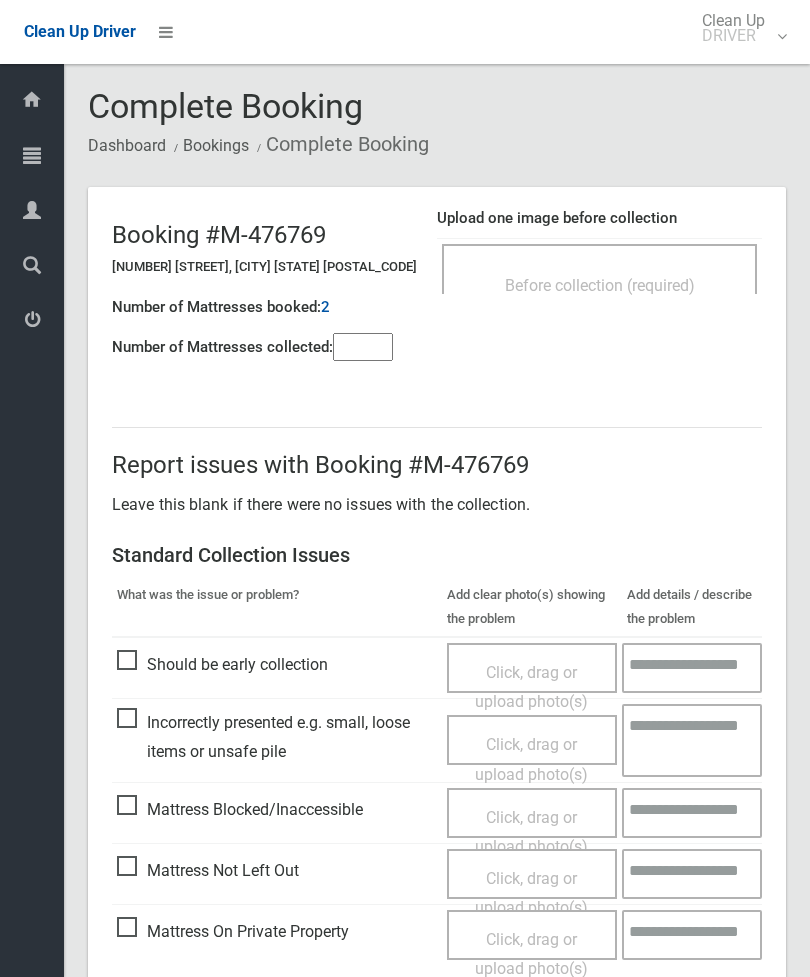 scroll, scrollTop: 0, scrollLeft: 0, axis: both 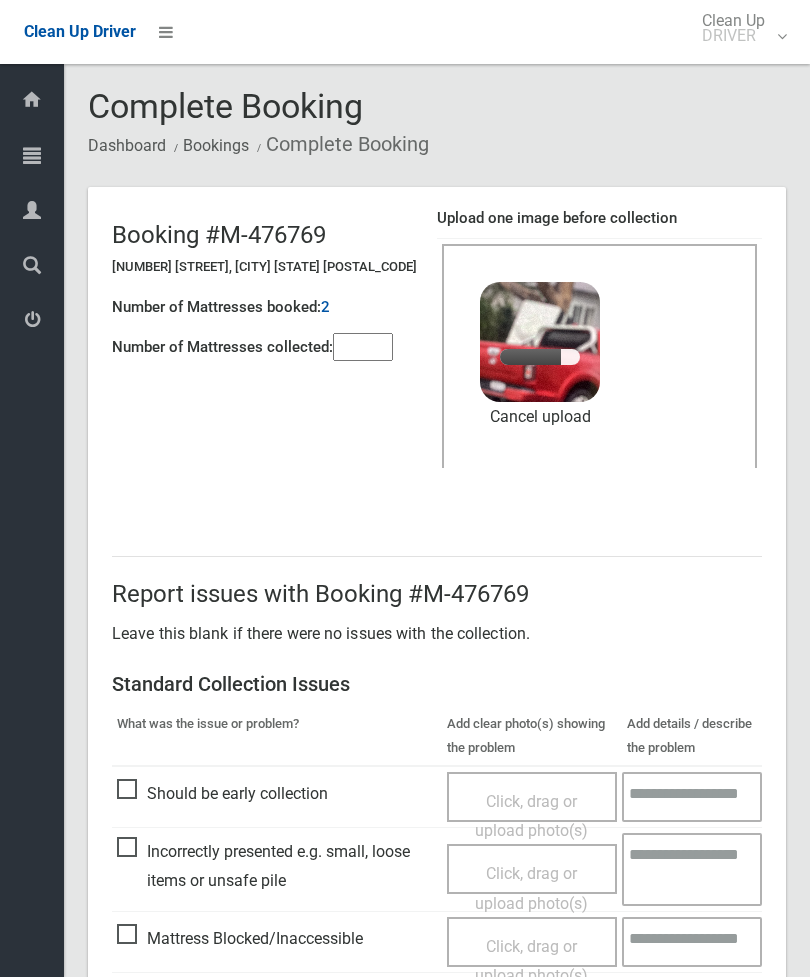 click at bounding box center [363, 347] 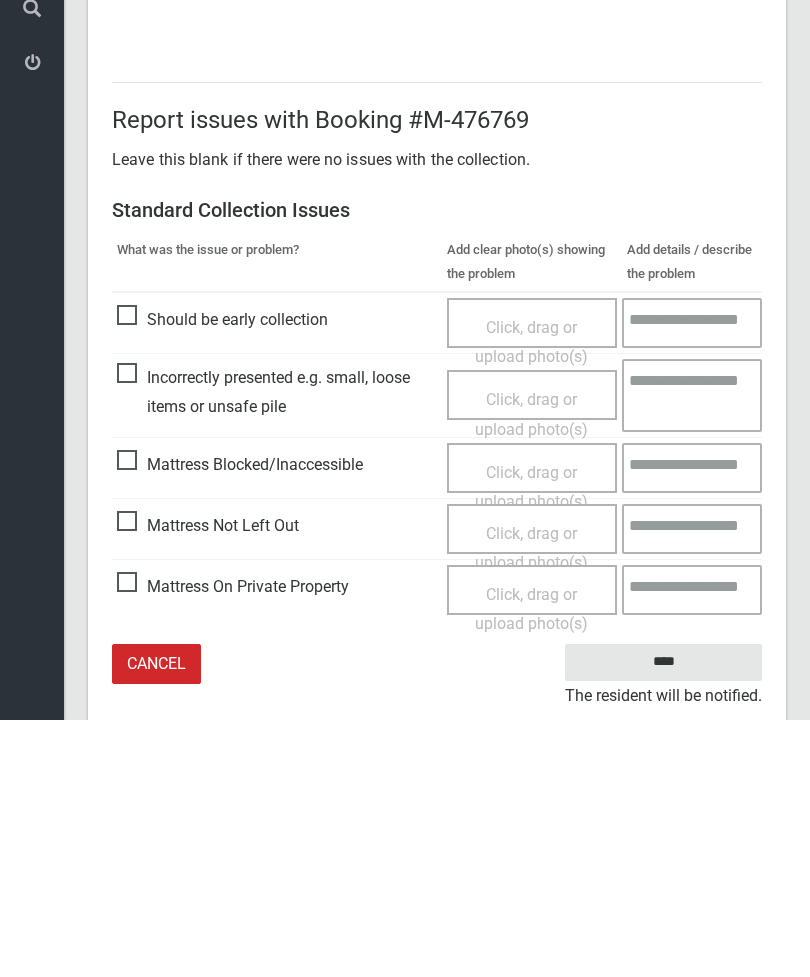 scroll, scrollTop: 274, scrollLeft: 0, axis: vertical 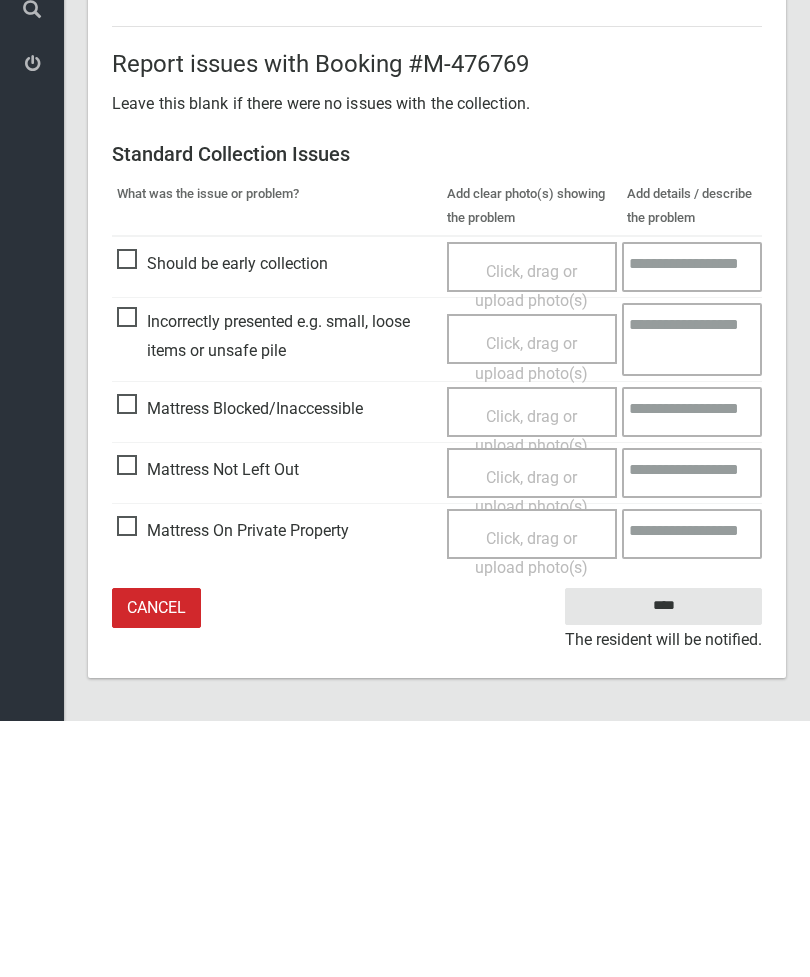 type on "*" 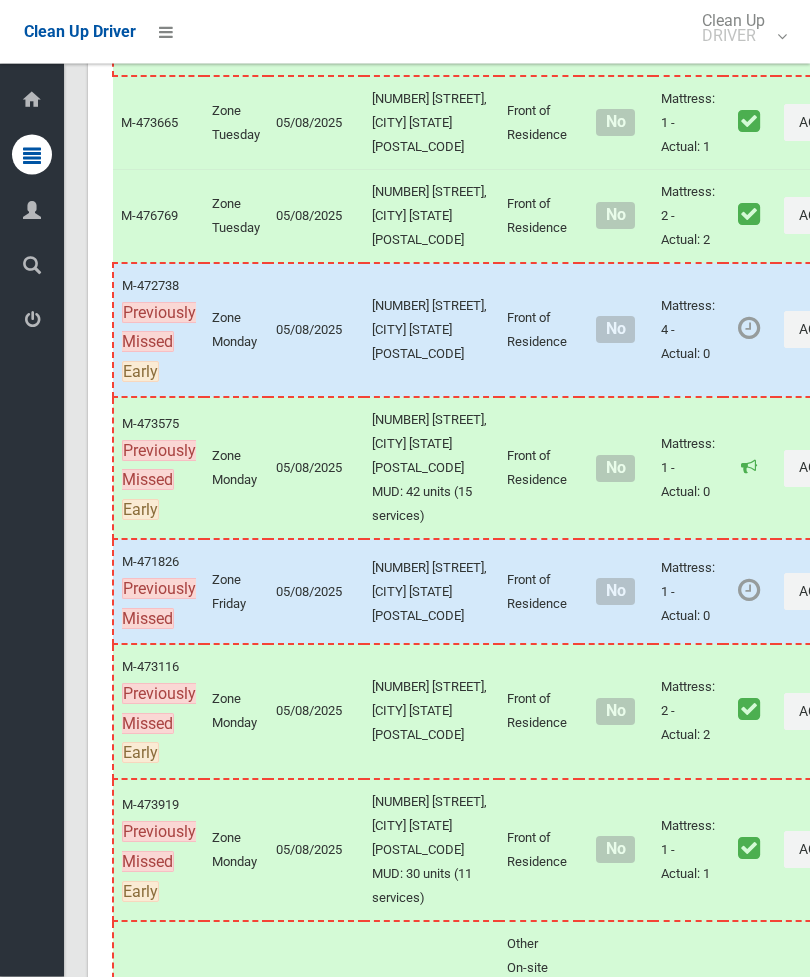 scroll, scrollTop: 862, scrollLeft: 0, axis: vertical 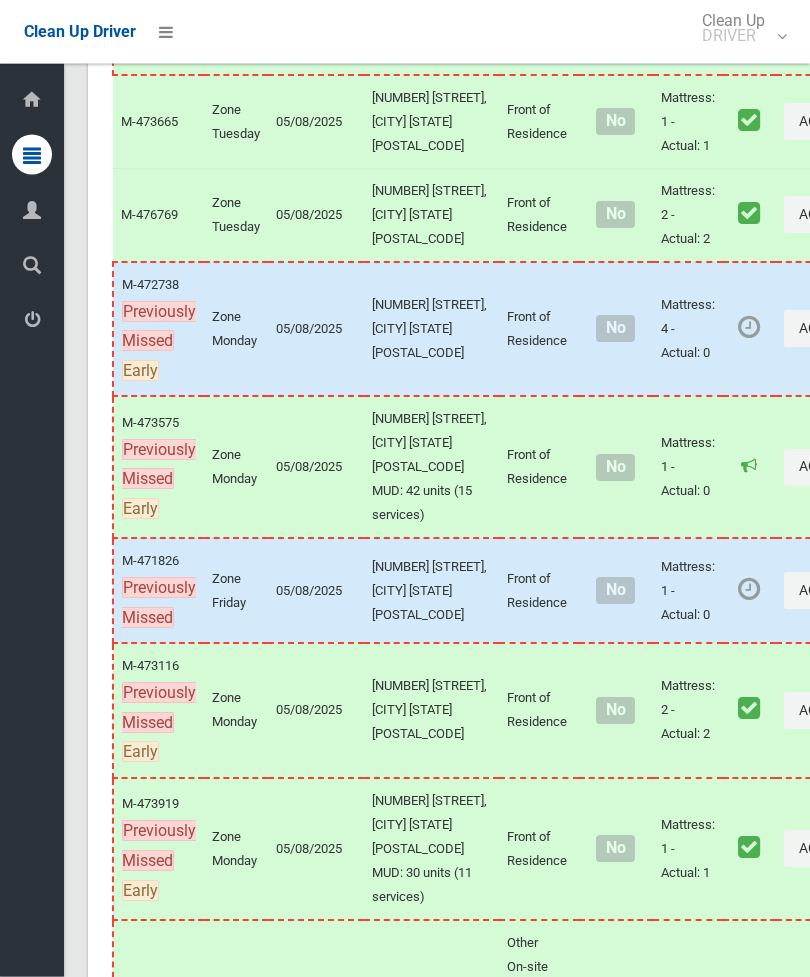 click on "Actions" at bounding box center [832, 329] 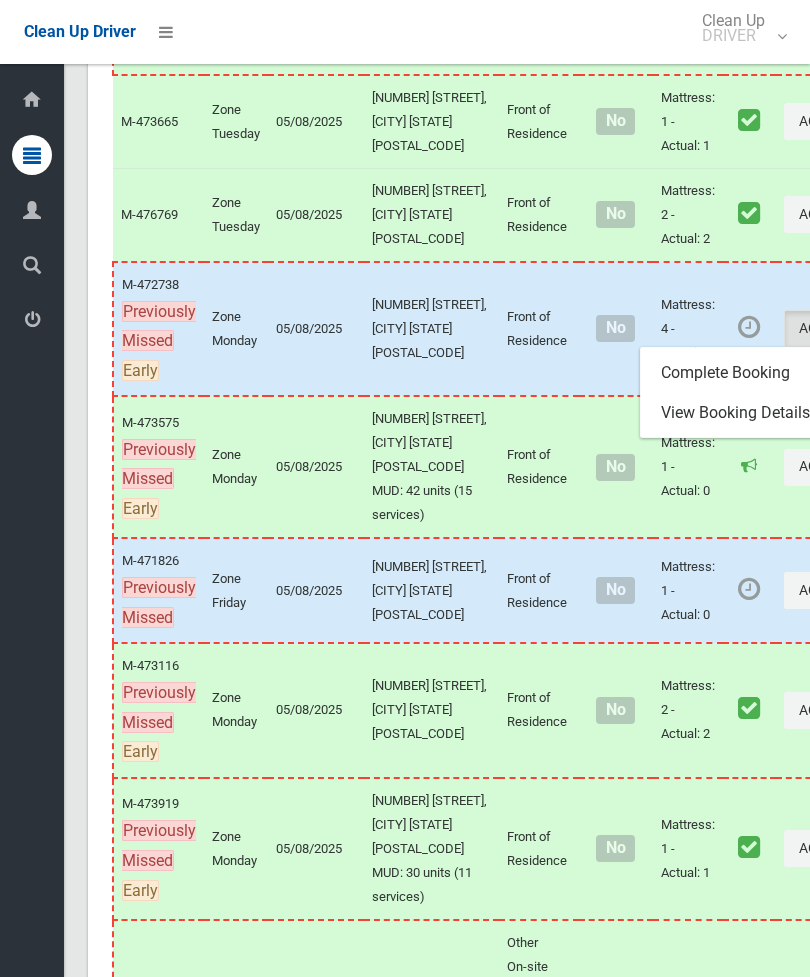 click on "Complete Booking" at bounding box center [760, 373] 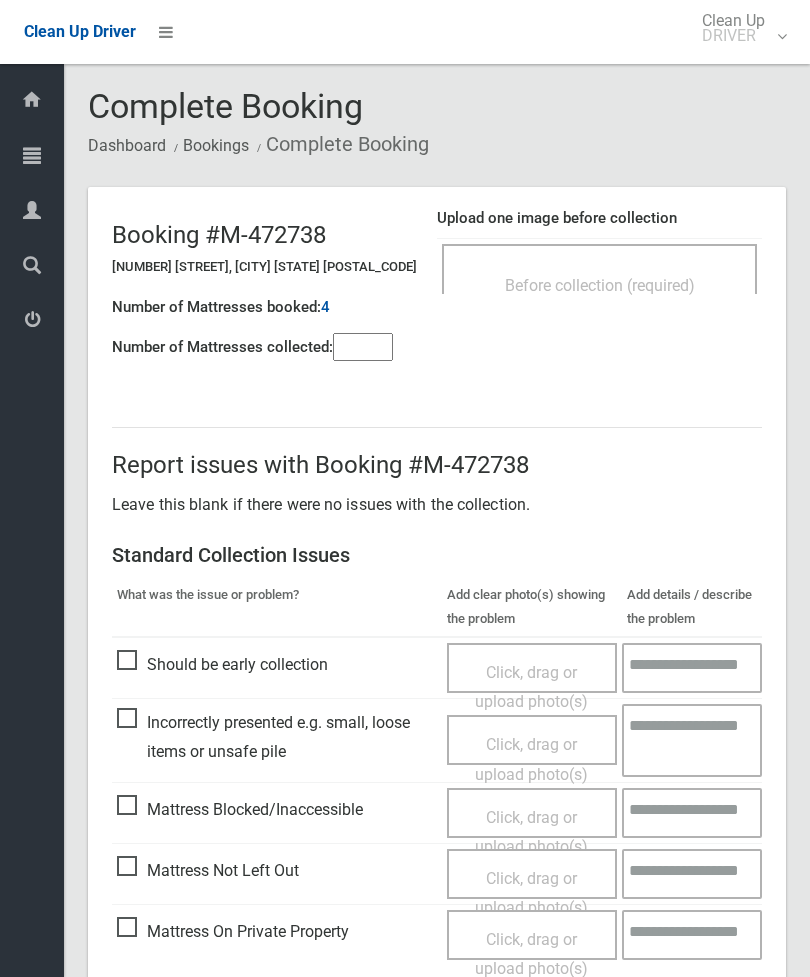 scroll, scrollTop: 0, scrollLeft: 0, axis: both 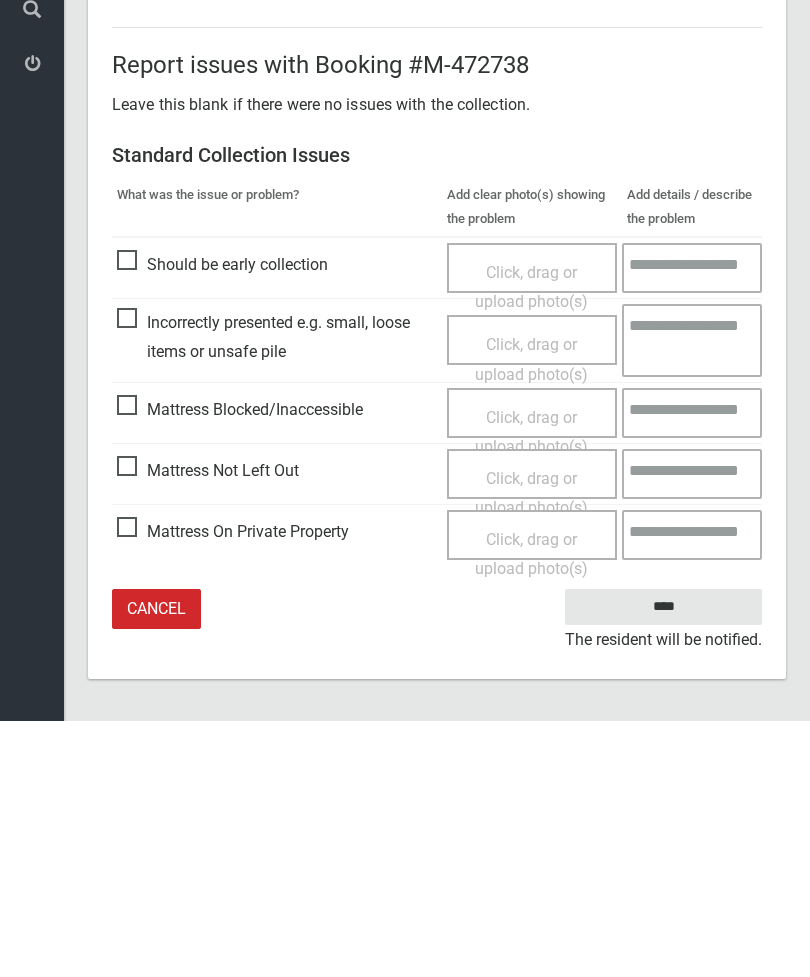 type on "*" 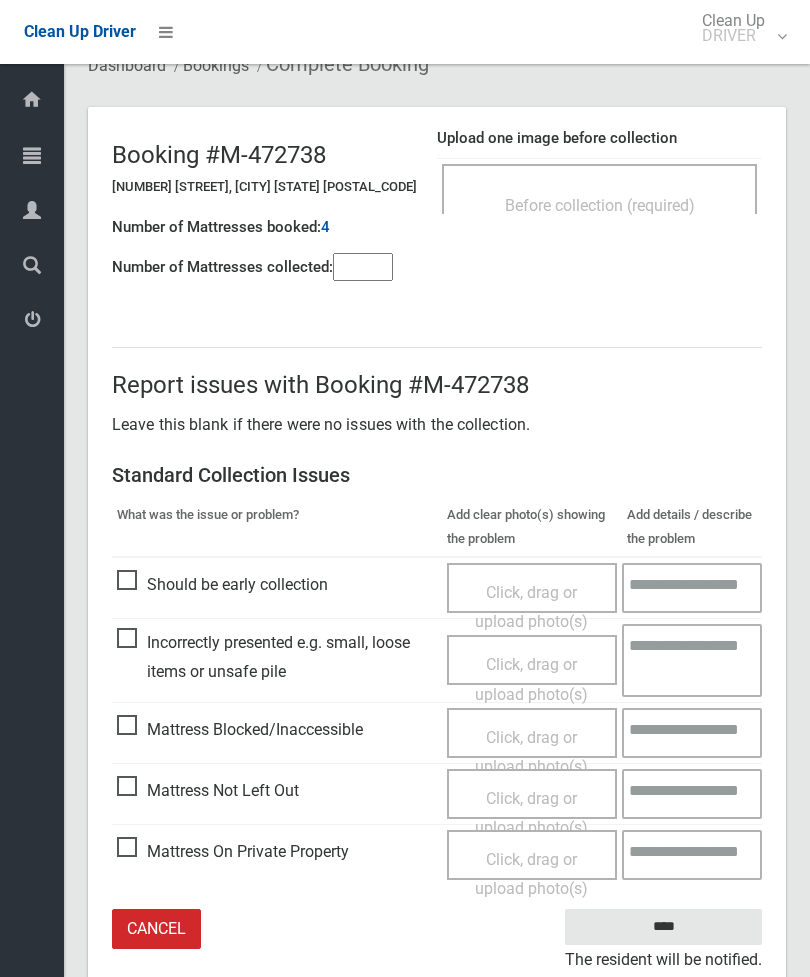 click on "Click, drag or upload photo(s)" at bounding box center (531, 813) 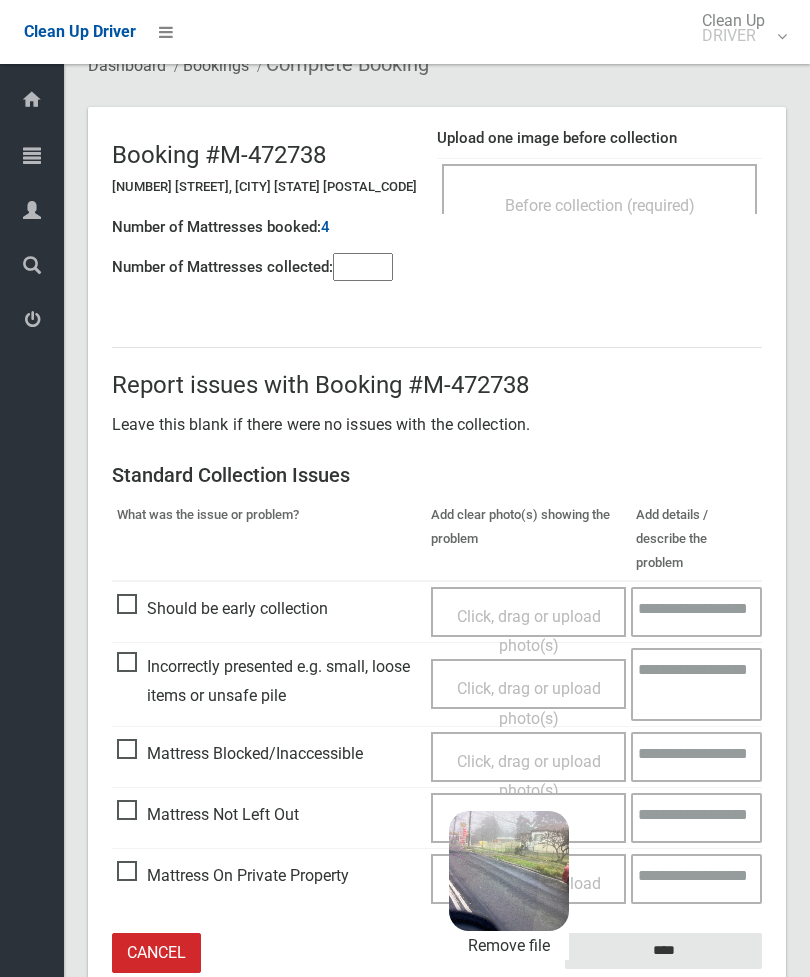 click on "****" at bounding box center (663, 951) 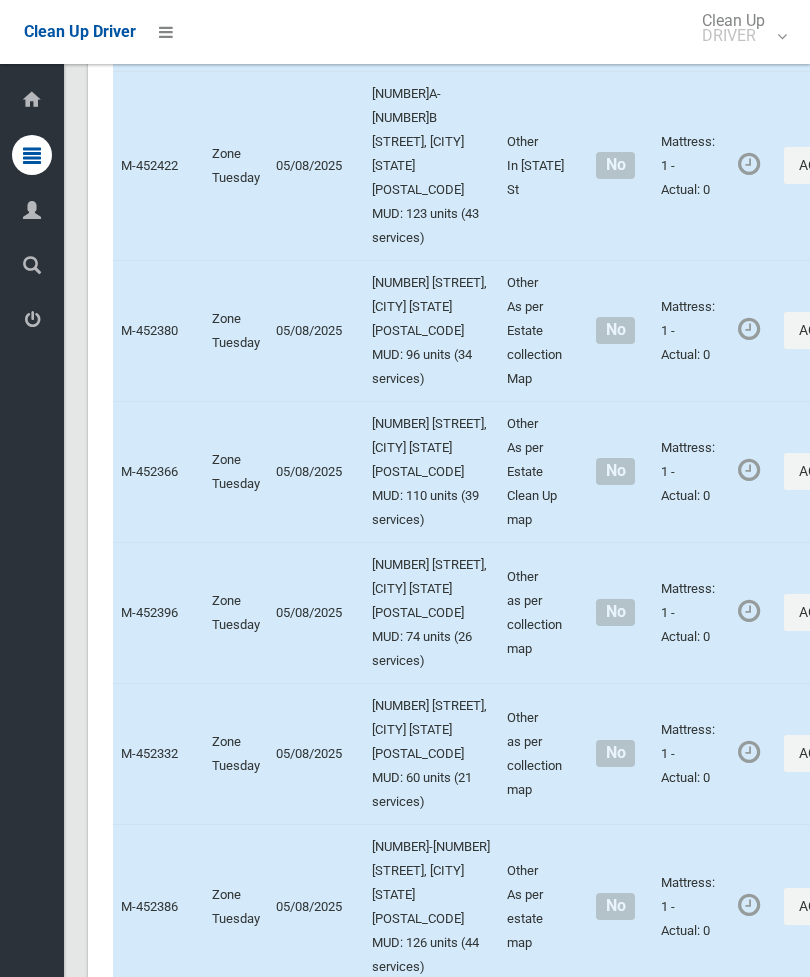 scroll, scrollTop: 3218, scrollLeft: 0, axis: vertical 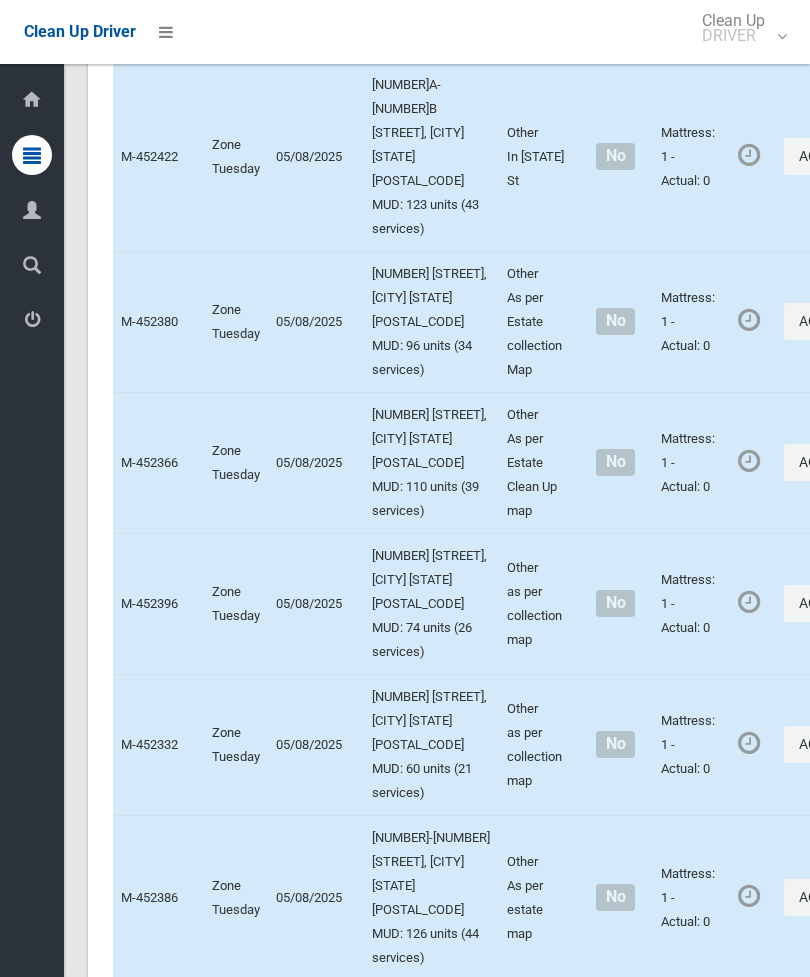 click on "Actions" at bounding box center (832, 156) 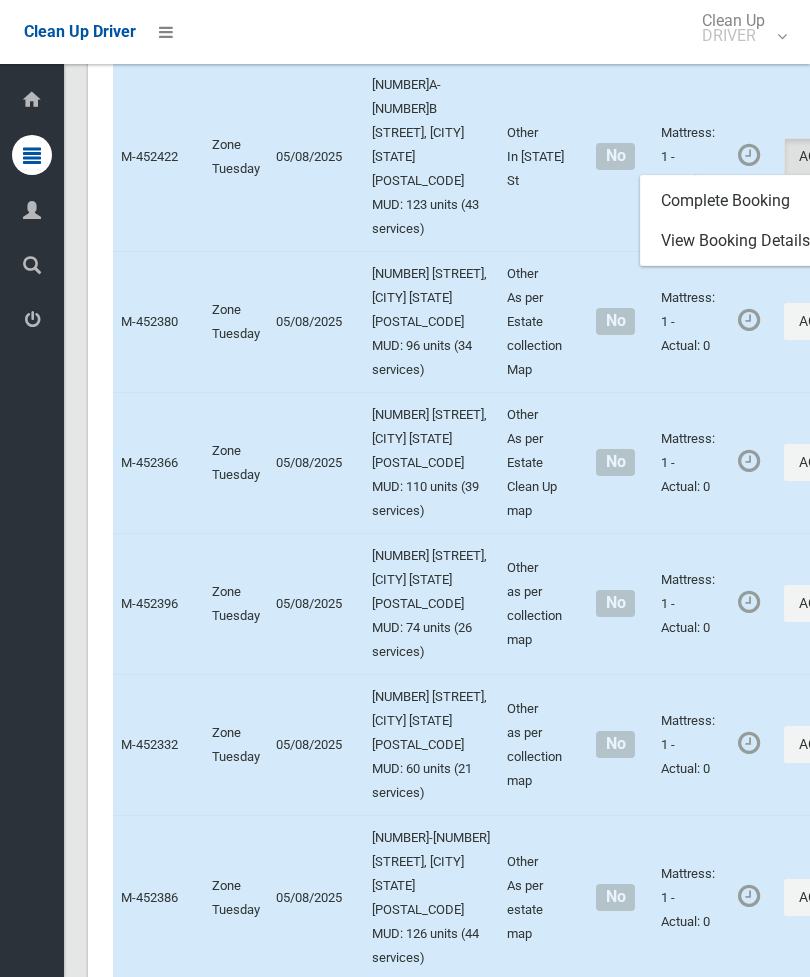 click on "Complete Booking" at bounding box center (760, 201) 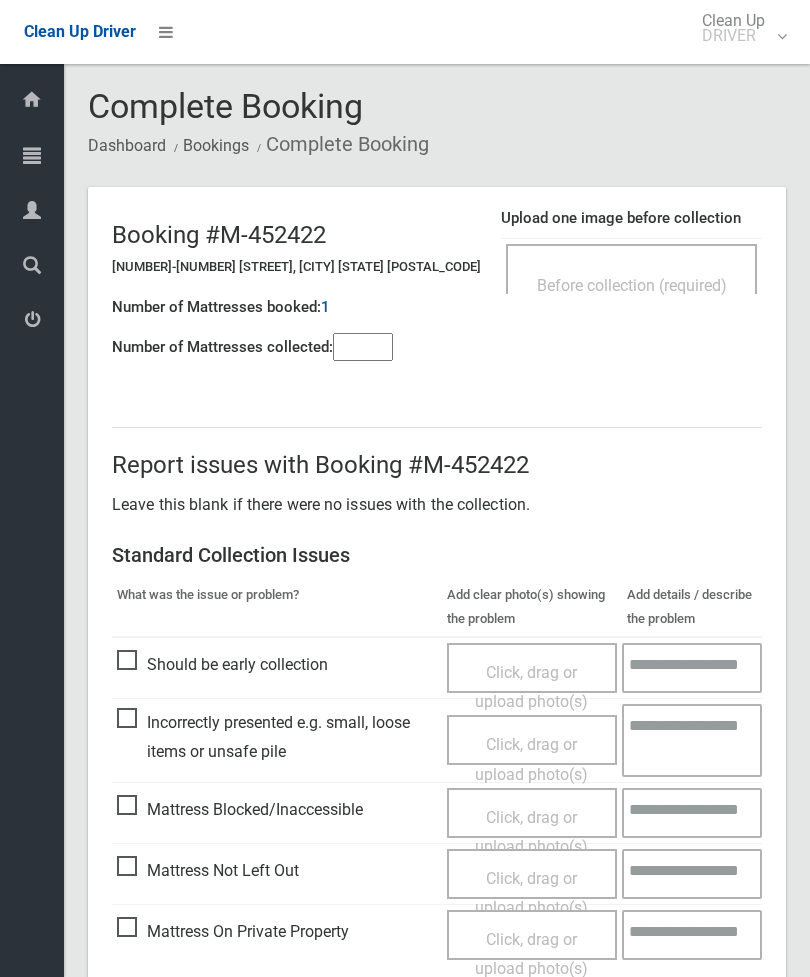 scroll, scrollTop: 0, scrollLeft: 0, axis: both 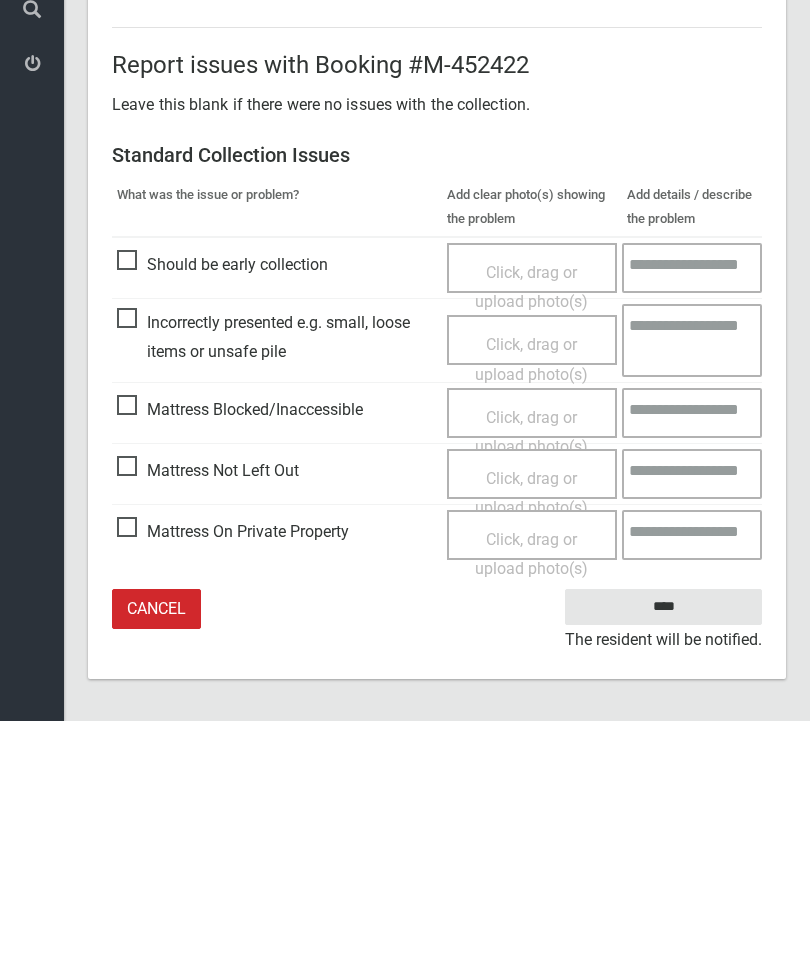 type on "*" 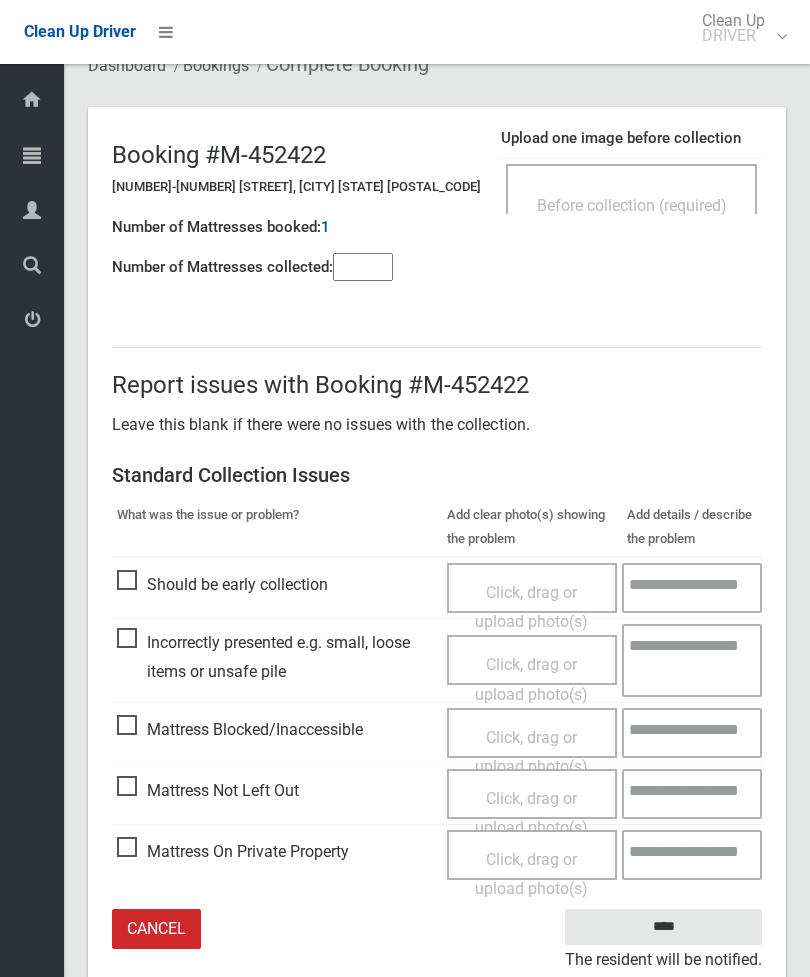 click on "Click, drag or upload photo(s)" at bounding box center [531, 813] 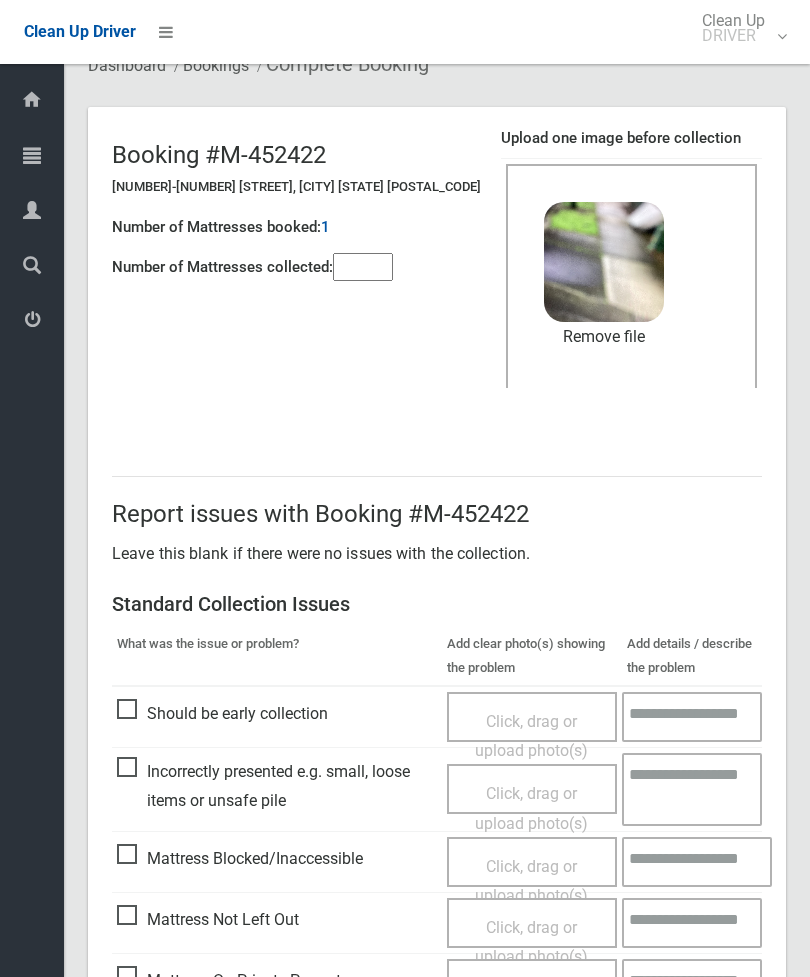 scroll, scrollTop: 20, scrollLeft: 0, axis: vertical 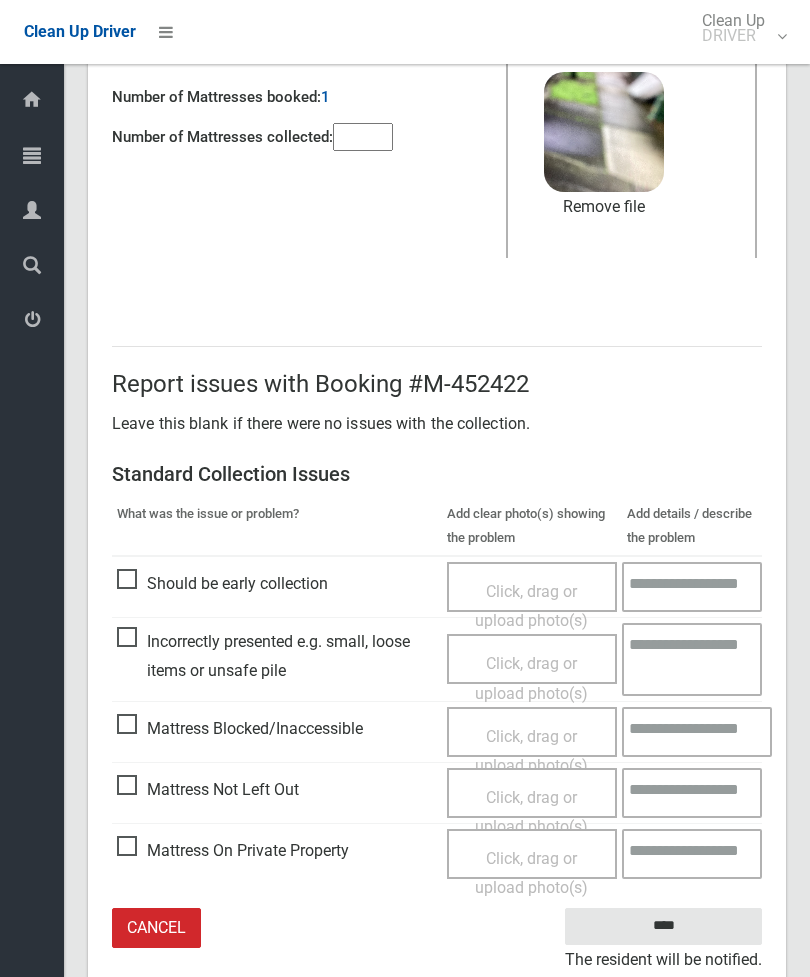 click on "****" at bounding box center [663, 926] 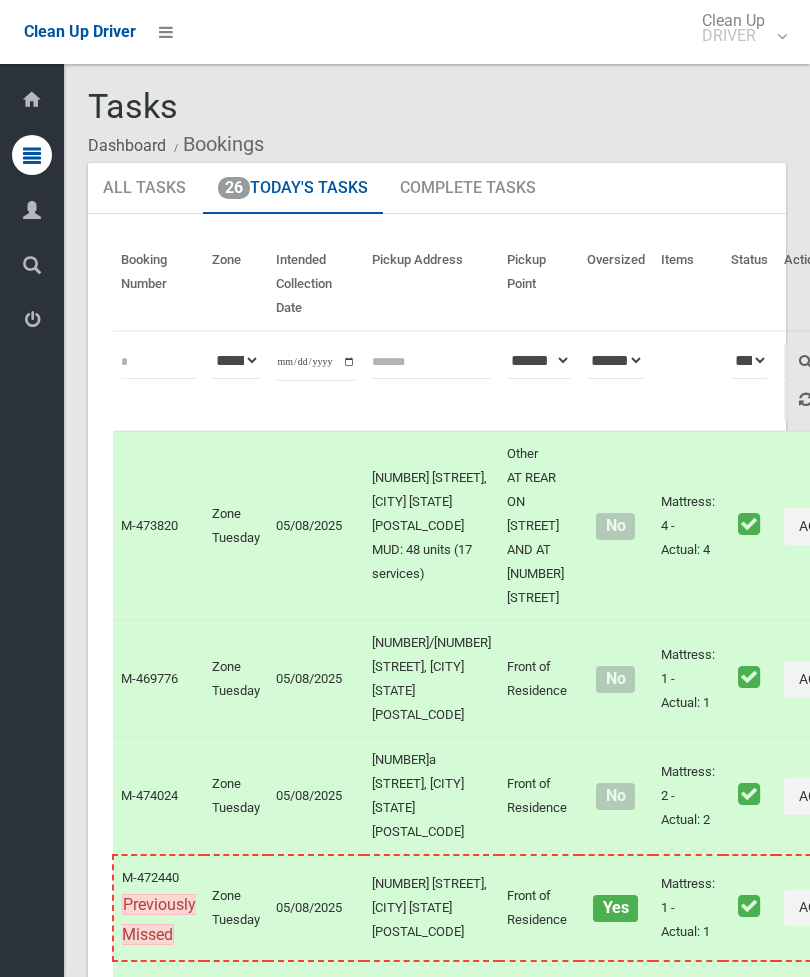 scroll, scrollTop: 0, scrollLeft: 0, axis: both 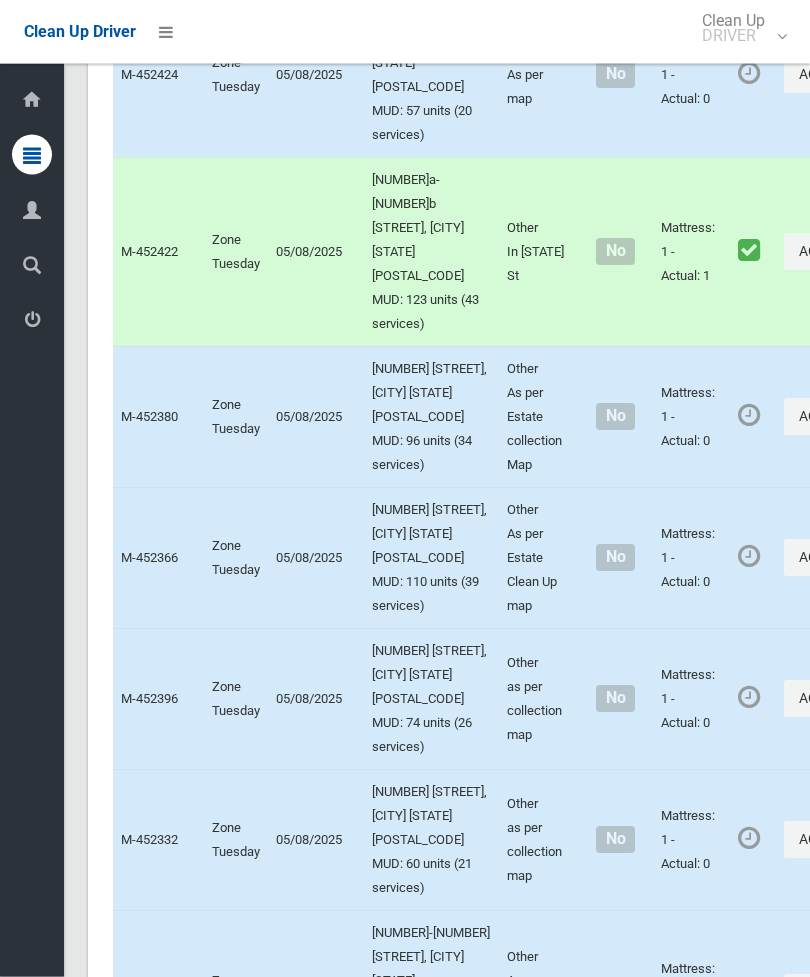 click on "Actions" at bounding box center [832, 75] 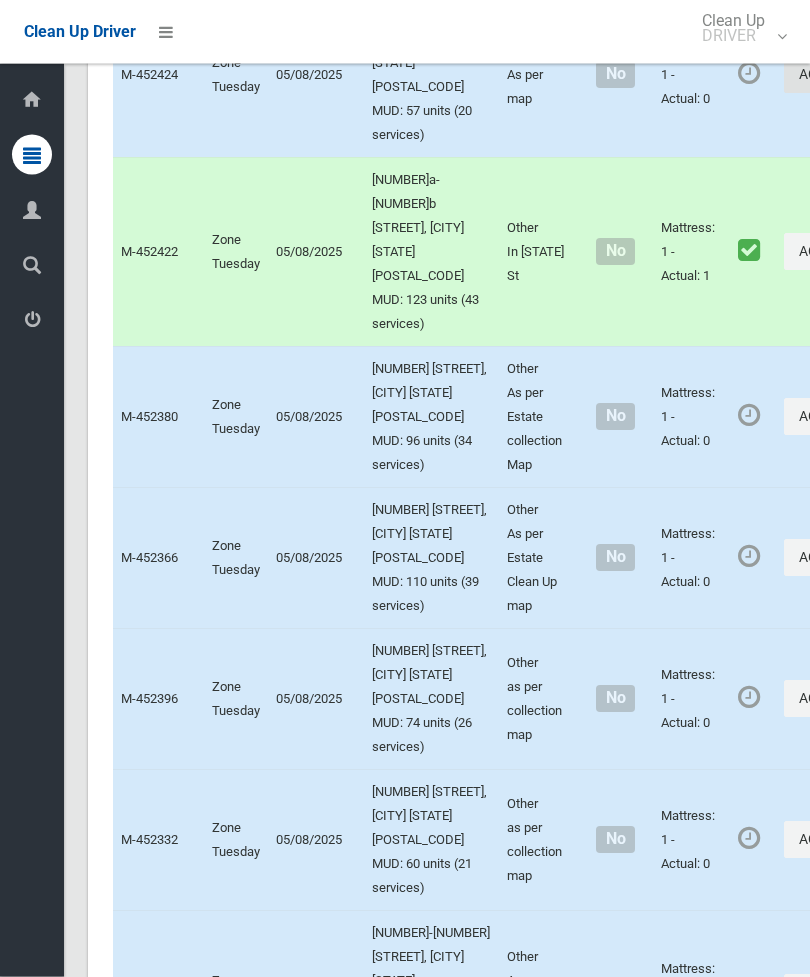scroll, scrollTop: 3123, scrollLeft: 0, axis: vertical 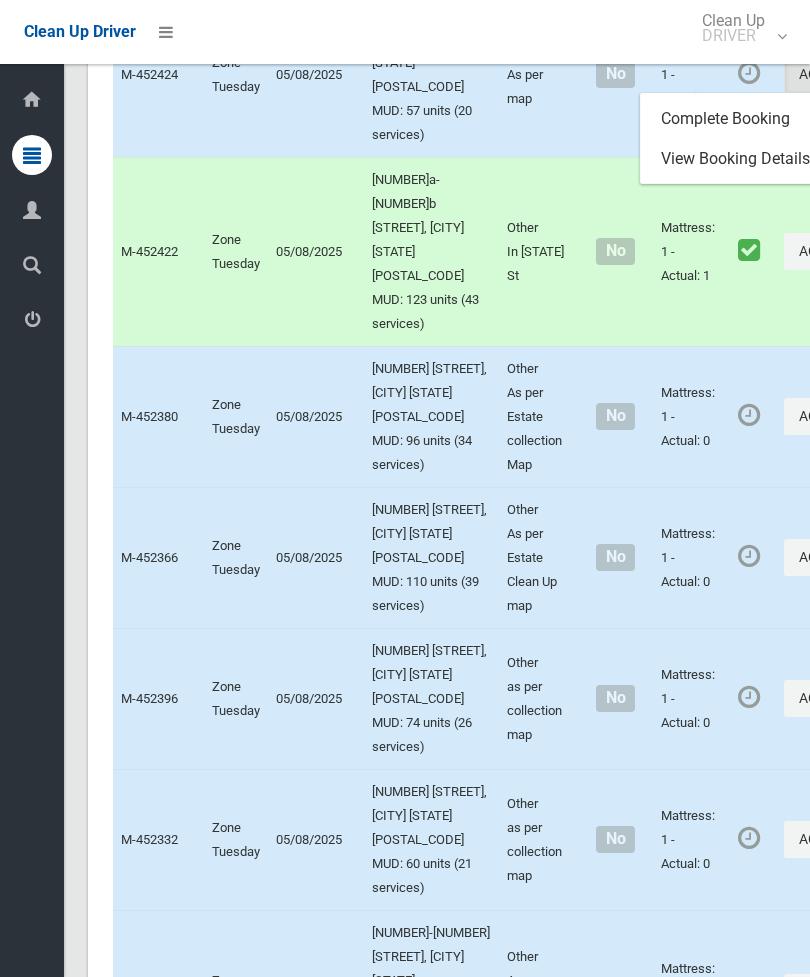 click on "Complete Booking" at bounding box center [760, 119] 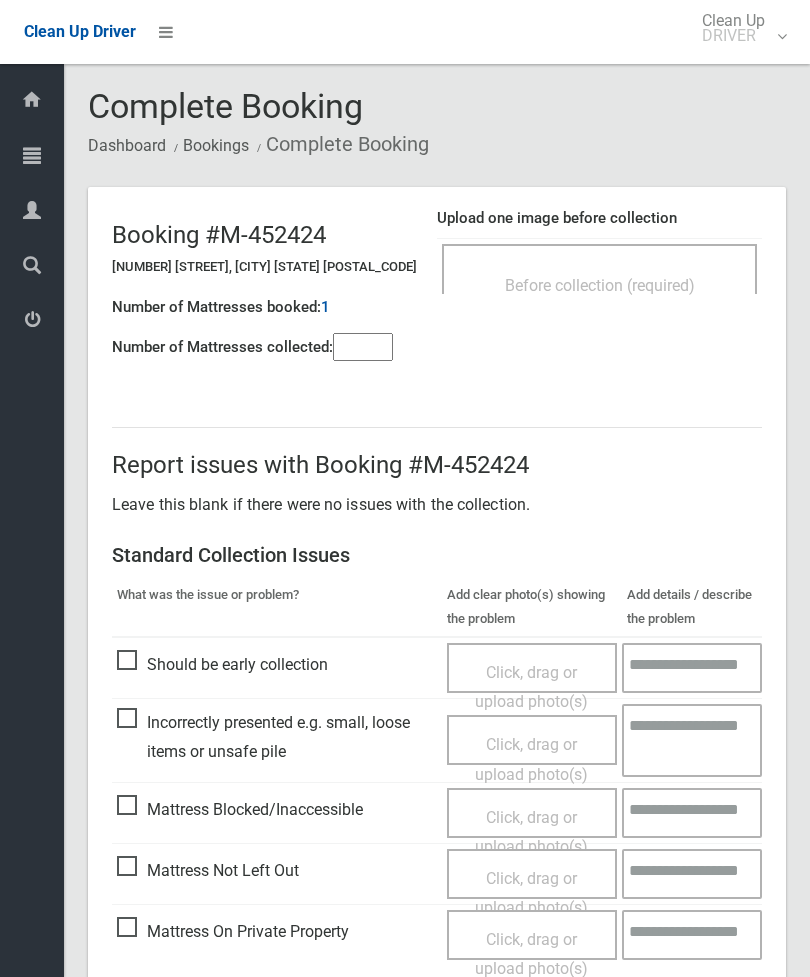 scroll, scrollTop: 0, scrollLeft: 0, axis: both 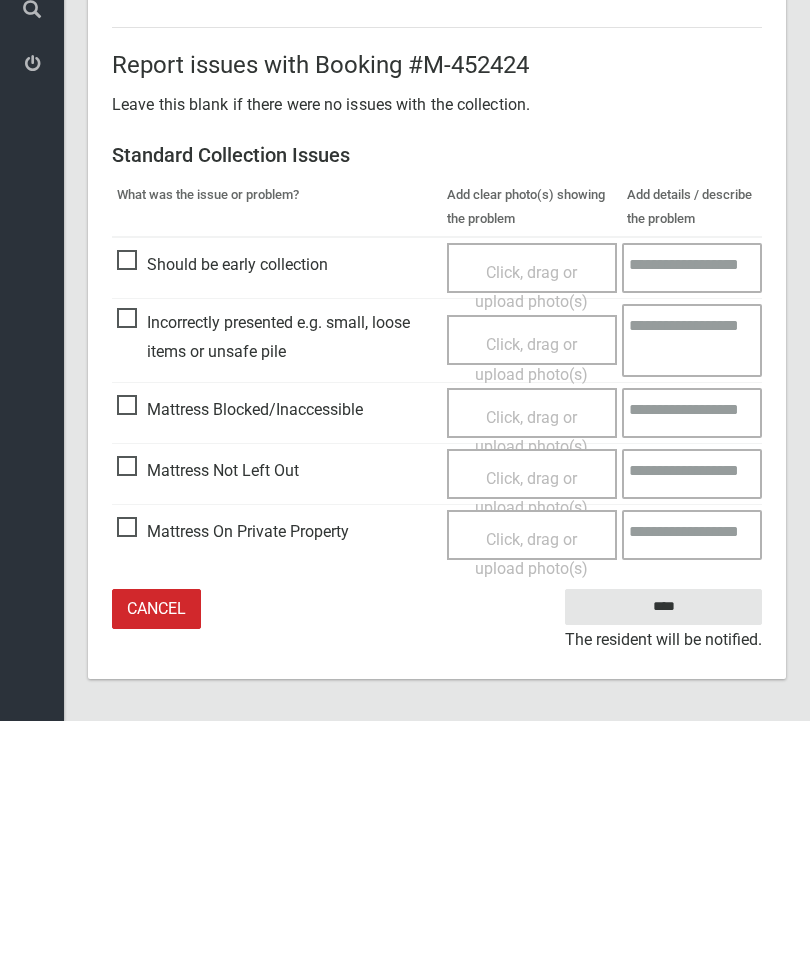 type on "*" 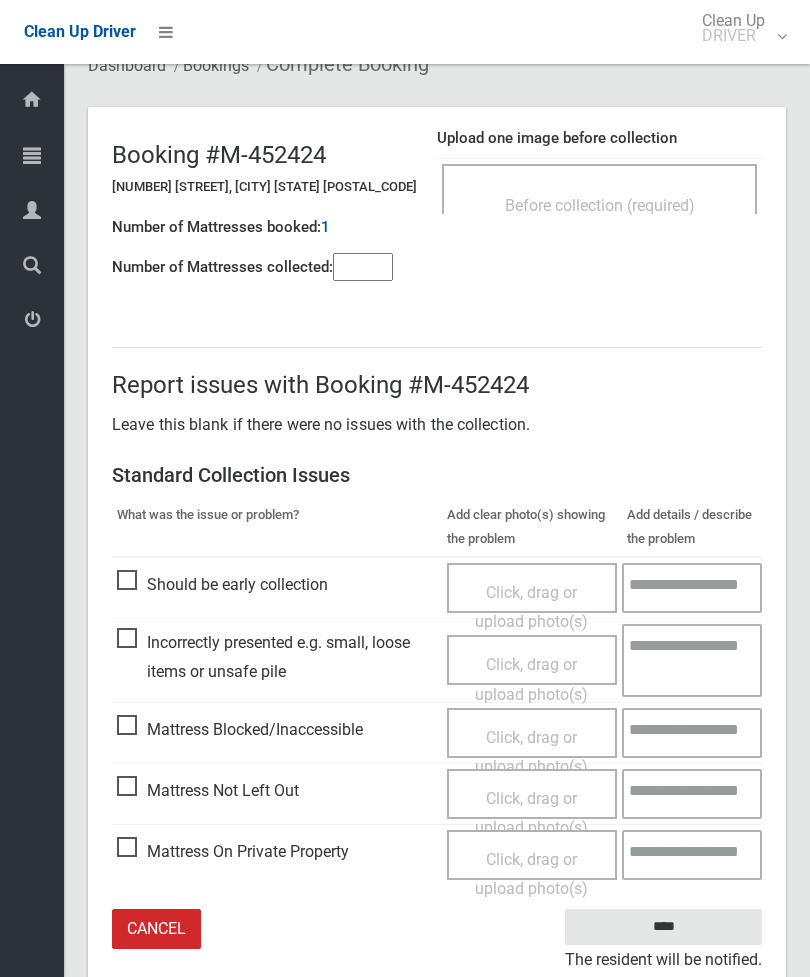 click on "Click, drag or upload photo(s)" at bounding box center [531, 813] 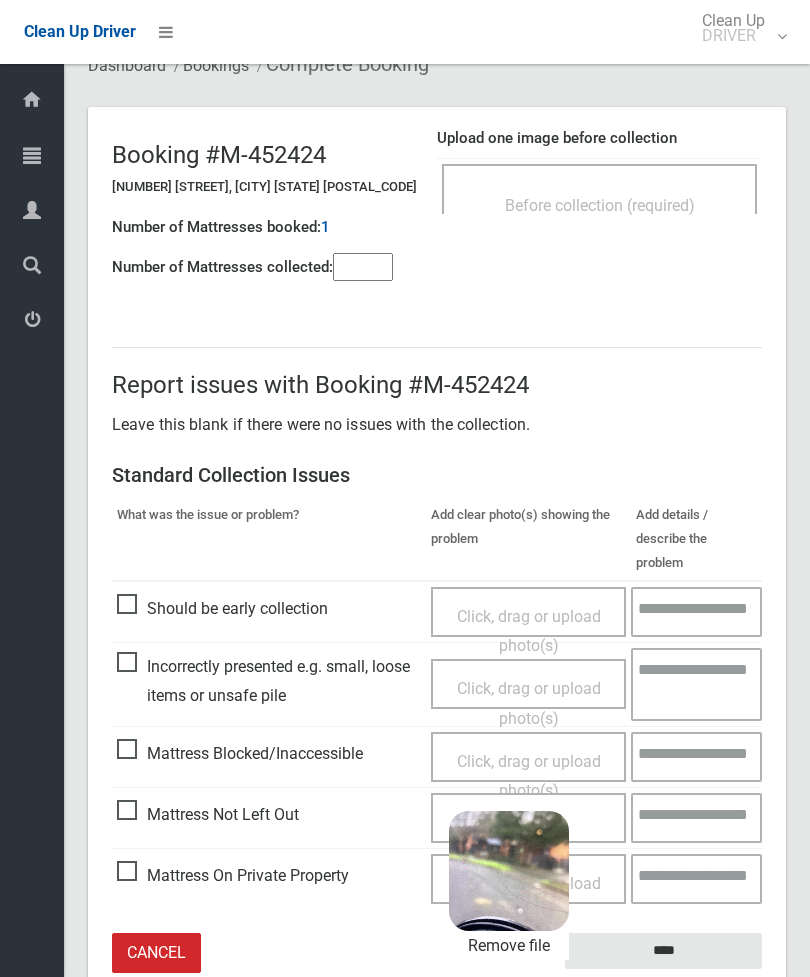click on "****" at bounding box center [663, 951] 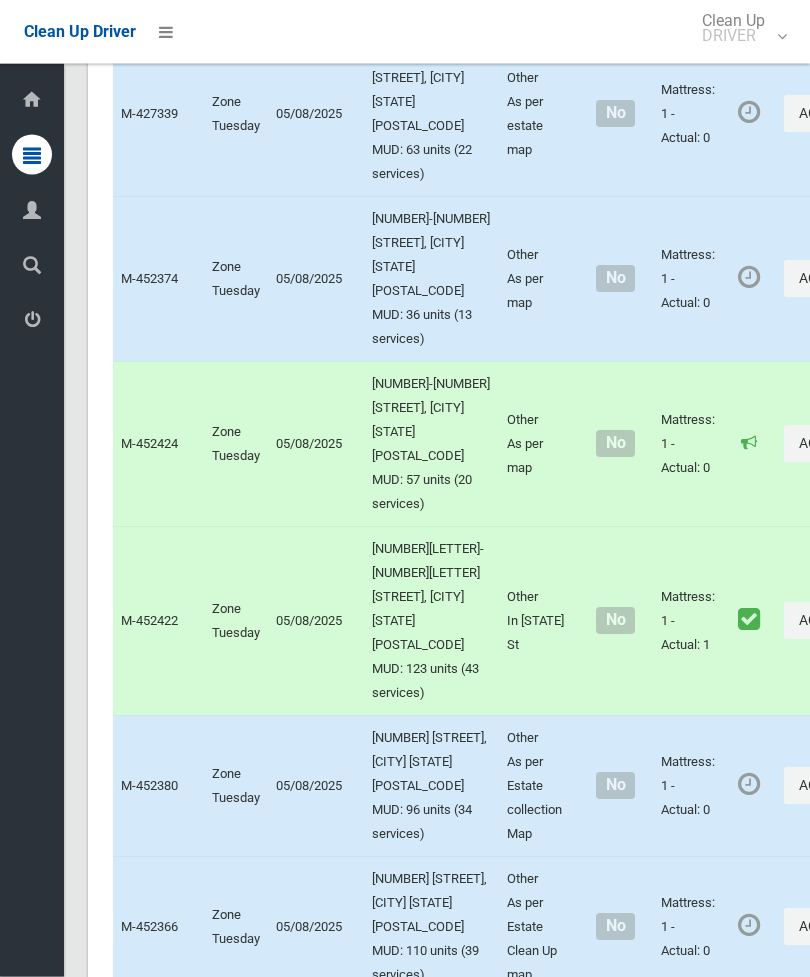 scroll, scrollTop: 2731, scrollLeft: 0, axis: vertical 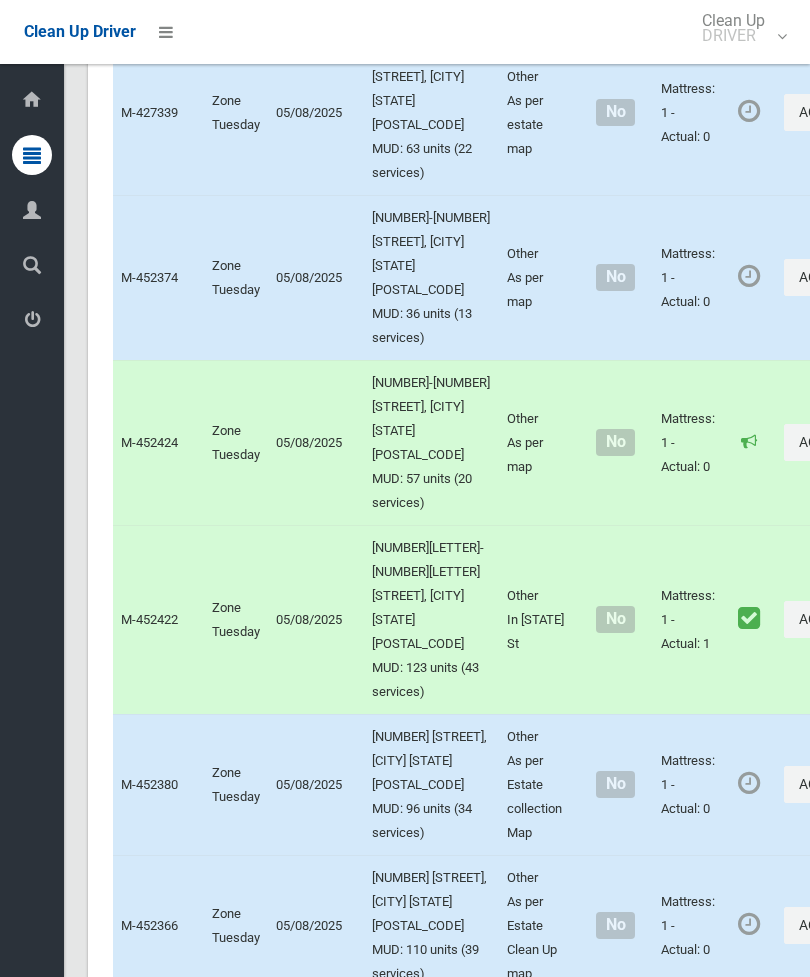 click on "Actions" at bounding box center (832, 112) 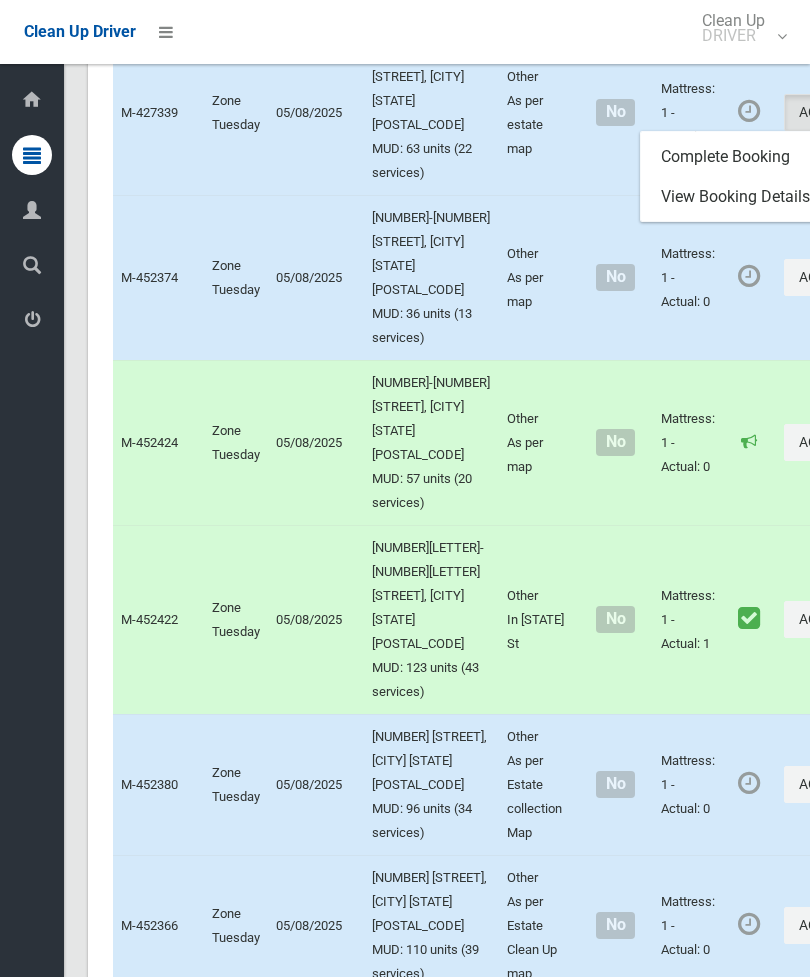 click on "Complete Booking" at bounding box center [760, 157] 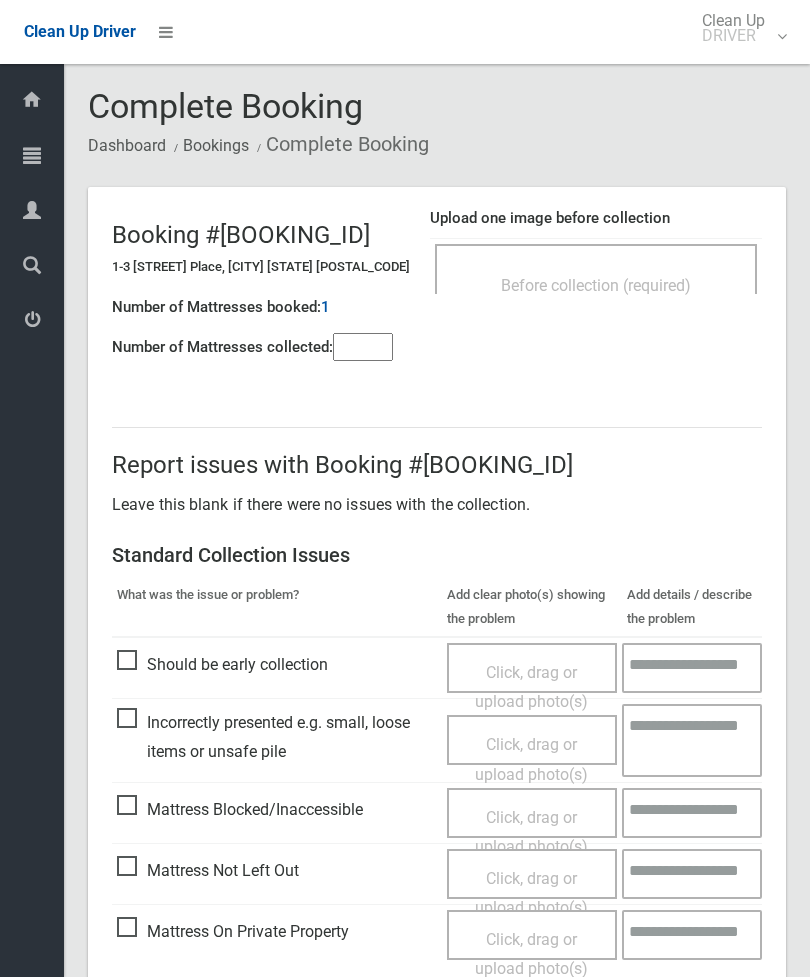 scroll, scrollTop: 0, scrollLeft: 0, axis: both 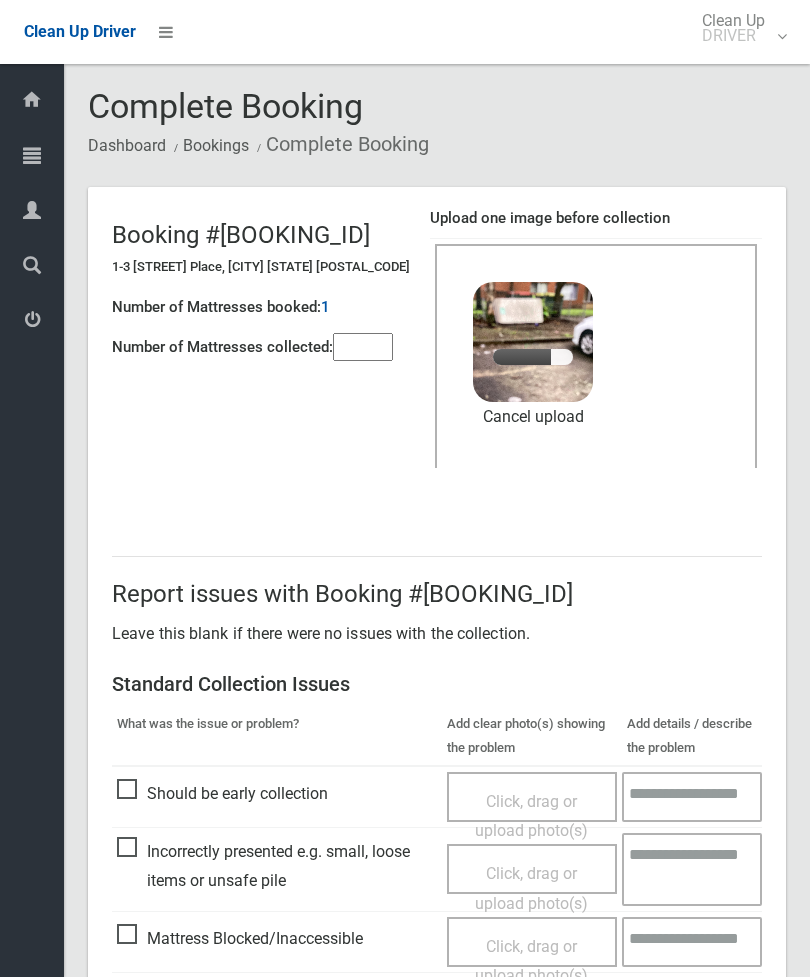 click at bounding box center [363, 347] 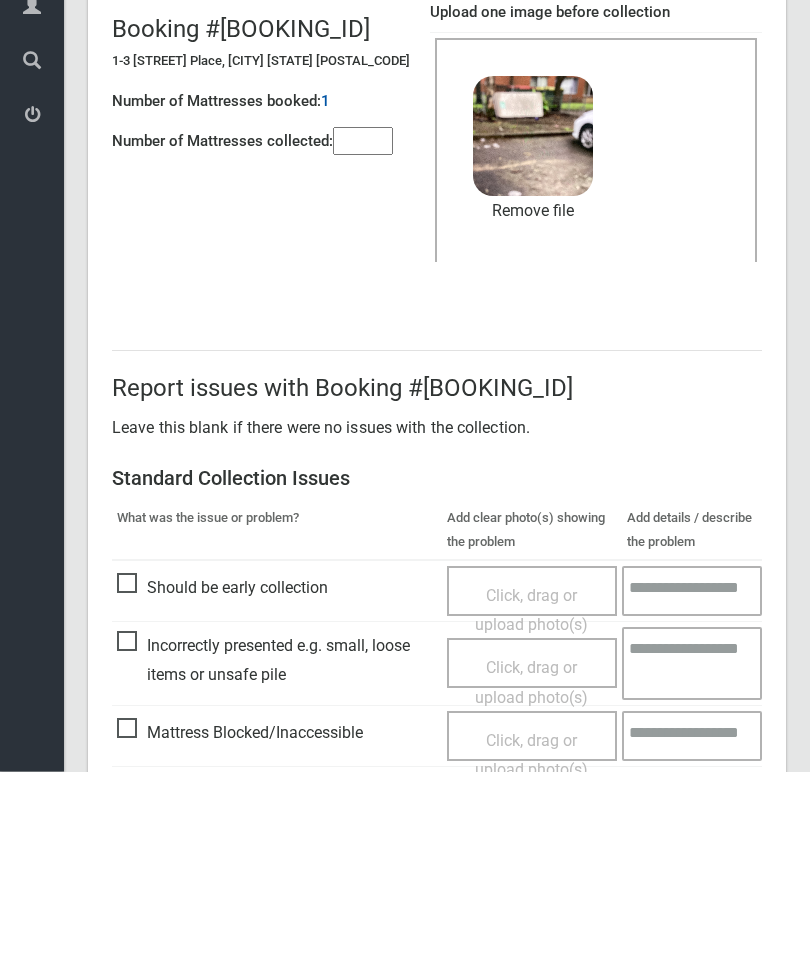 scroll, scrollTop: 274, scrollLeft: 0, axis: vertical 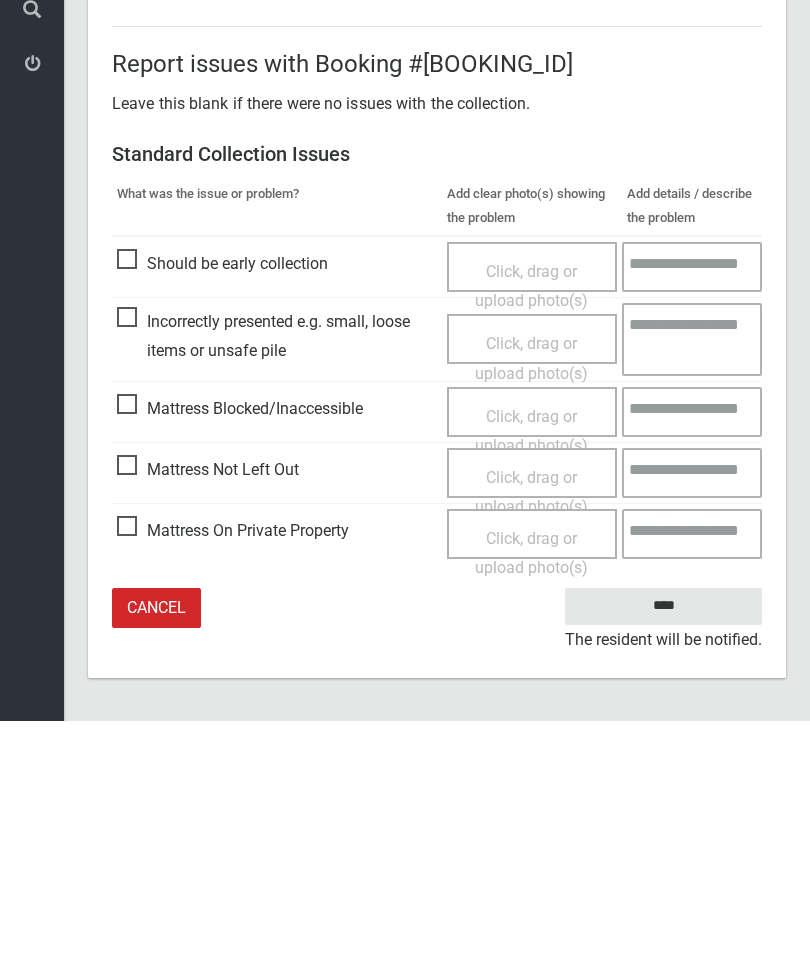 type on "*" 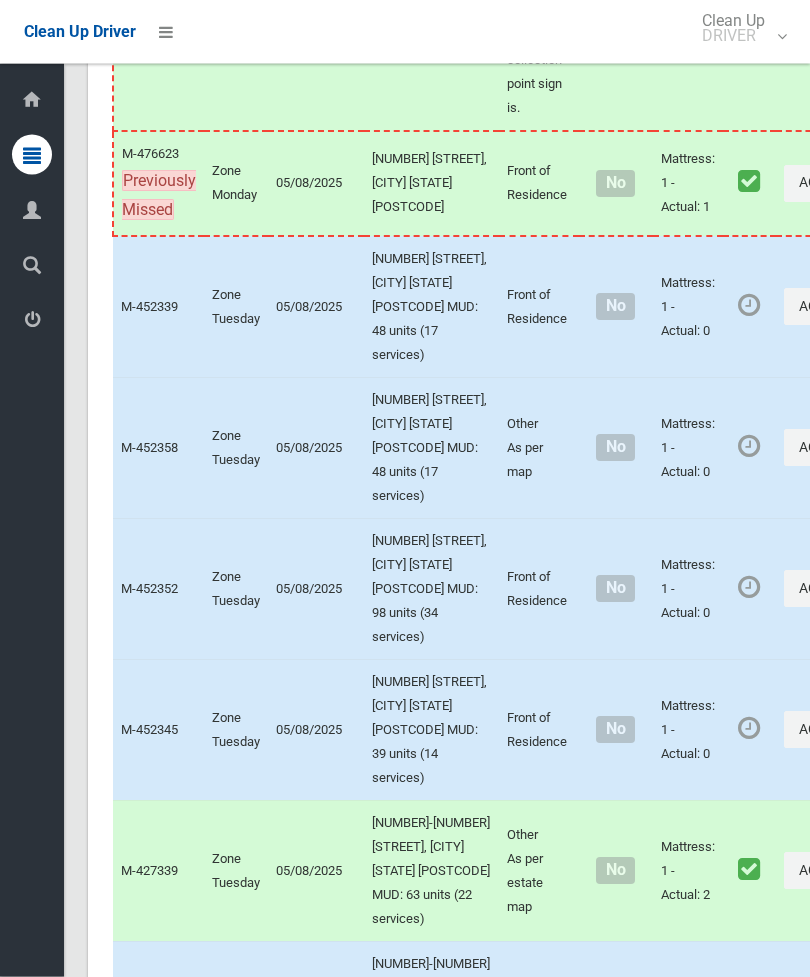scroll, scrollTop: 2164, scrollLeft: 0, axis: vertical 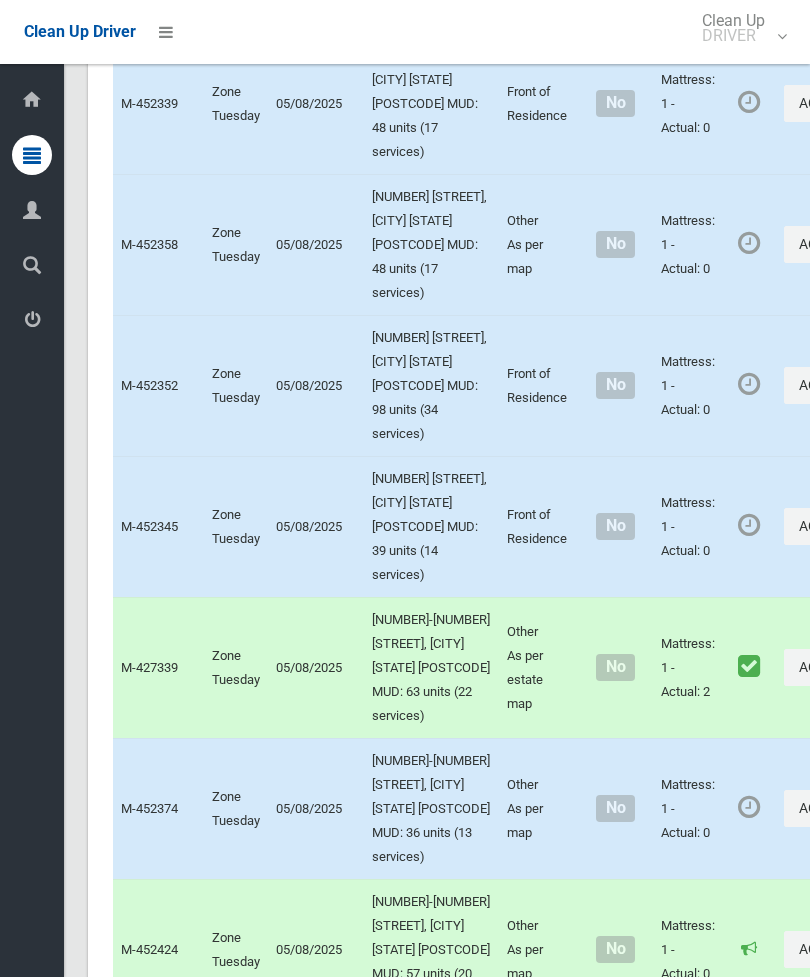 click on "Actions" at bounding box center (832, 244) 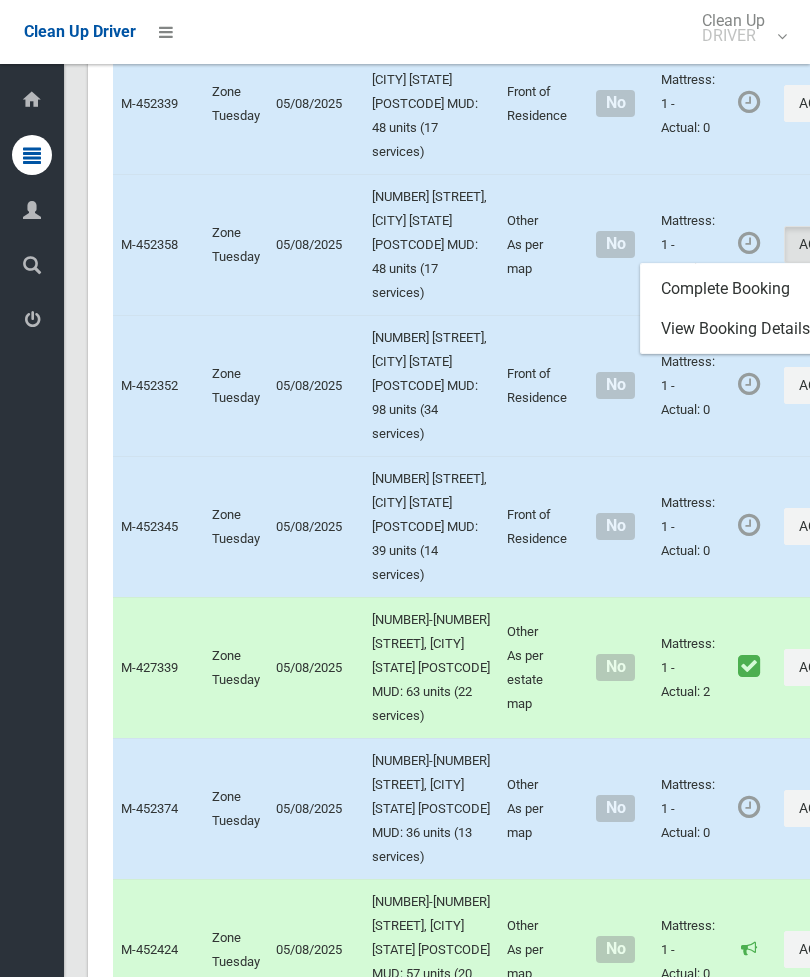 click on "Complete Booking" at bounding box center [760, 289] 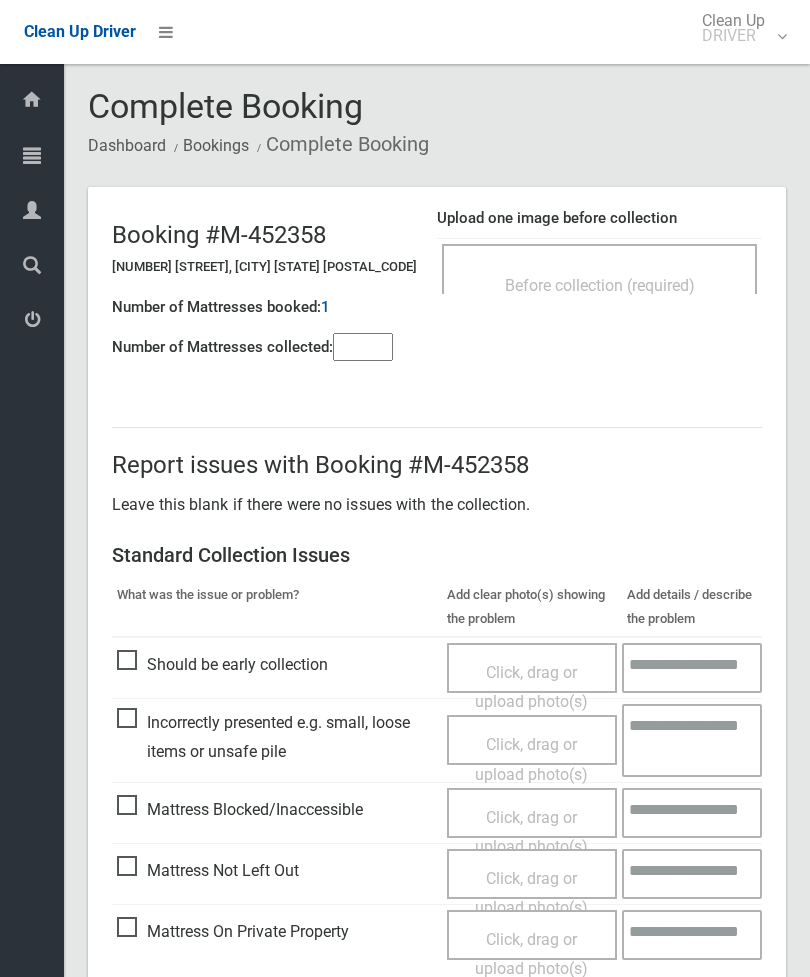 scroll, scrollTop: 0, scrollLeft: 0, axis: both 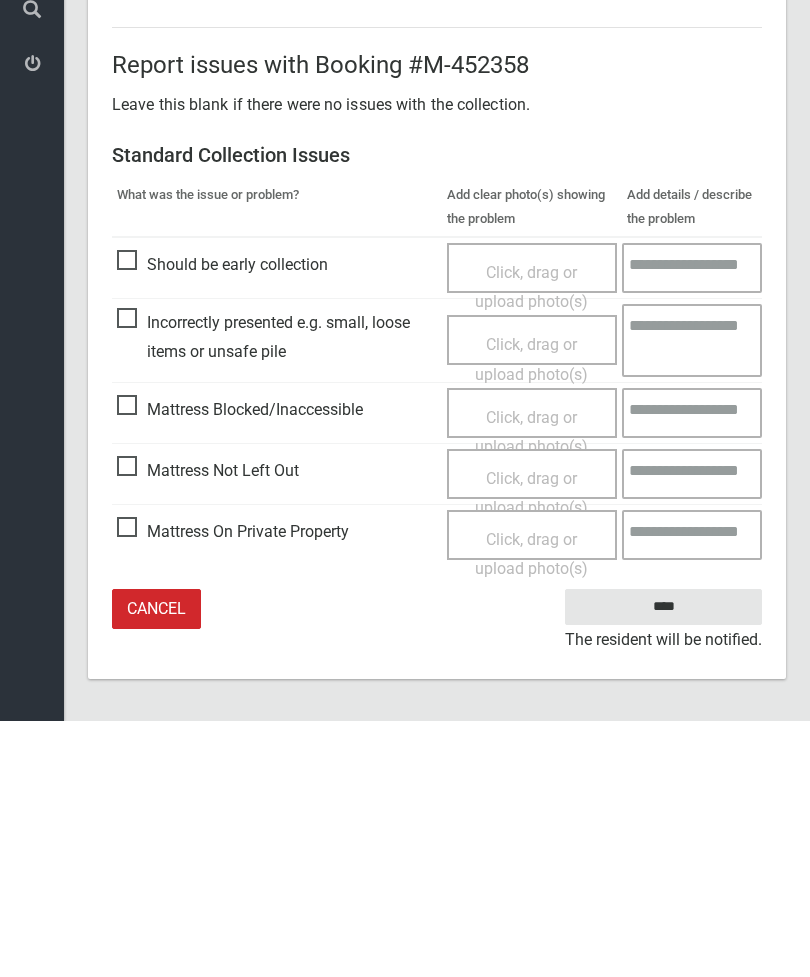 type on "*" 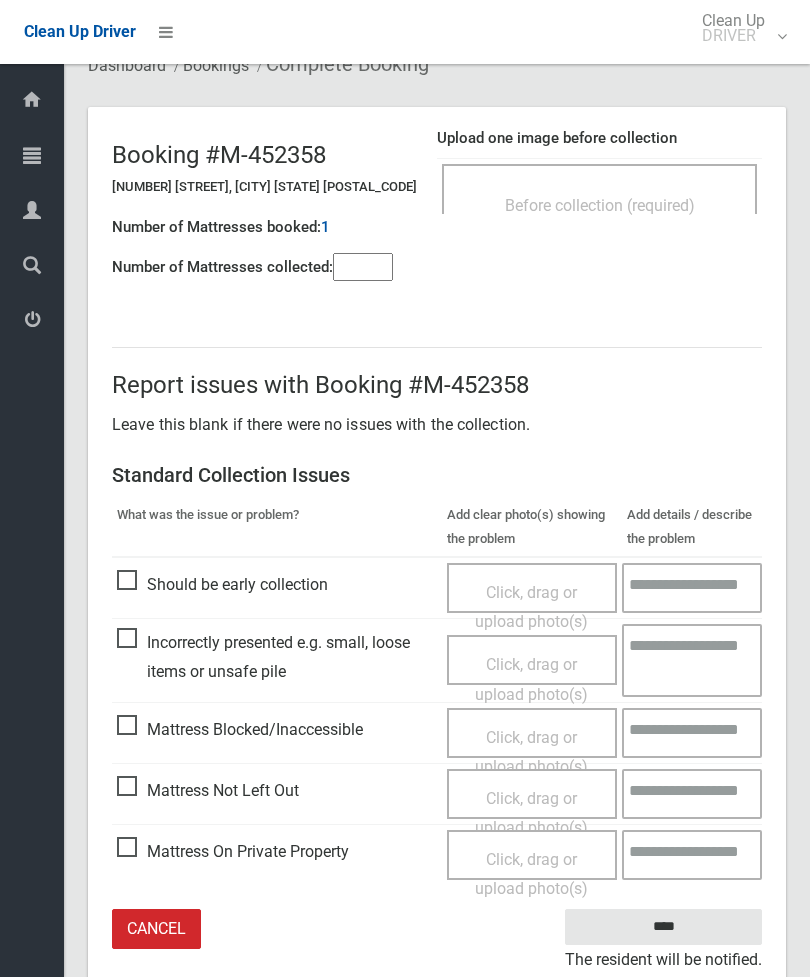 click on "Click, drag or upload photo(s)" at bounding box center (531, 813) 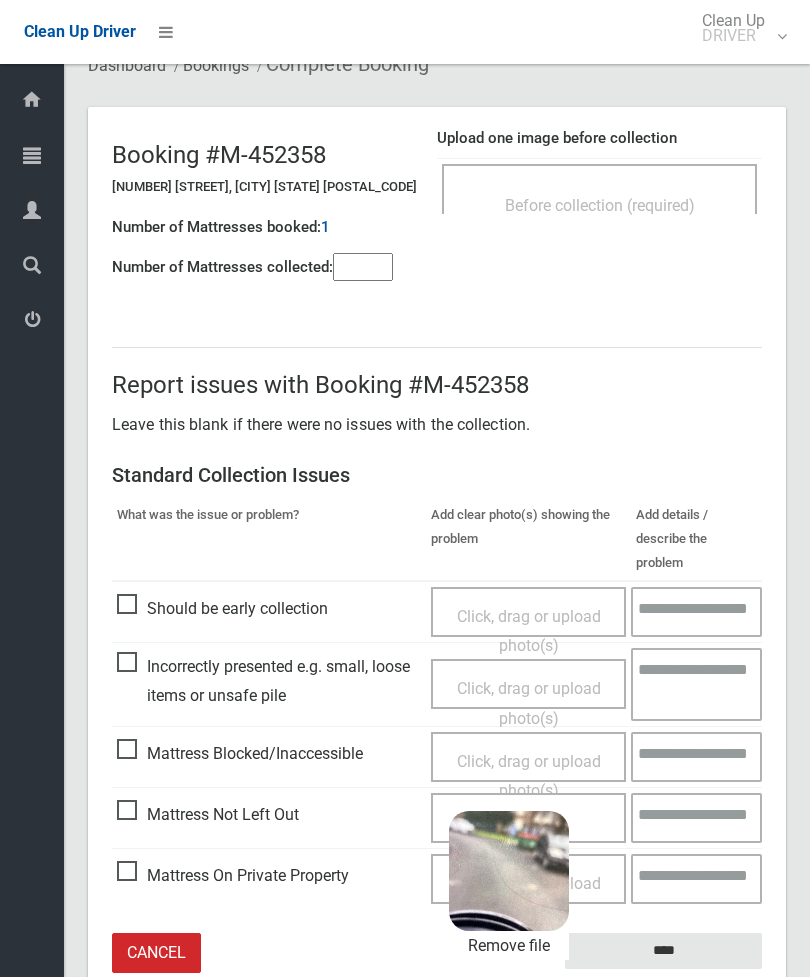 click on "****" at bounding box center (663, 951) 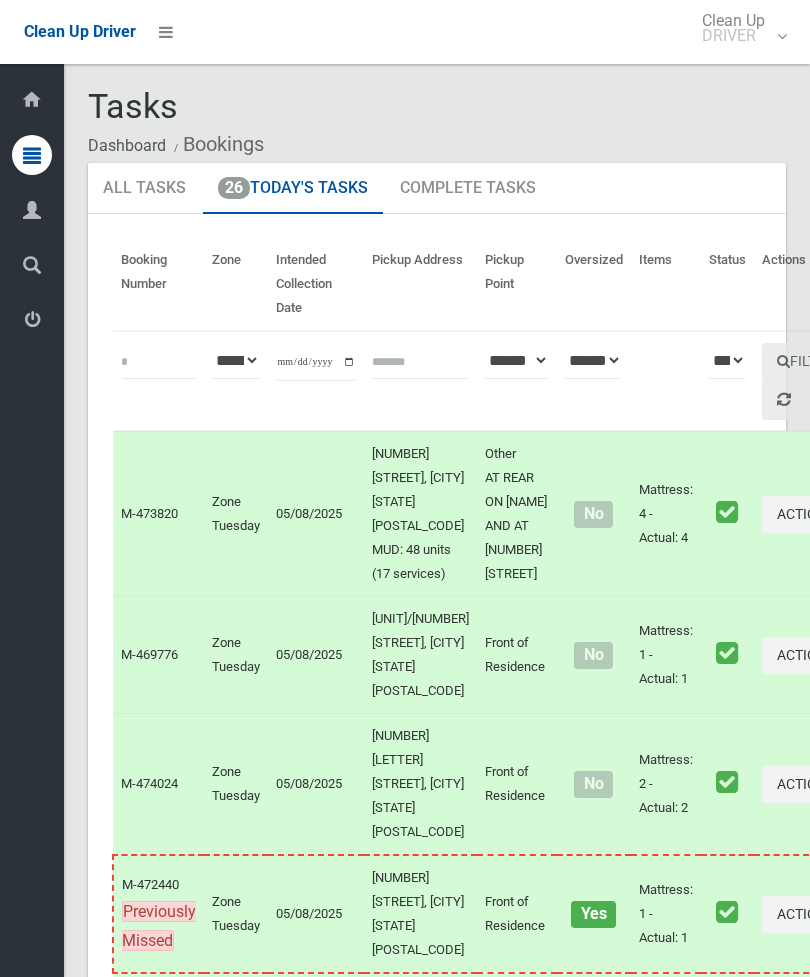 scroll, scrollTop: 0, scrollLeft: 0, axis: both 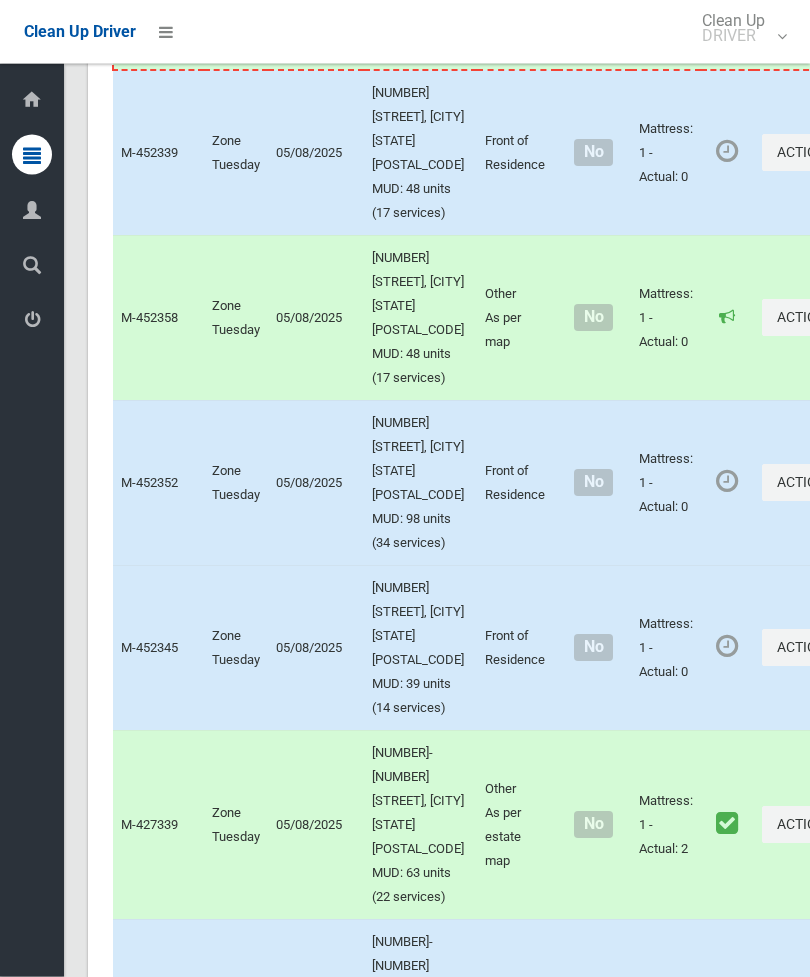 click on "Actions" at bounding box center [810, 483] 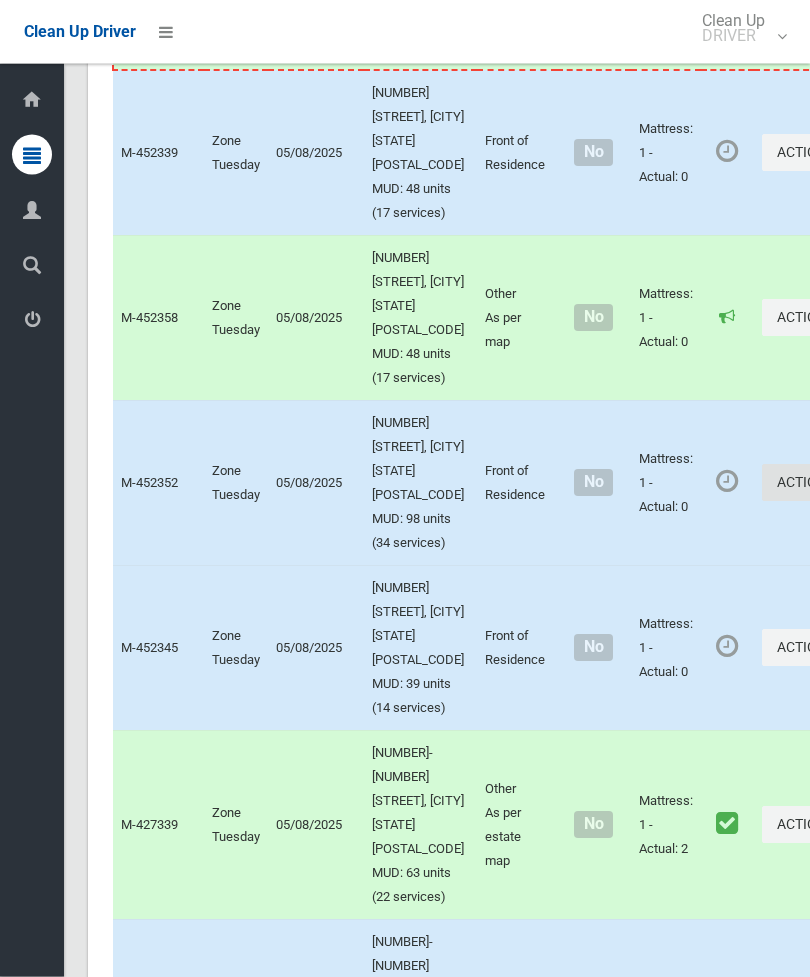 scroll, scrollTop: 2286, scrollLeft: 0, axis: vertical 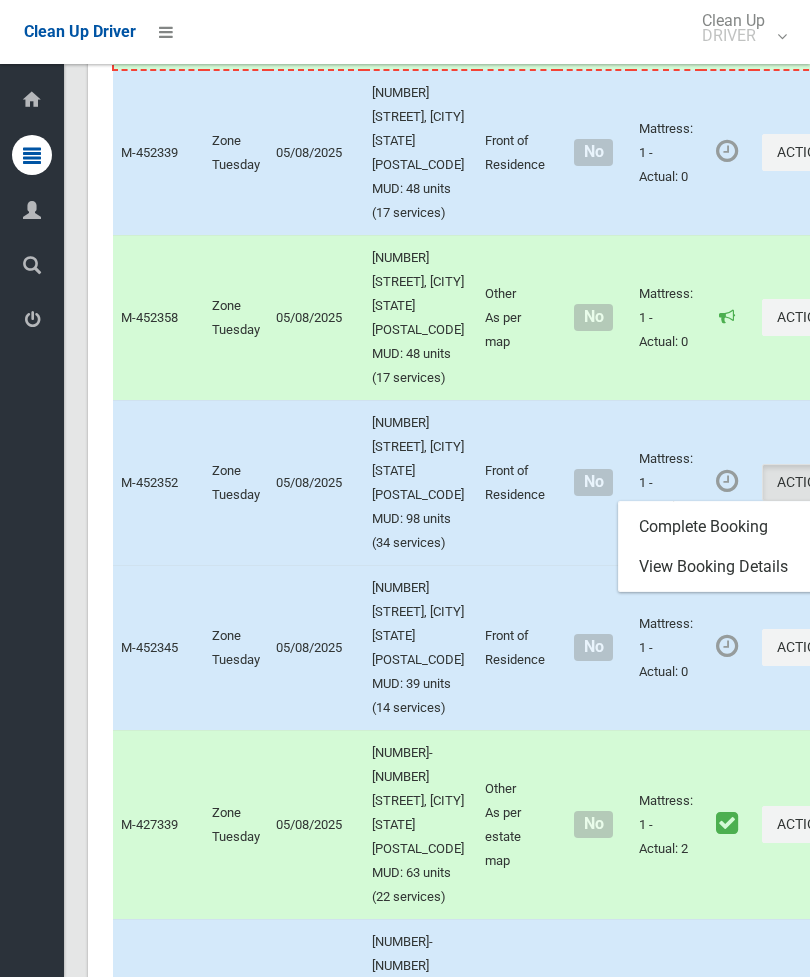 click on "Complete Booking" at bounding box center (738, 527) 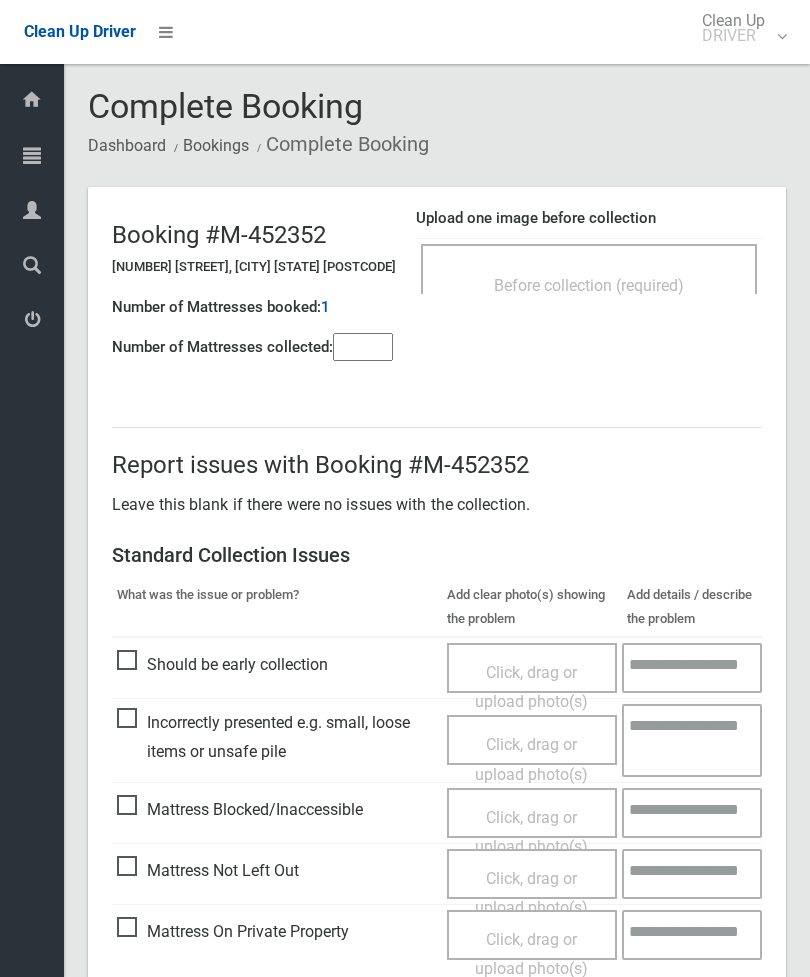 scroll, scrollTop: 0, scrollLeft: 0, axis: both 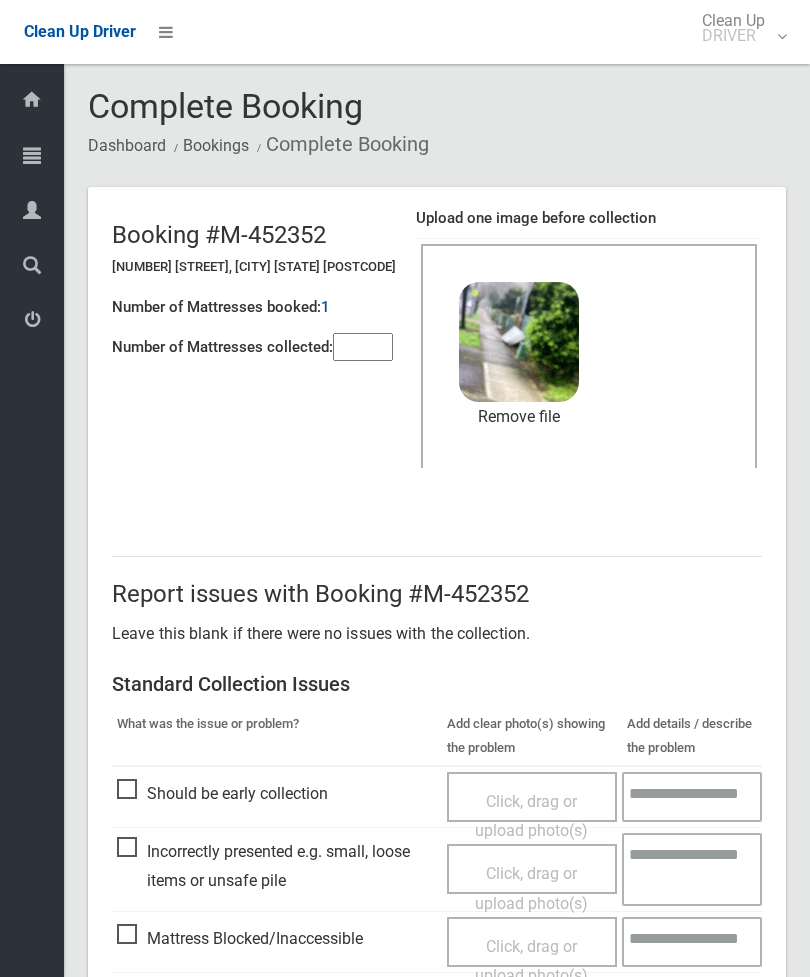 click at bounding box center [363, 347] 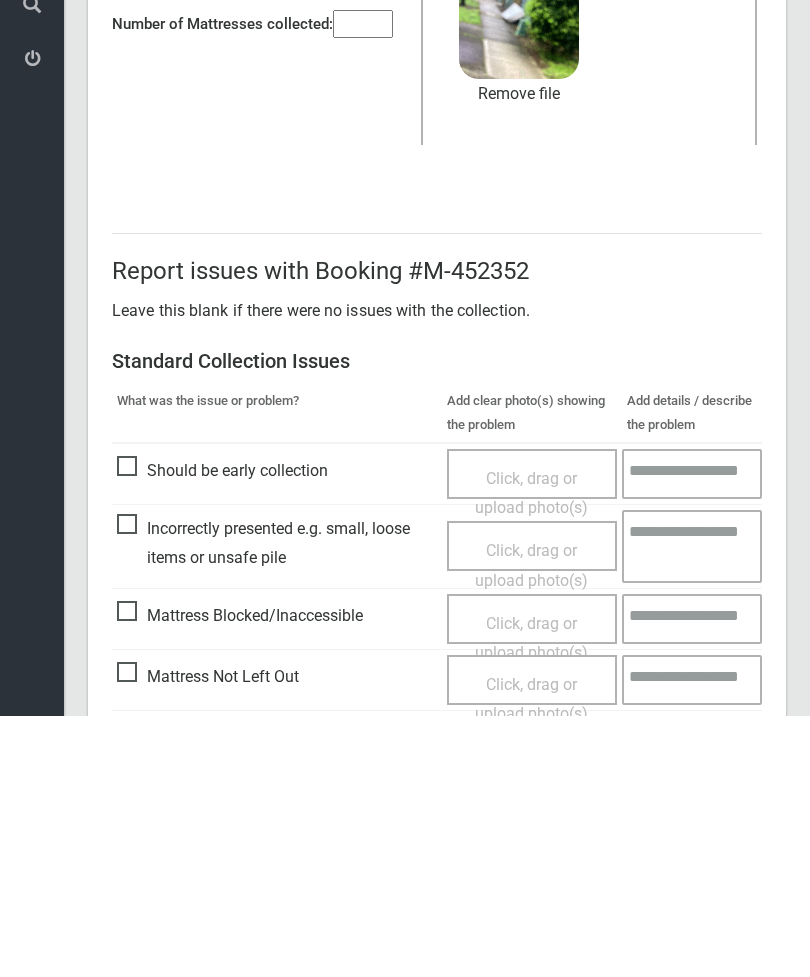 scroll, scrollTop: 274, scrollLeft: 0, axis: vertical 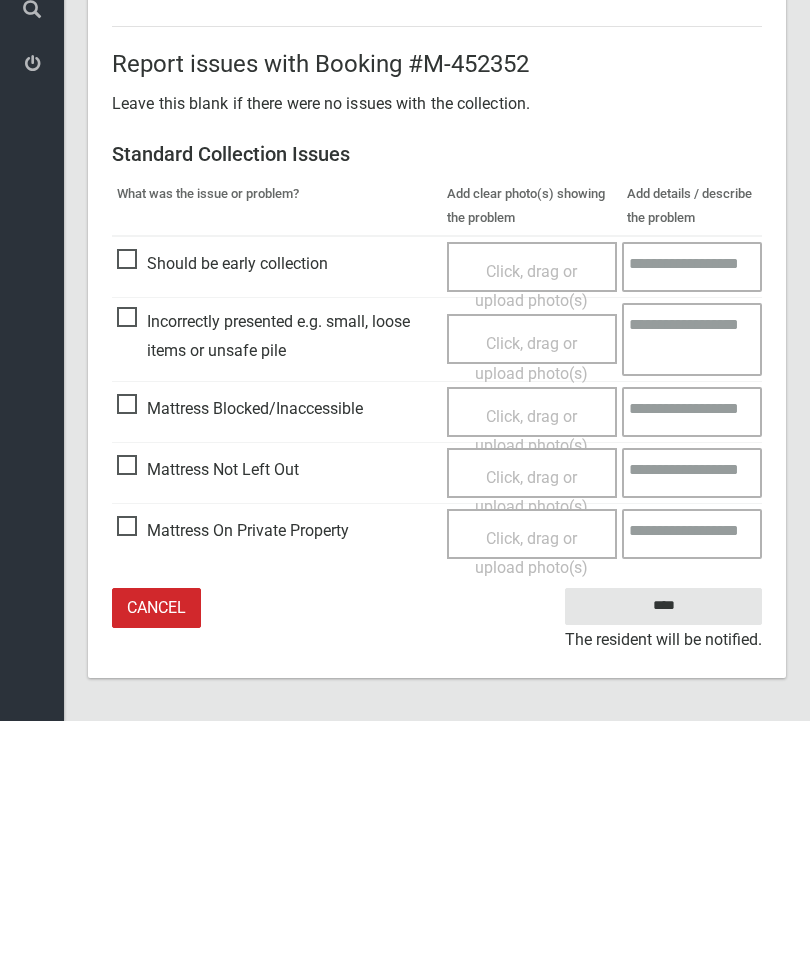 type on "*" 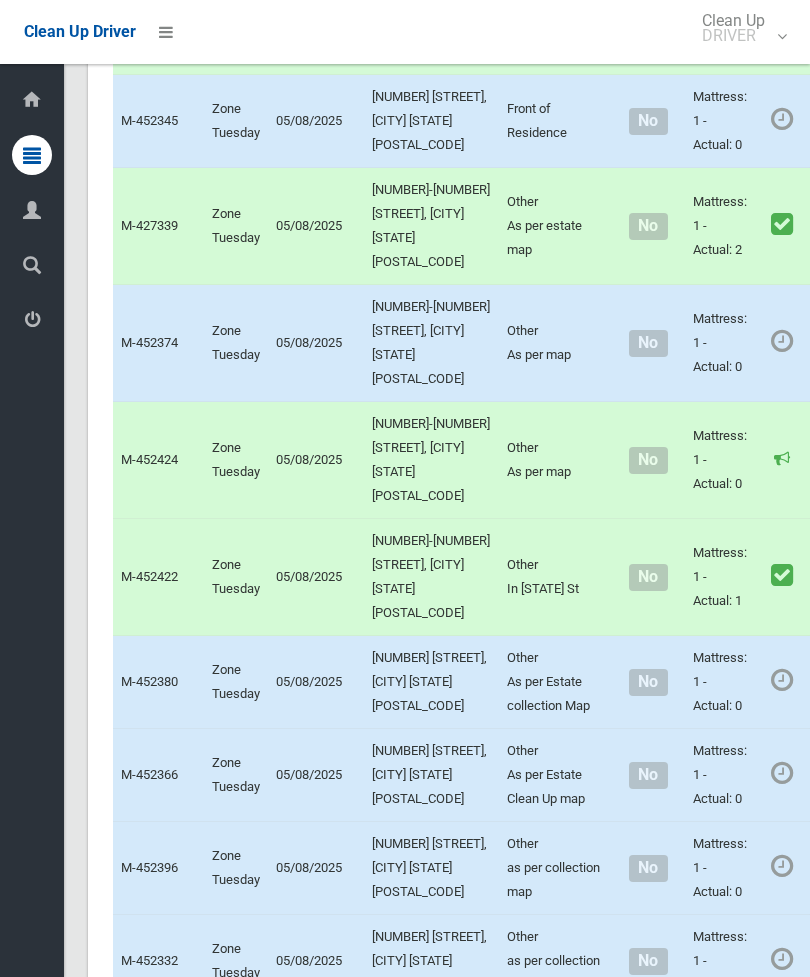 scroll, scrollTop: 2266, scrollLeft: 0, axis: vertical 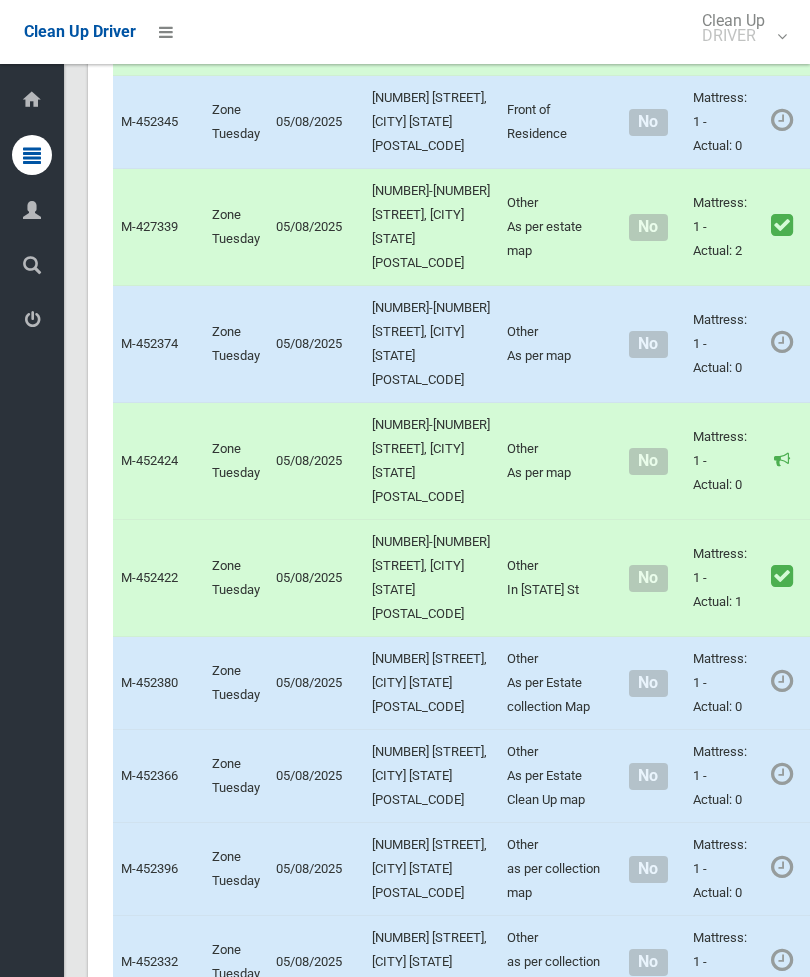 click on "Actions" at bounding box center [865, -157] 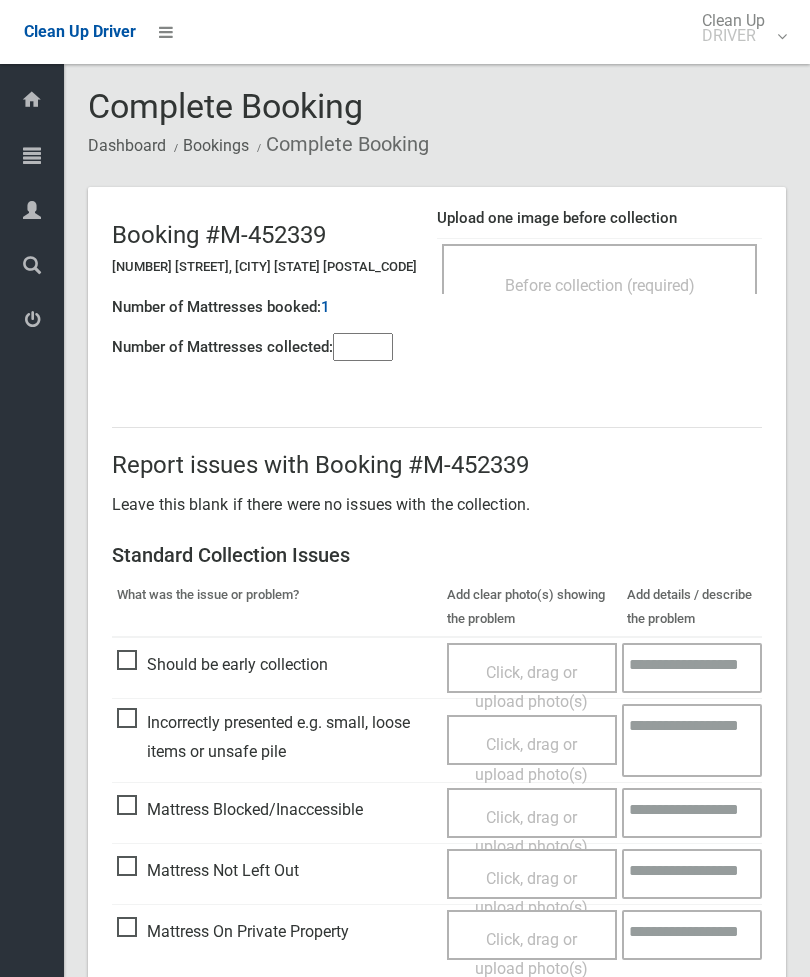 scroll, scrollTop: 0, scrollLeft: 0, axis: both 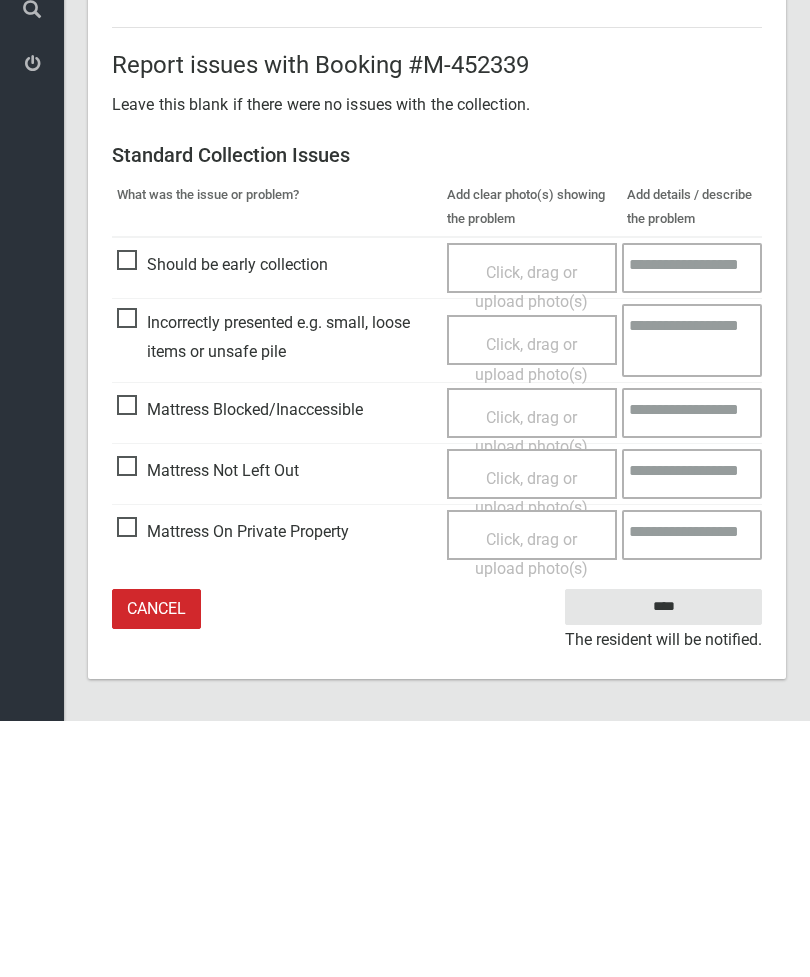 type on "*" 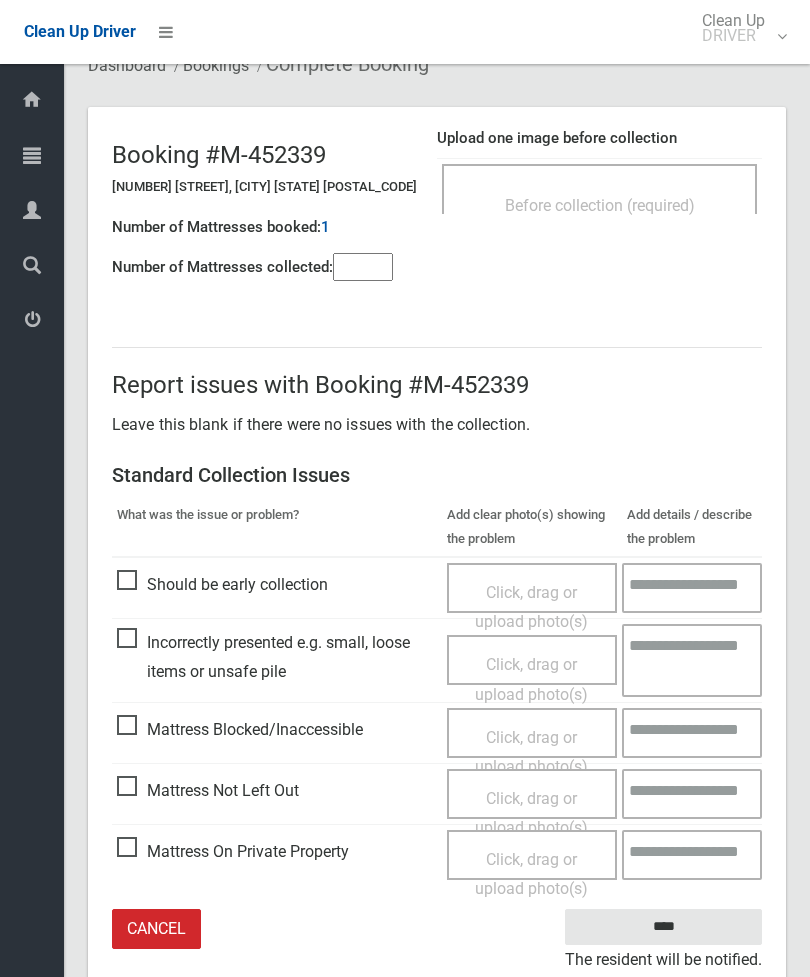 click on "Click, drag or upload photo(s)" at bounding box center [531, 813] 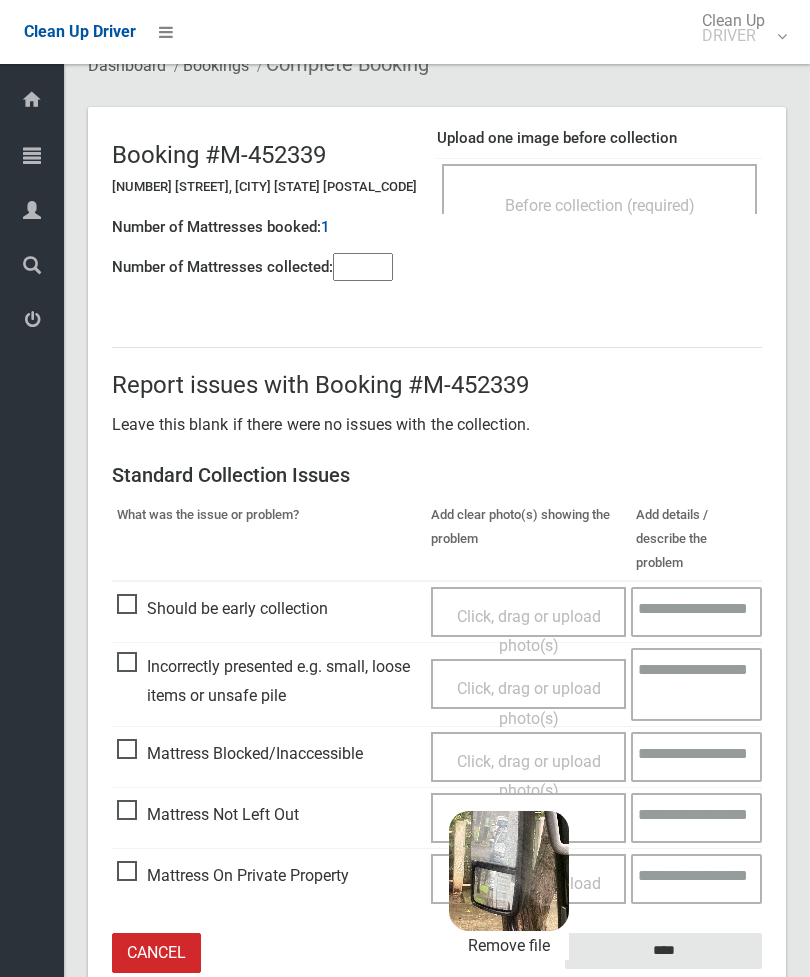 click on "****" at bounding box center (663, 951) 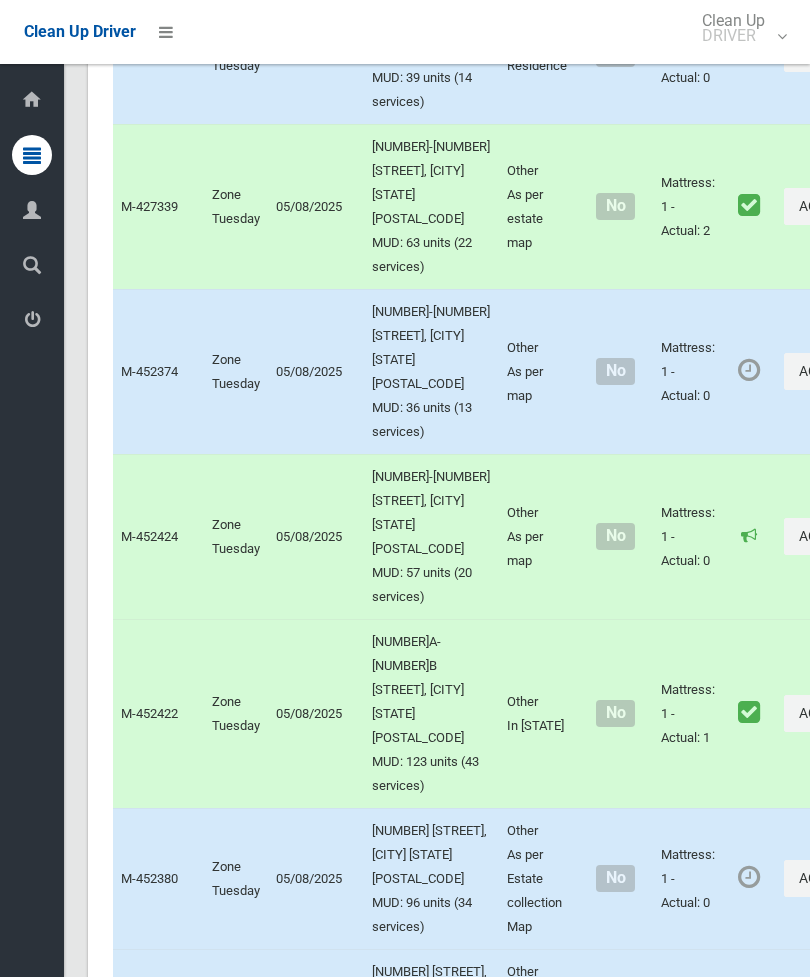 scroll, scrollTop: 2694, scrollLeft: 0, axis: vertical 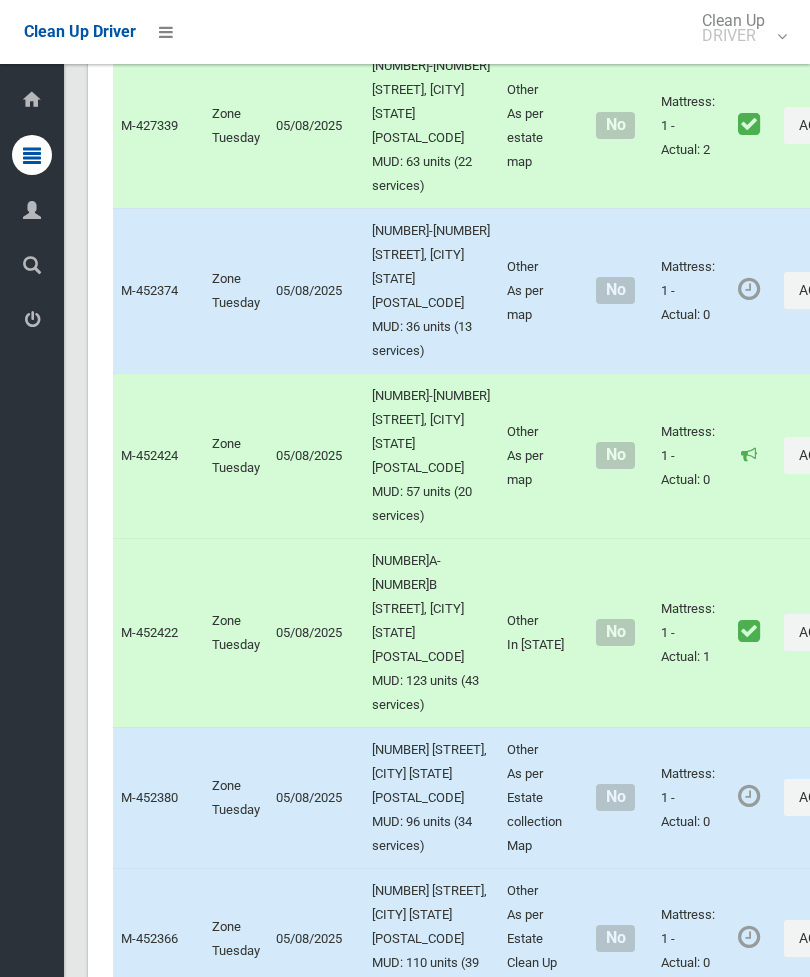 click on "Actions" at bounding box center [832, -28] 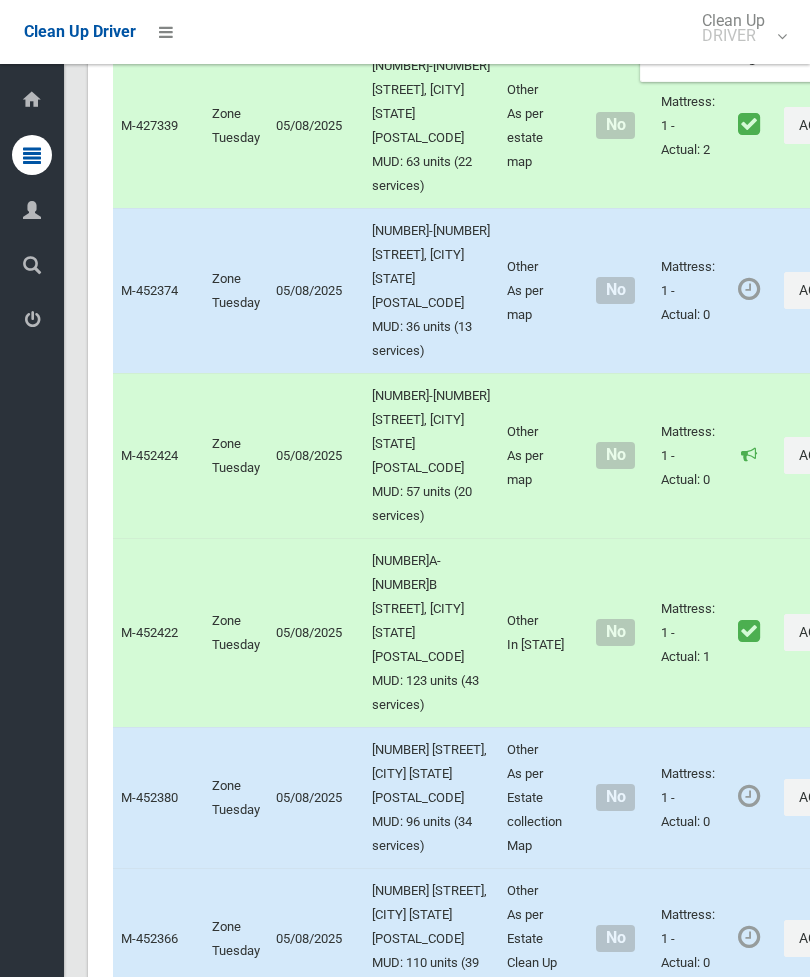 click on "Complete Booking" at bounding box center [760, 17] 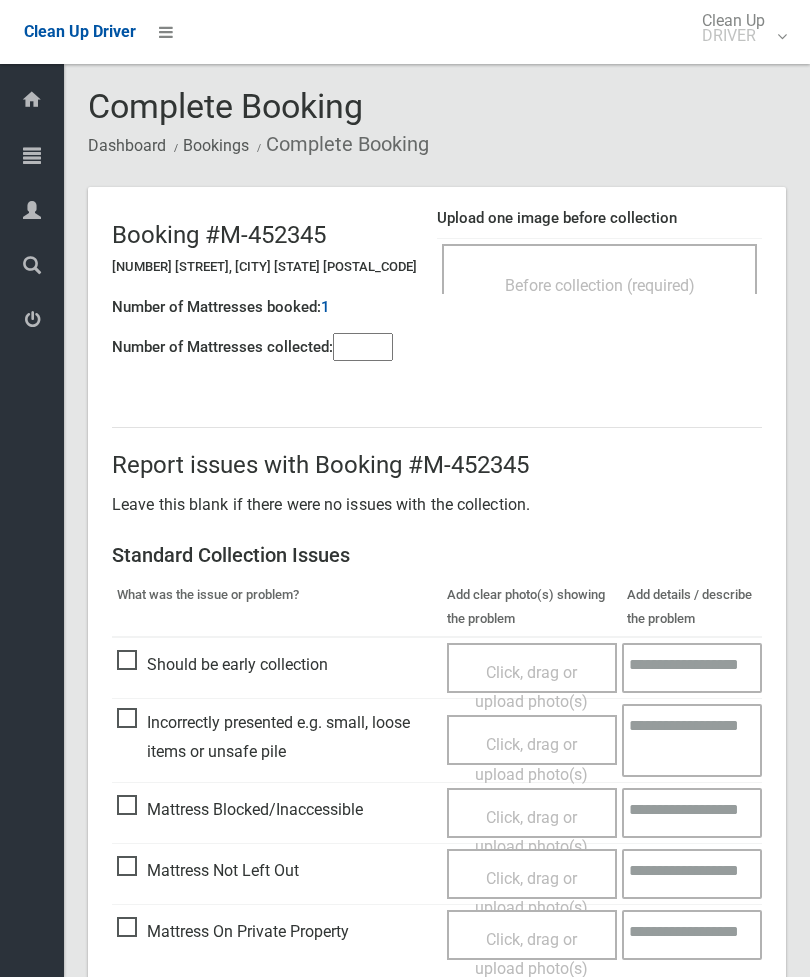 scroll, scrollTop: 0, scrollLeft: 0, axis: both 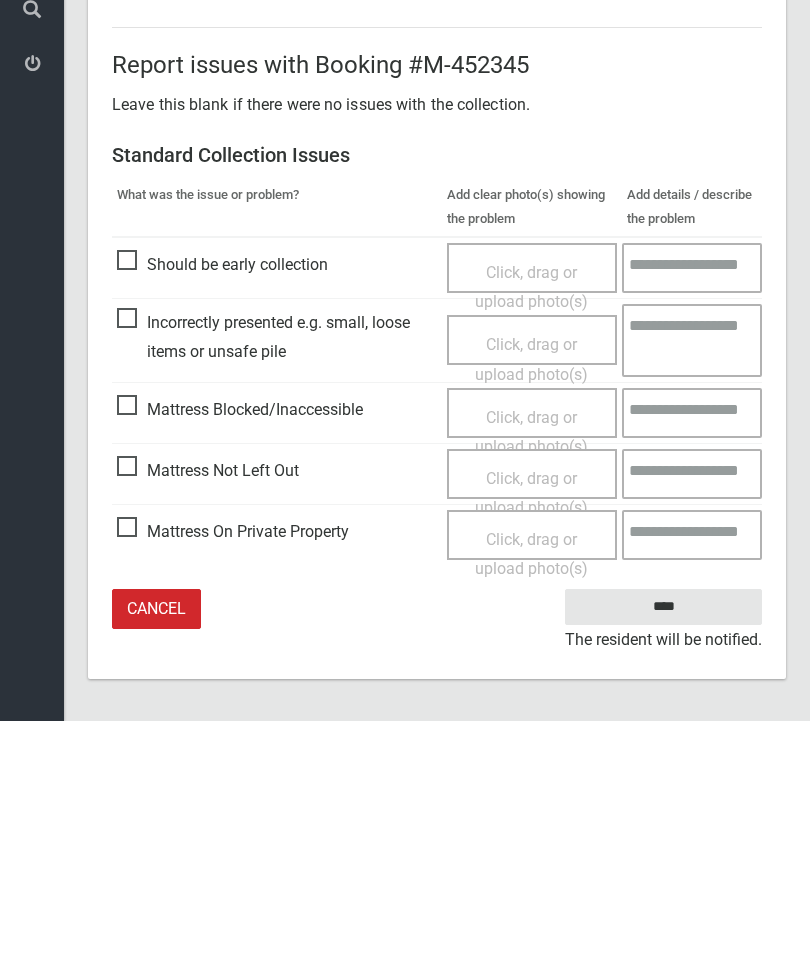 type on "*" 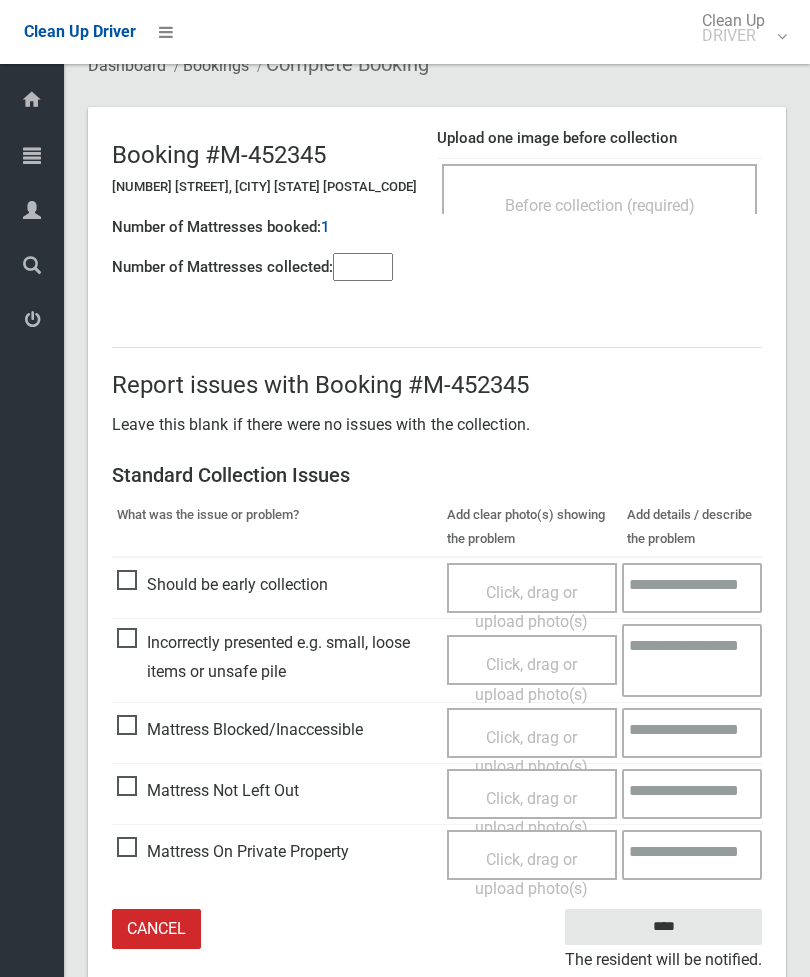 click on "Click, drag or upload photo(s)" at bounding box center (532, 813) 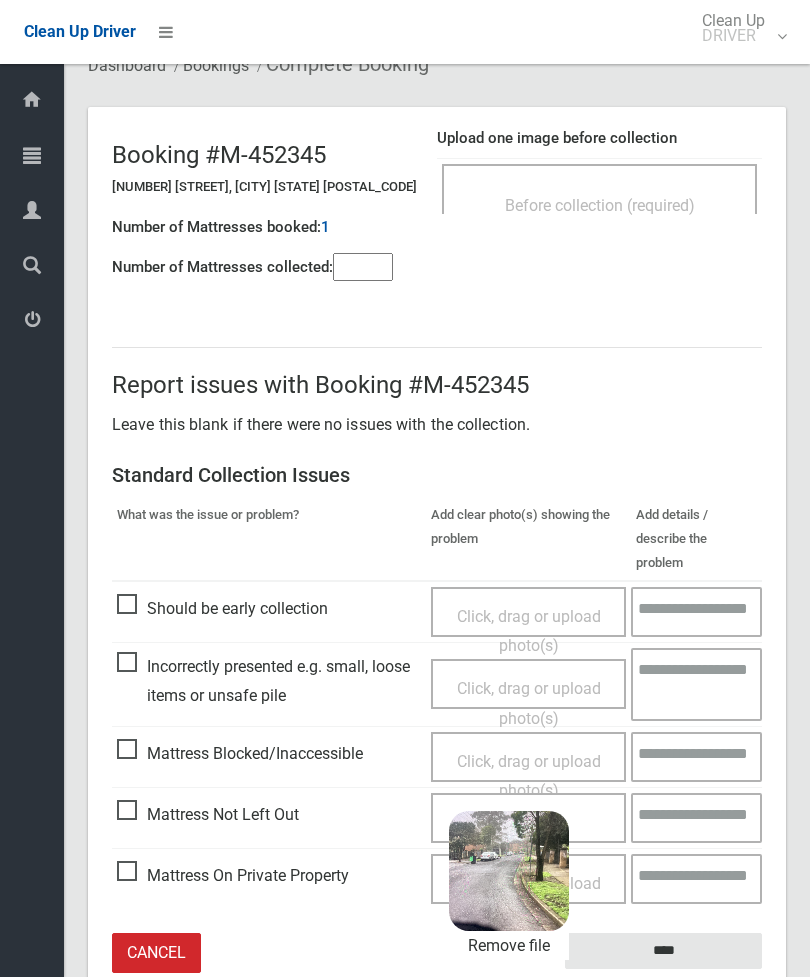 click on "****" at bounding box center (663, 951) 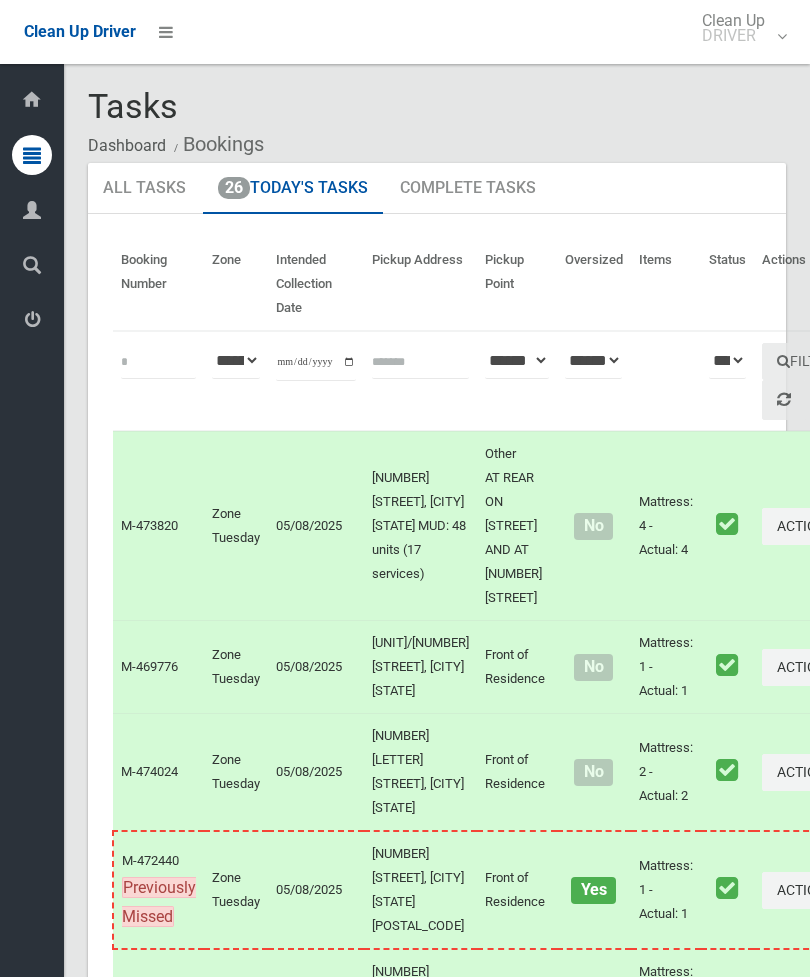 scroll, scrollTop: 0, scrollLeft: 0, axis: both 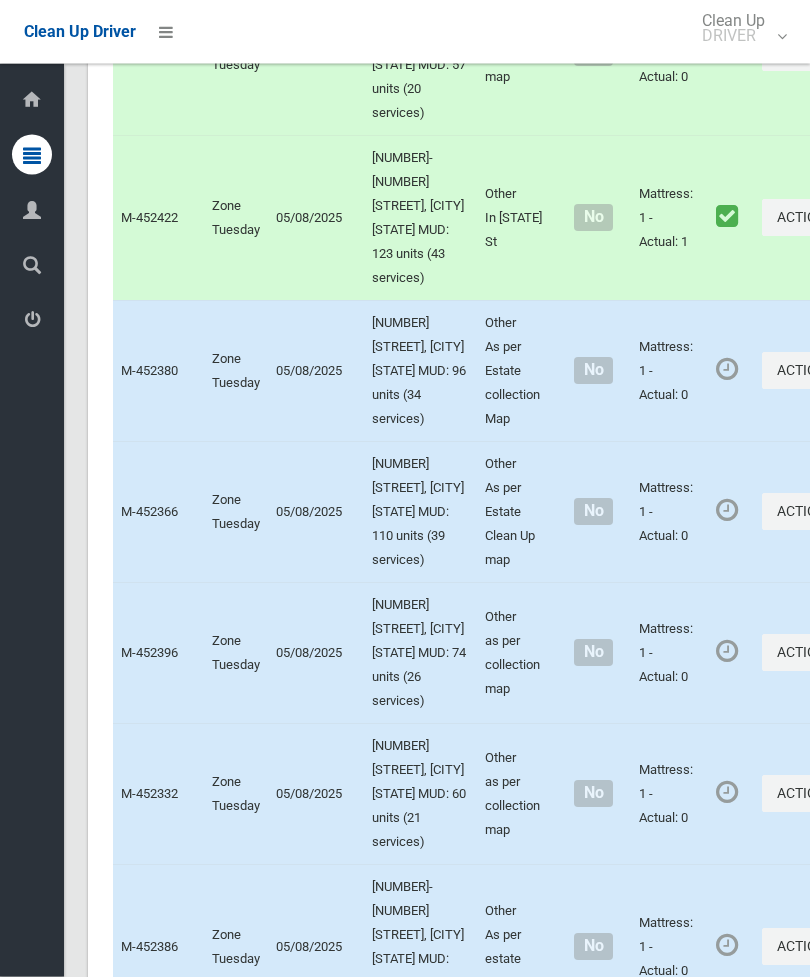 click on "Actions" at bounding box center (810, -112) 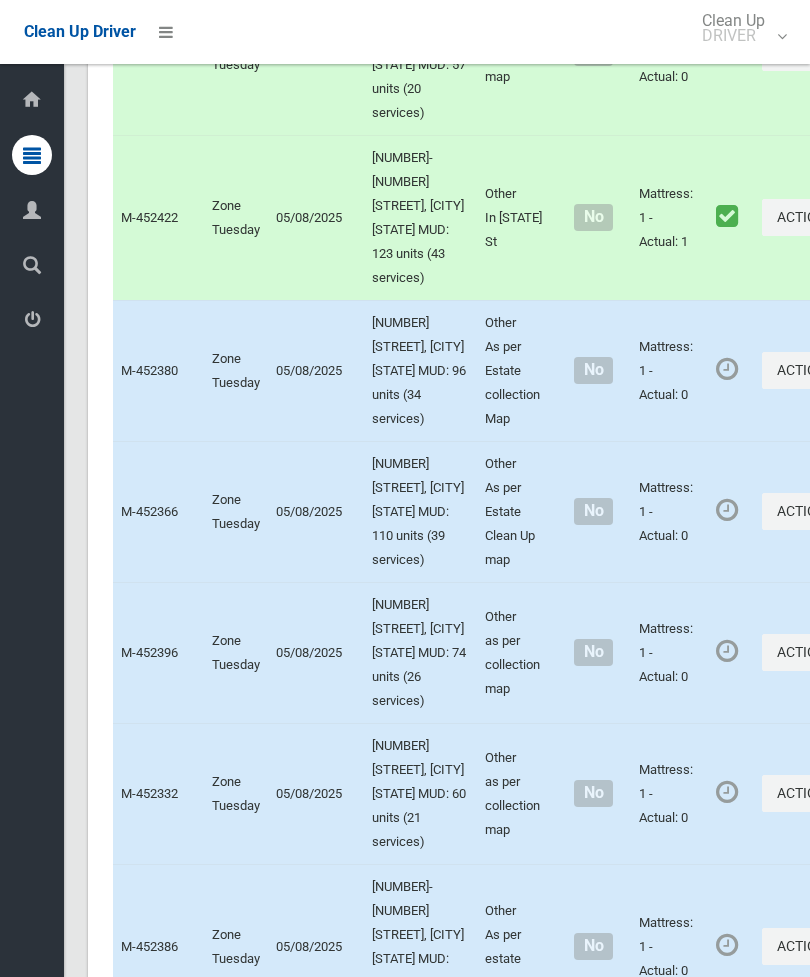 click on "Complete Booking" at bounding box center (738, -68) 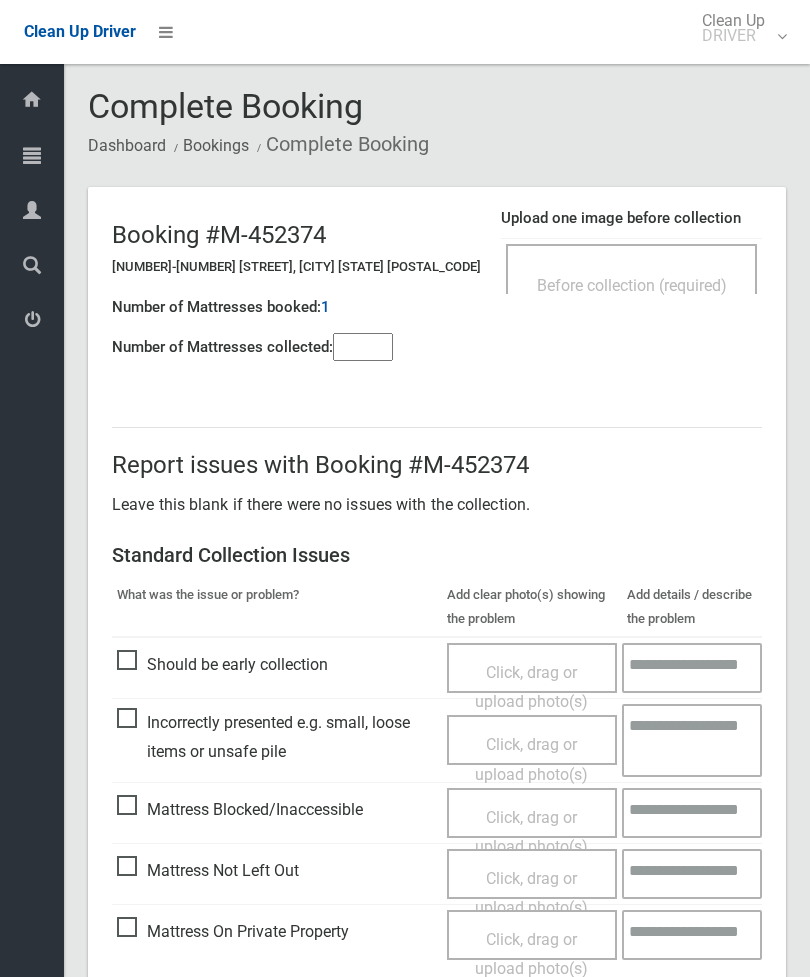 scroll, scrollTop: 0, scrollLeft: 0, axis: both 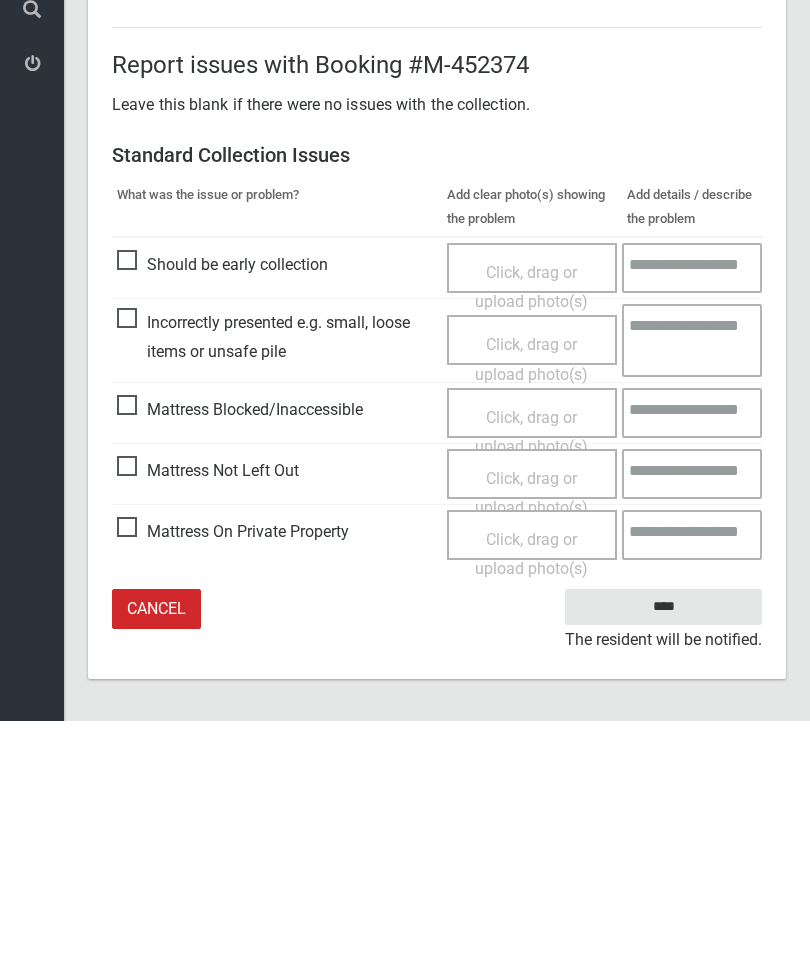 type on "*" 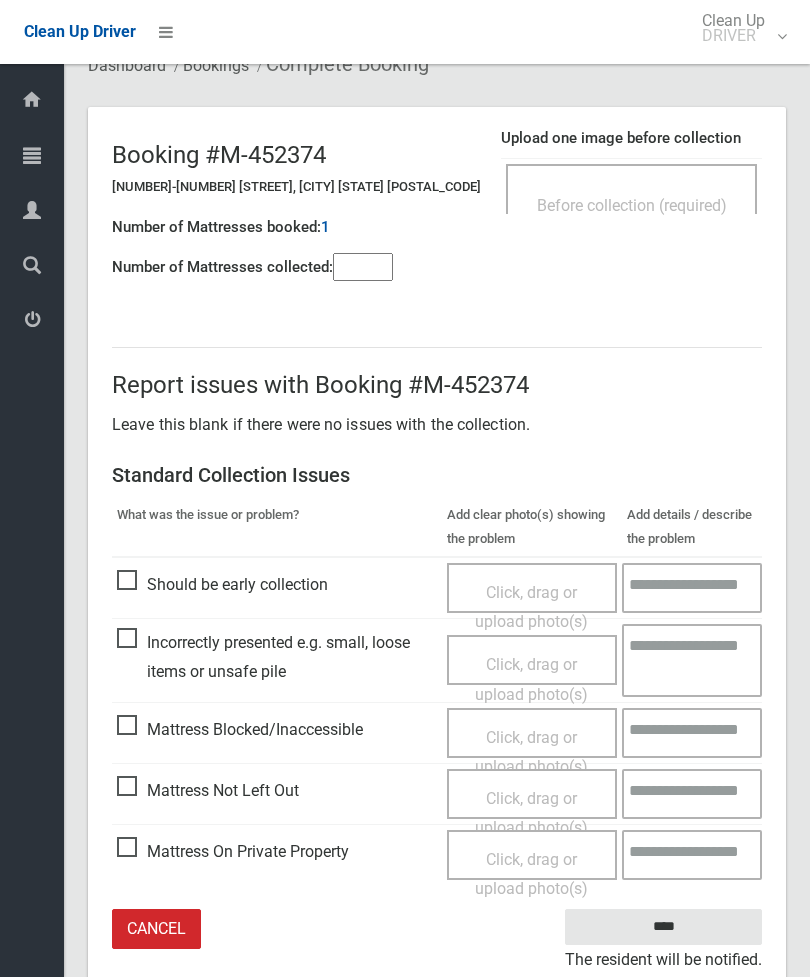 click on "Click, drag or upload photo(s)" at bounding box center (531, 813) 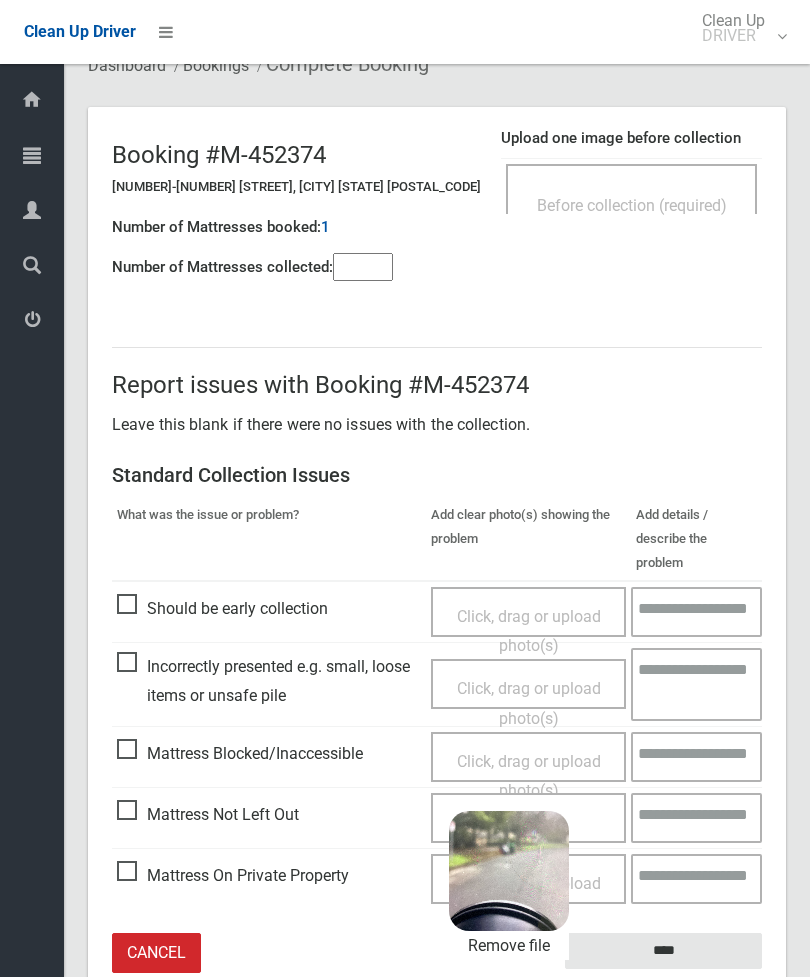click on "****" at bounding box center [663, 951] 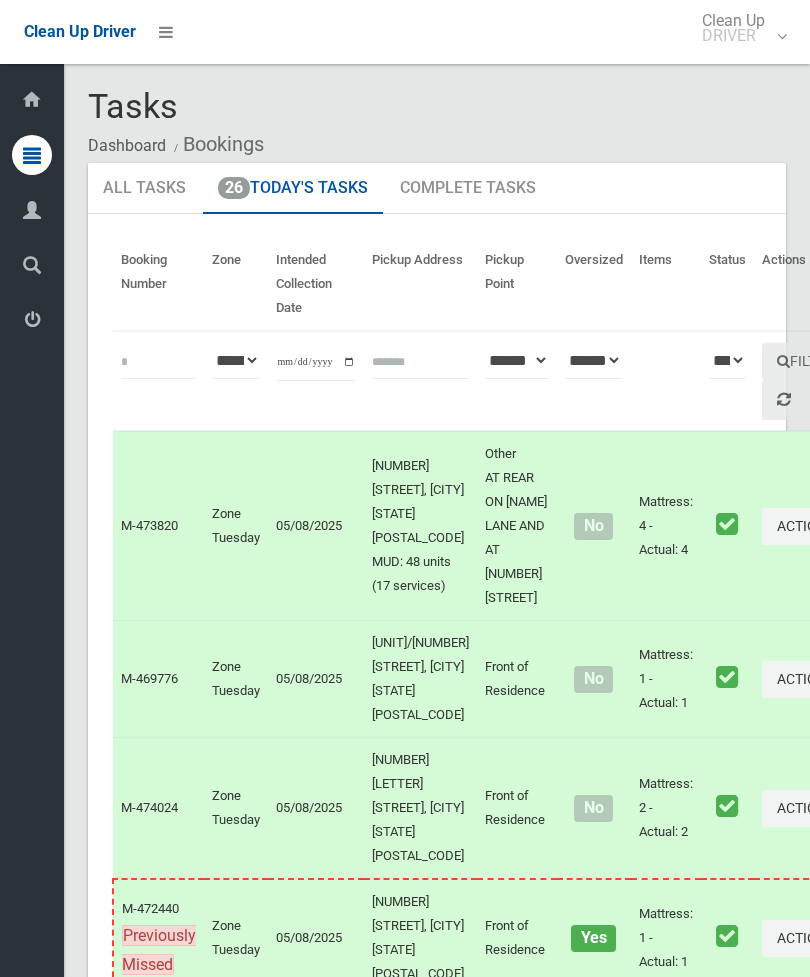 scroll, scrollTop: 0, scrollLeft: 0, axis: both 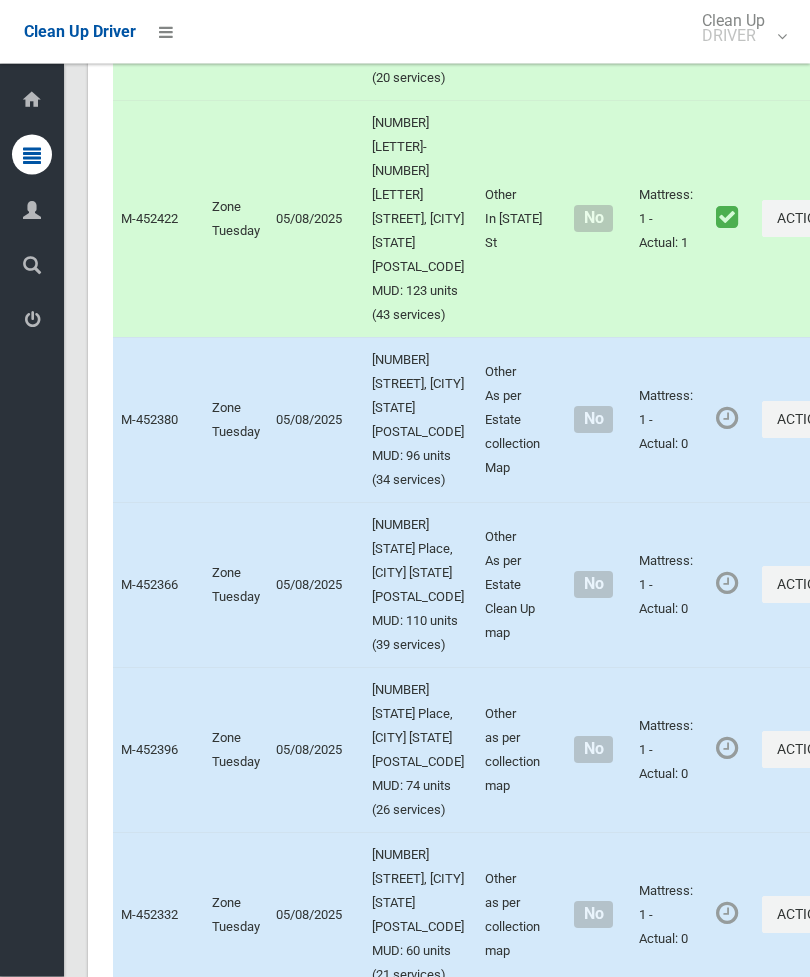 click on "Actions" at bounding box center [810, 420] 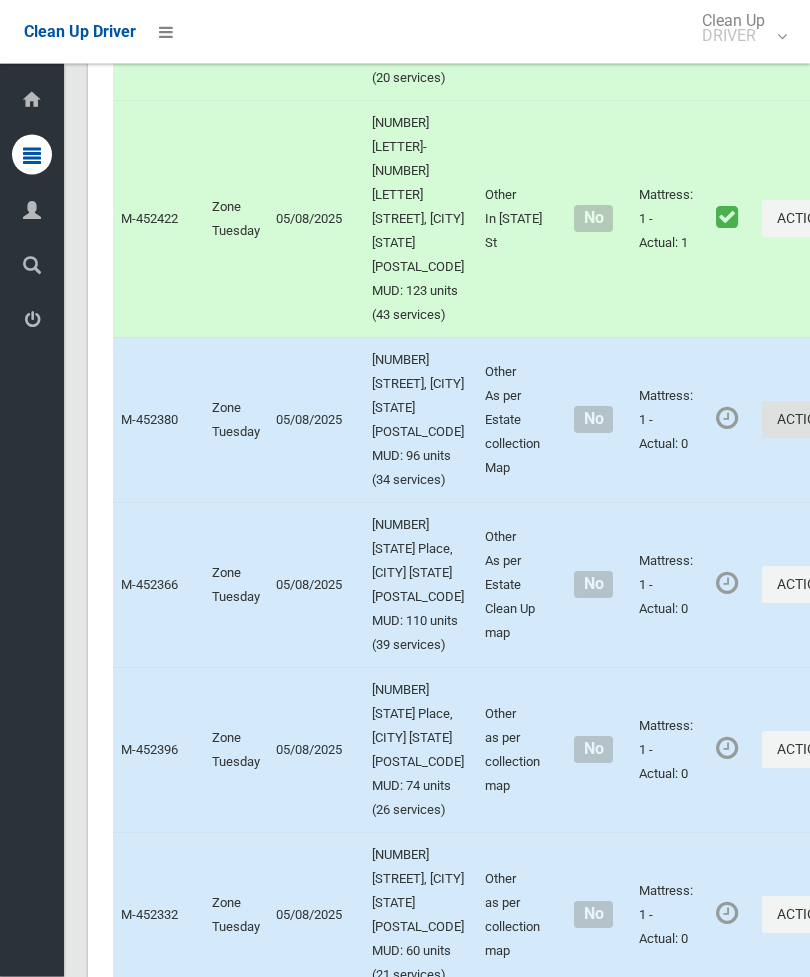 scroll, scrollTop: 3507, scrollLeft: 0, axis: vertical 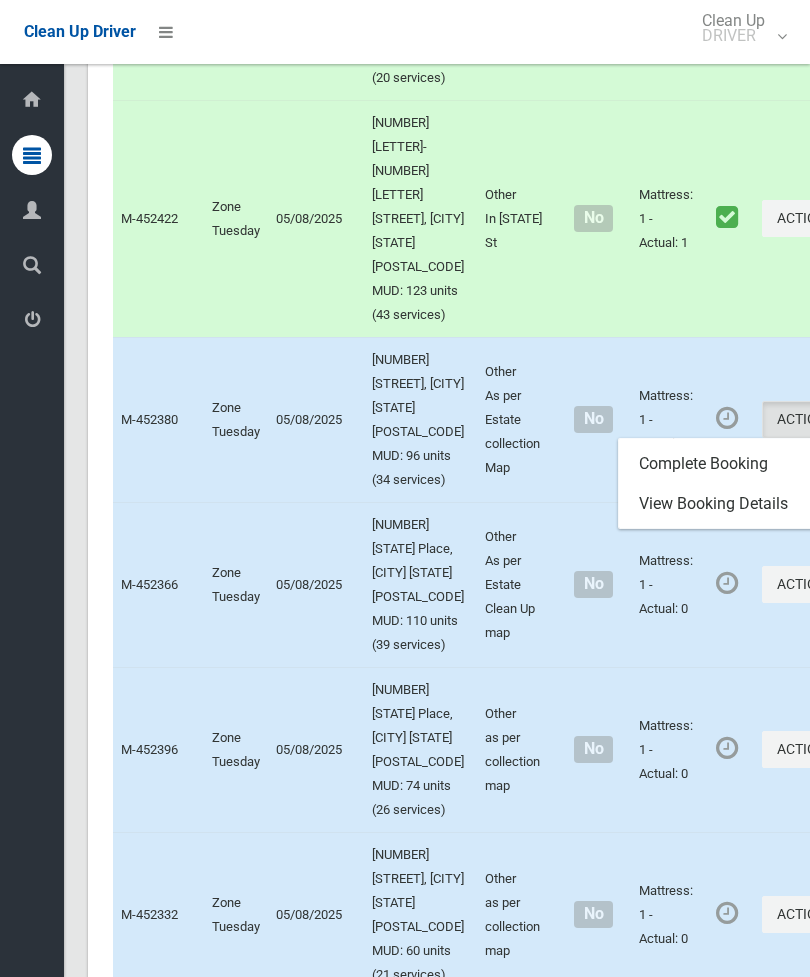 click on "Complete Booking" at bounding box center (738, 464) 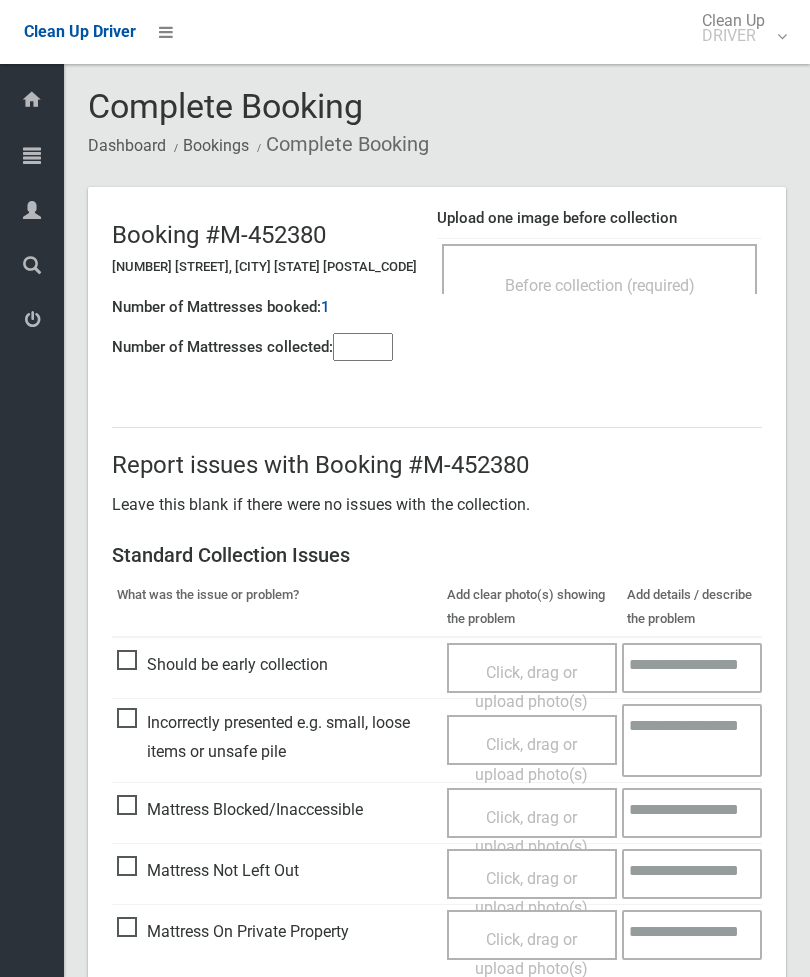 scroll, scrollTop: 0, scrollLeft: 0, axis: both 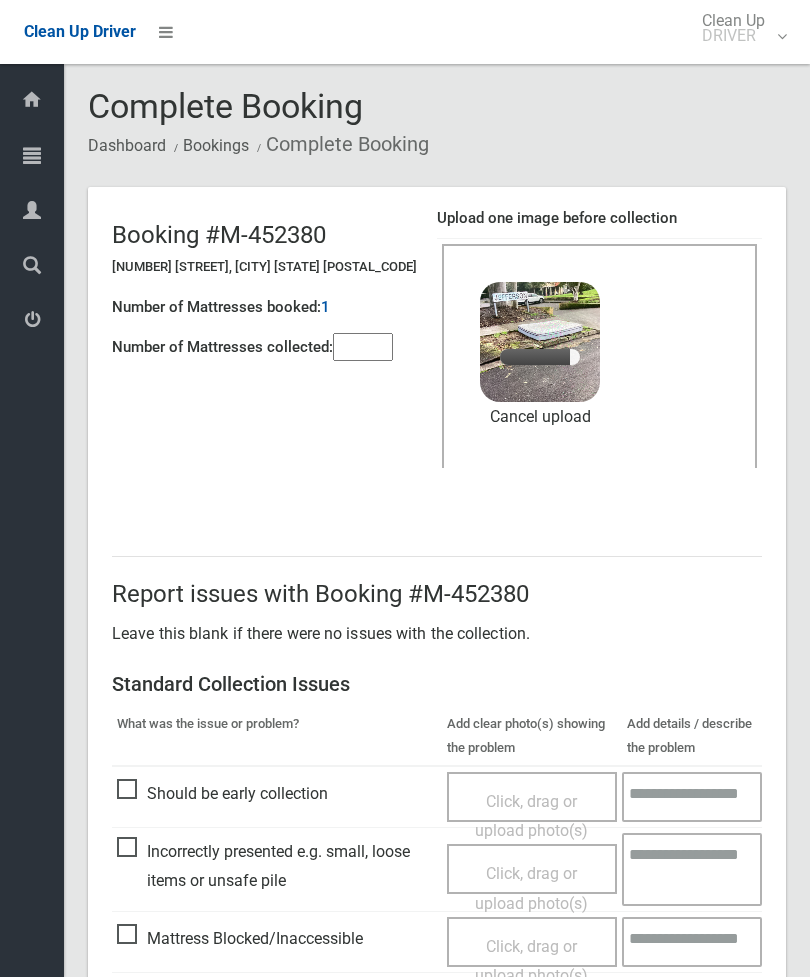 click at bounding box center (363, 347) 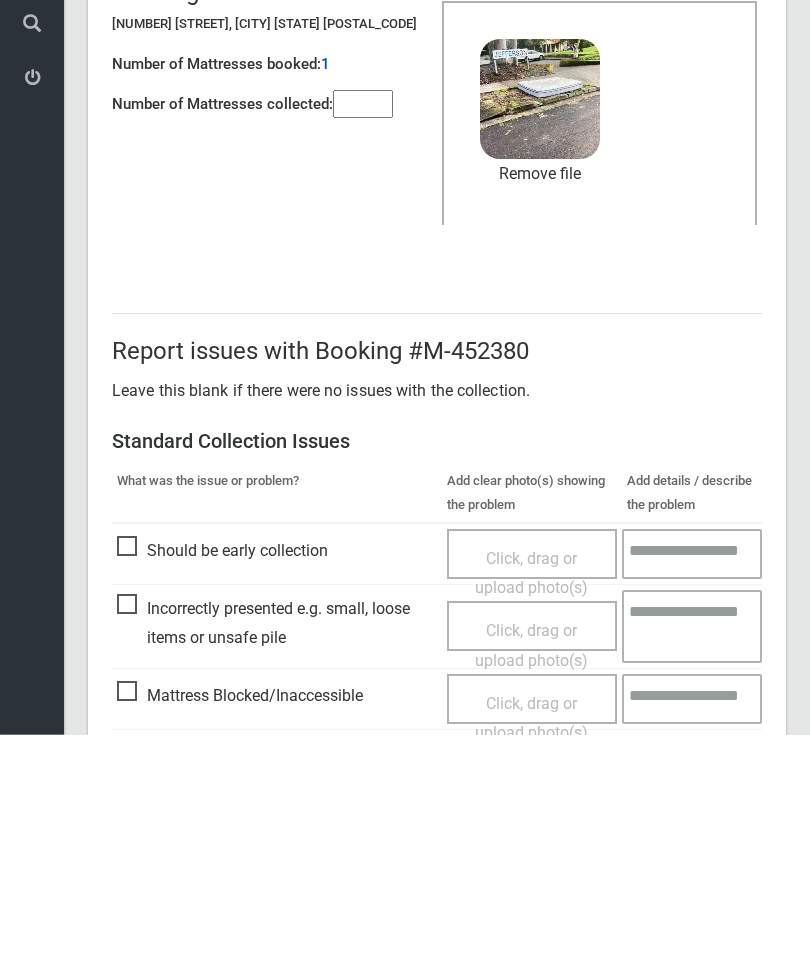 scroll, scrollTop: 274, scrollLeft: 0, axis: vertical 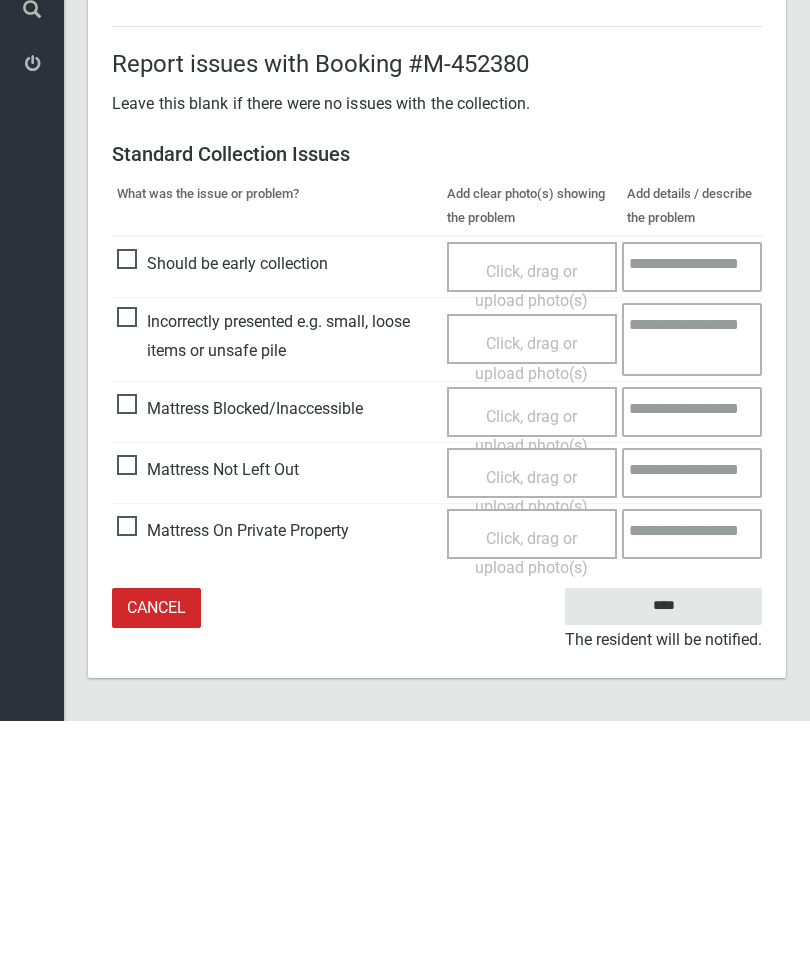 type on "*" 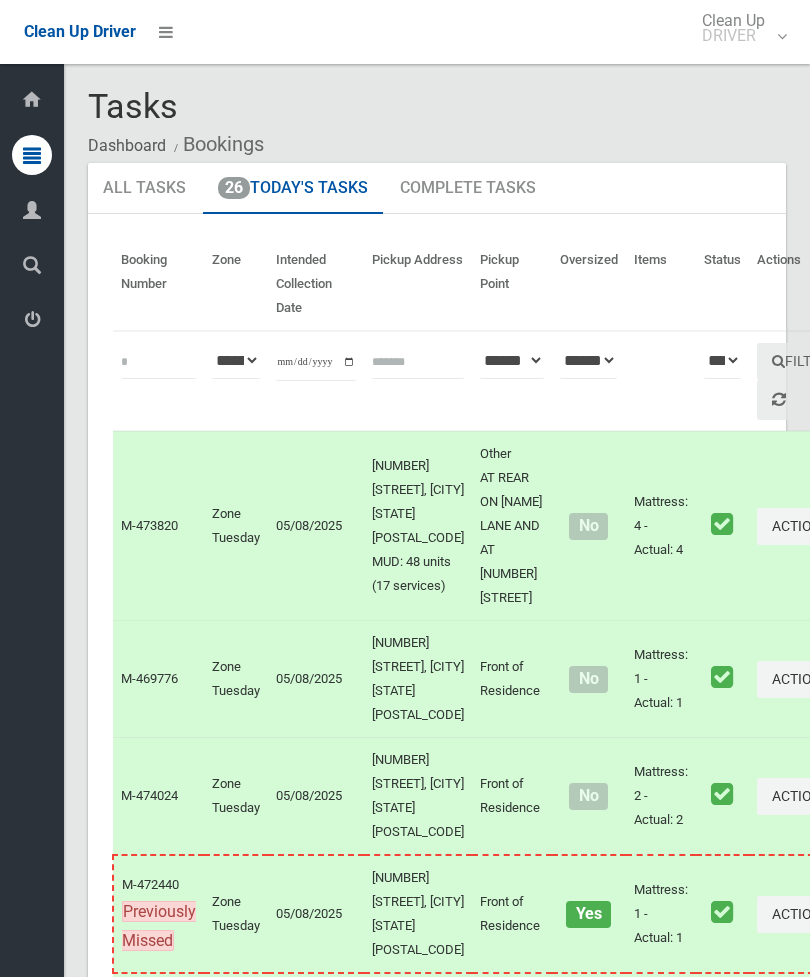 scroll, scrollTop: 0, scrollLeft: 0, axis: both 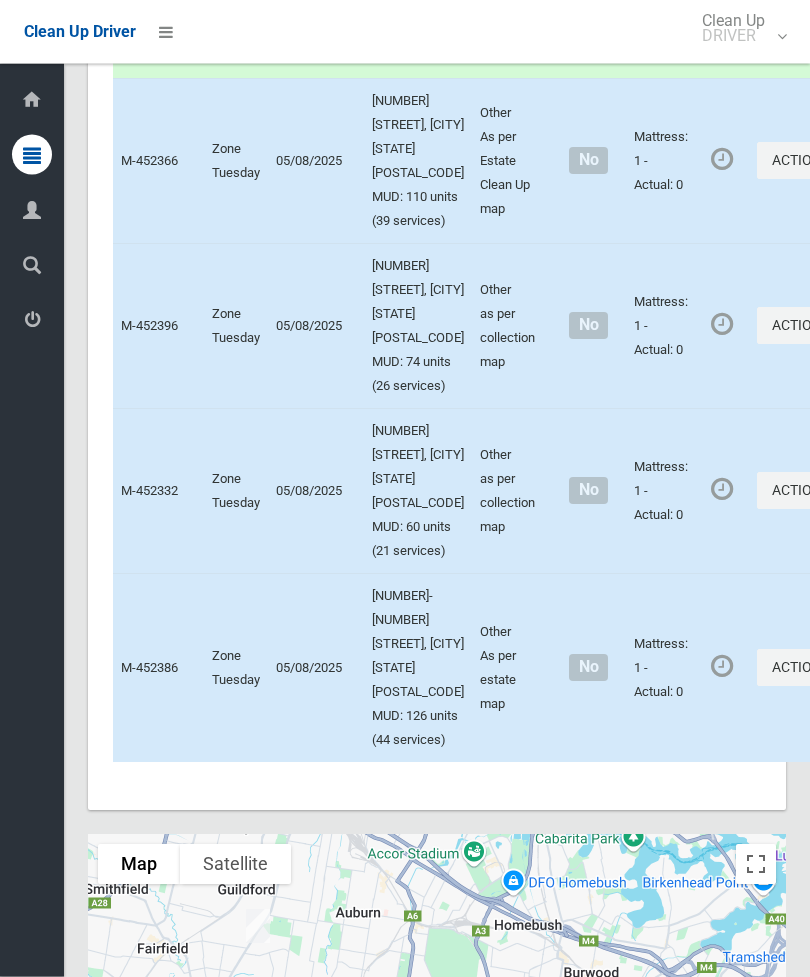 click on "Actions" at bounding box center (805, 161) 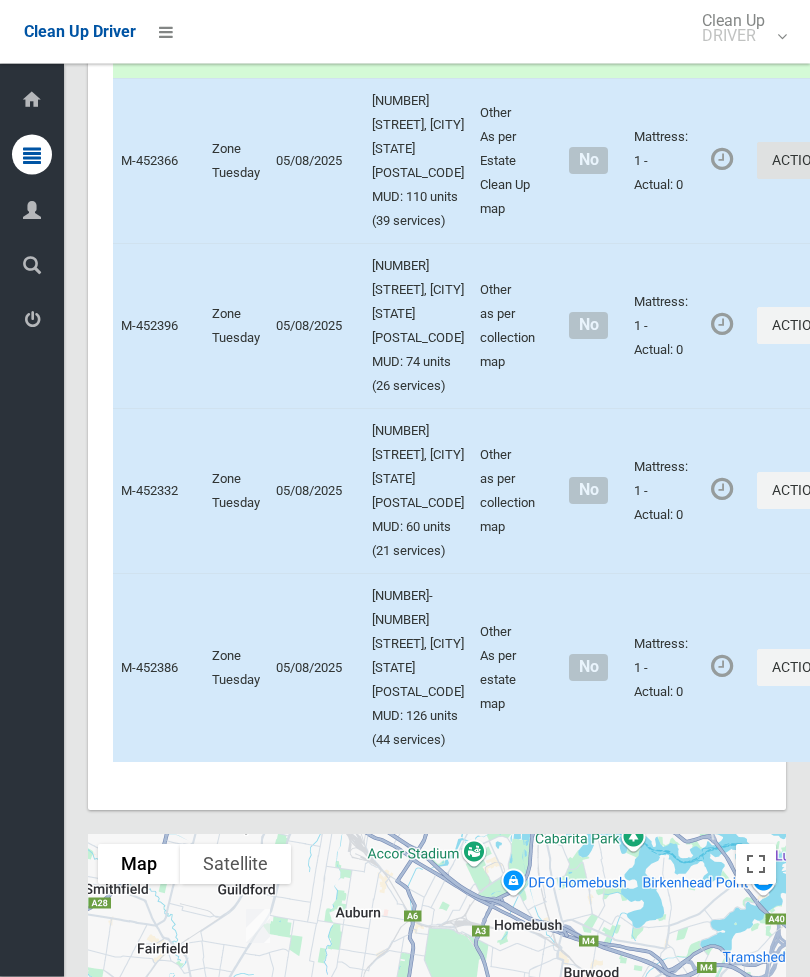 scroll, scrollTop: 3859, scrollLeft: 0, axis: vertical 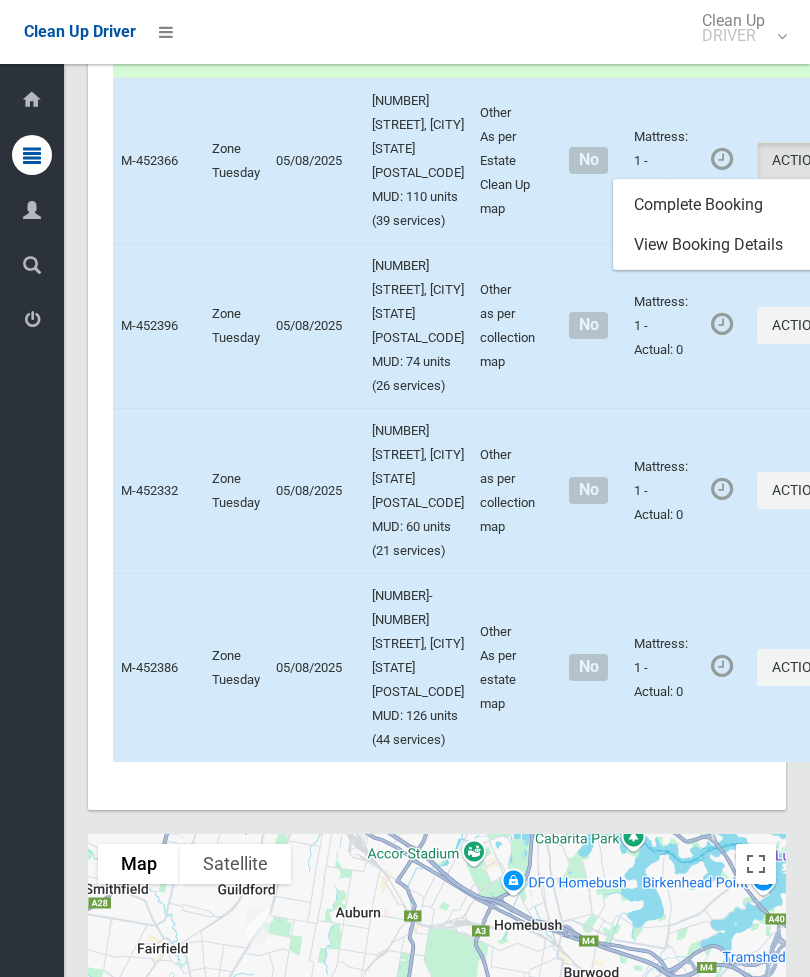 click on "Complete Booking" at bounding box center [733, 205] 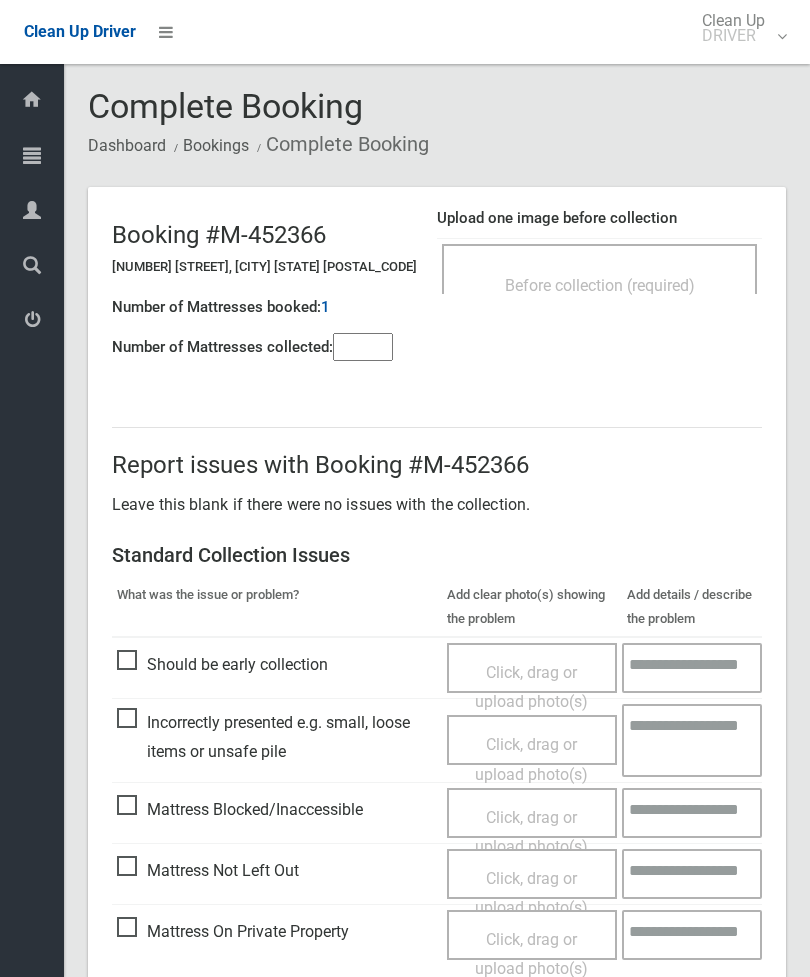 scroll, scrollTop: 0, scrollLeft: 0, axis: both 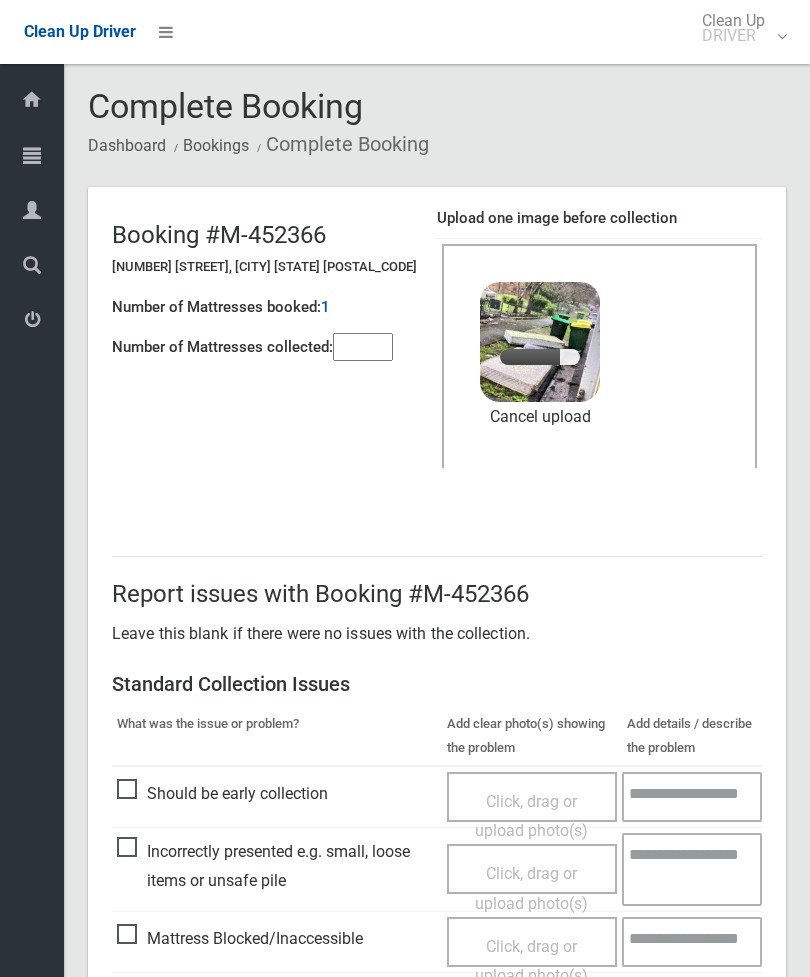 click at bounding box center [363, 347] 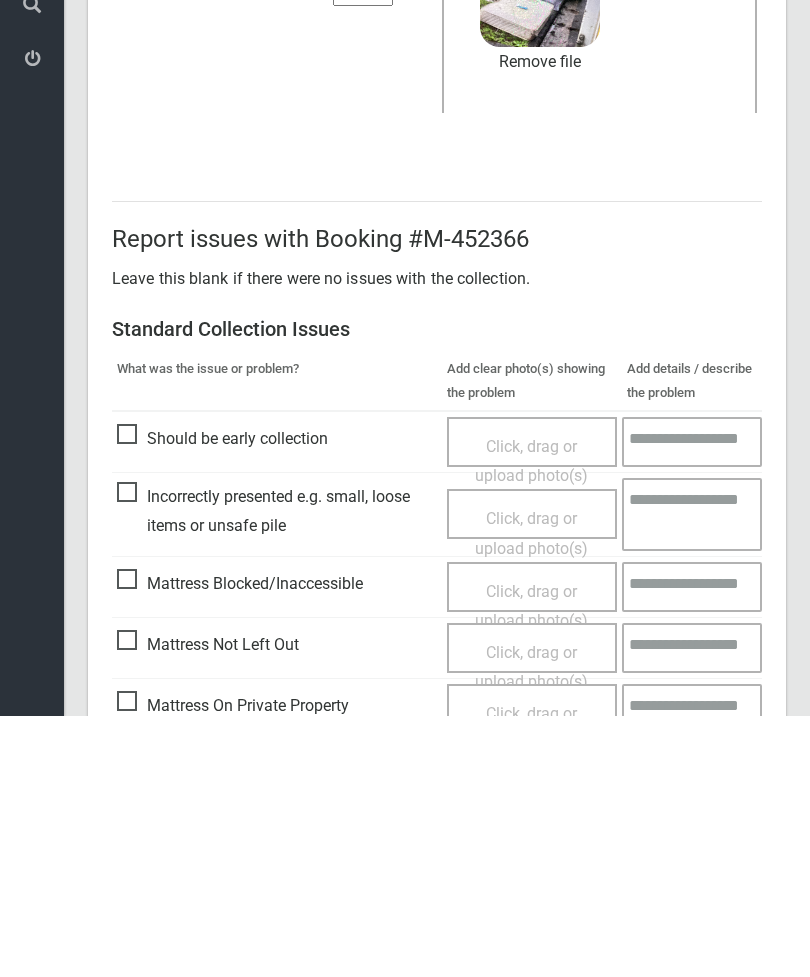 scroll, scrollTop: 274, scrollLeft: 0, axis: vertical 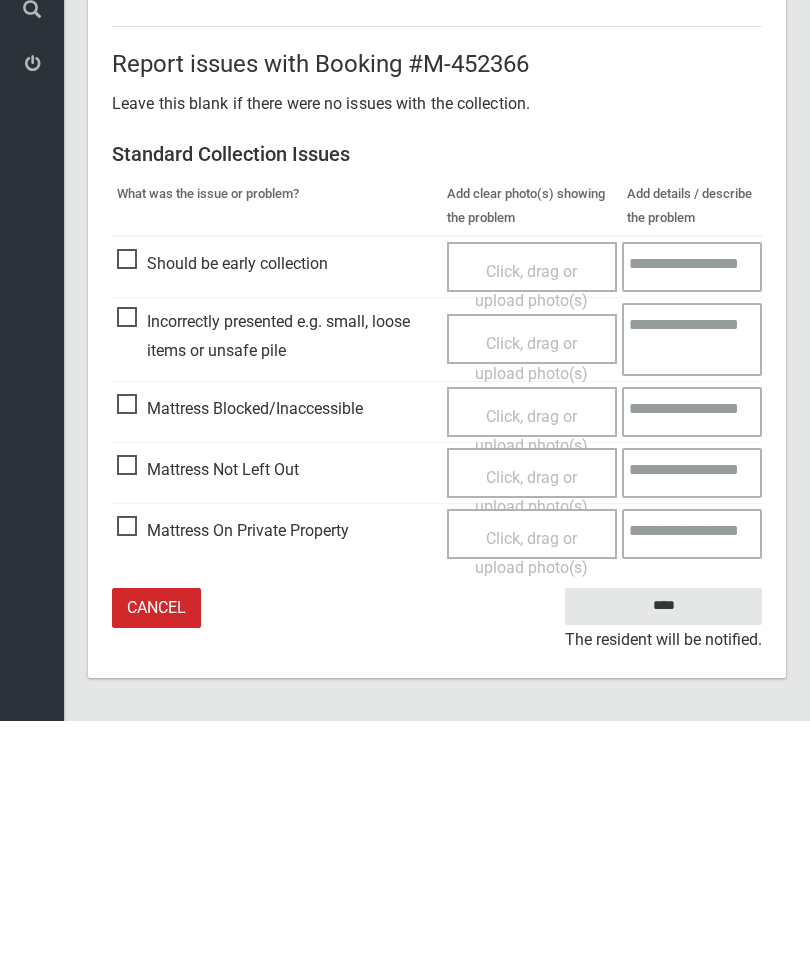 type on "*" 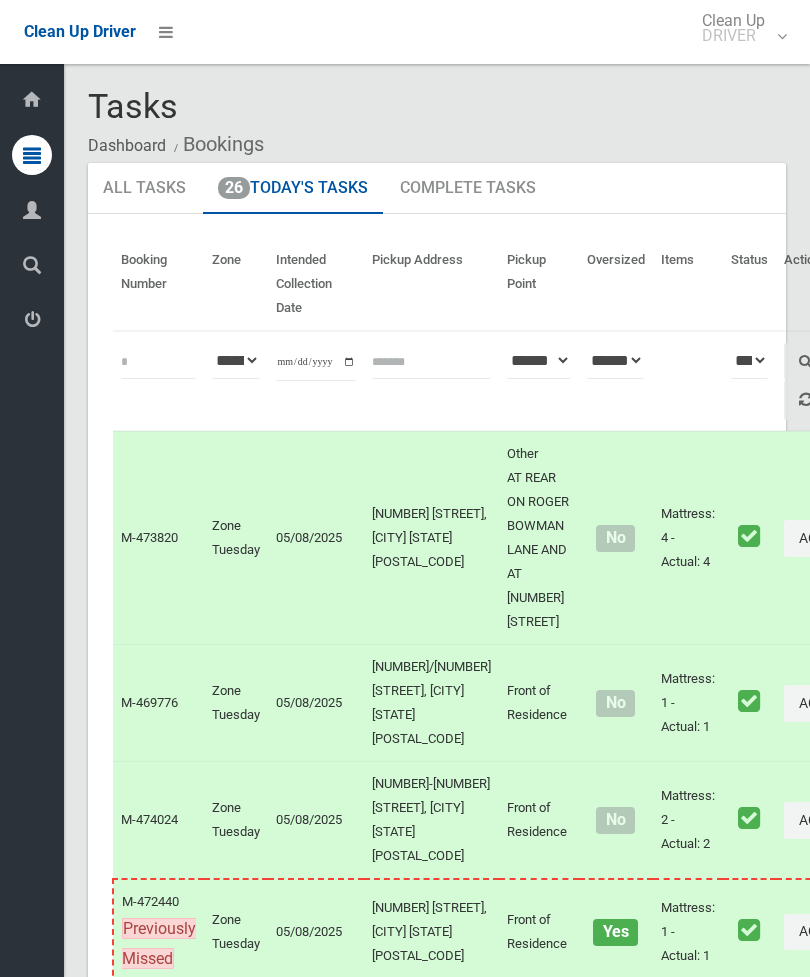 scroll, scrollTop: 0, scrollLeft: 0, axis: both 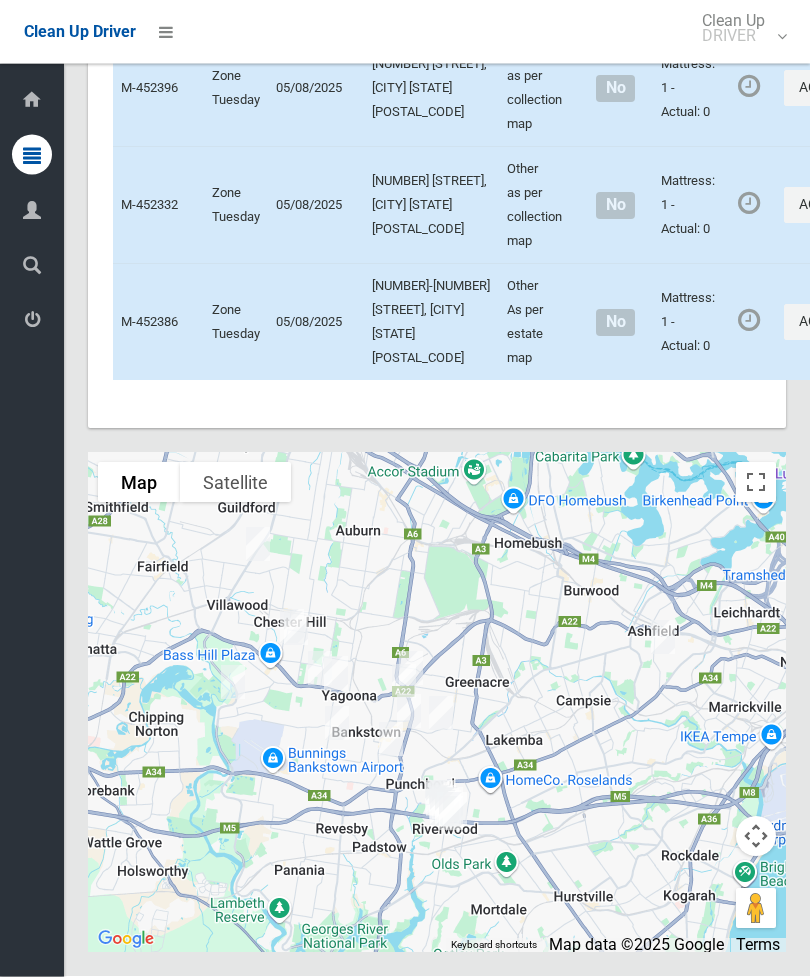 click on "Actions" at bounding box center [832, 89] 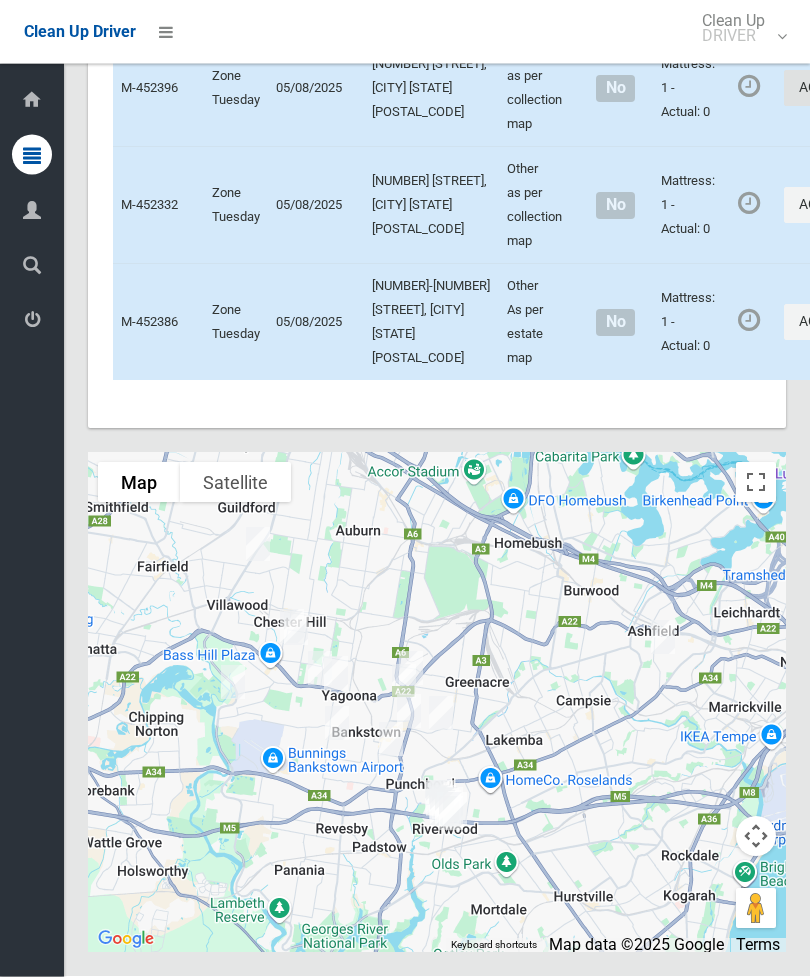 scroll, scrollTop: 4032, scrollLeft: 0, axis: vertical 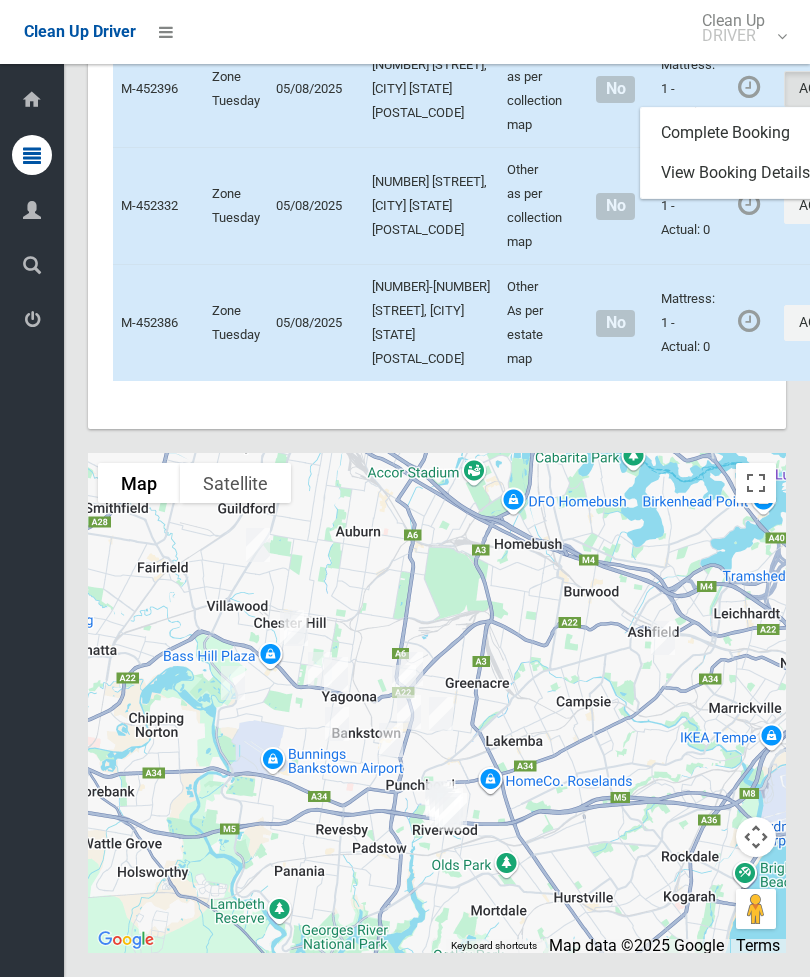 click on "Complete Booking" at bounding box center [760, 133] 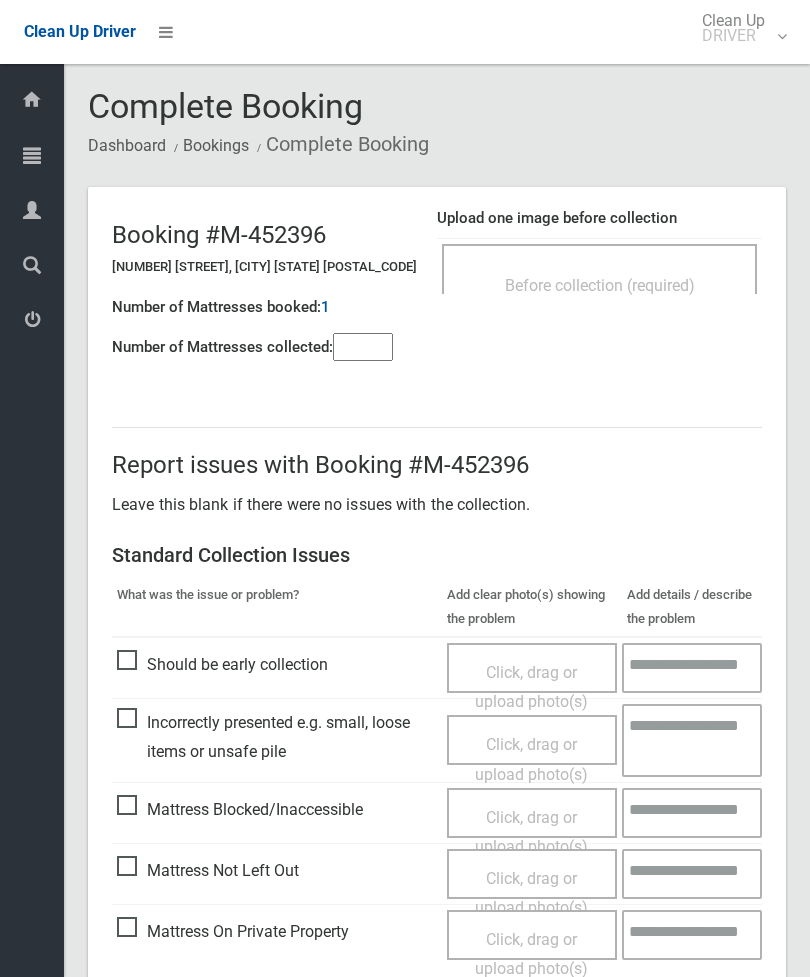 scroll, scrollTop: 0, scrollLeft: 0, axis: both 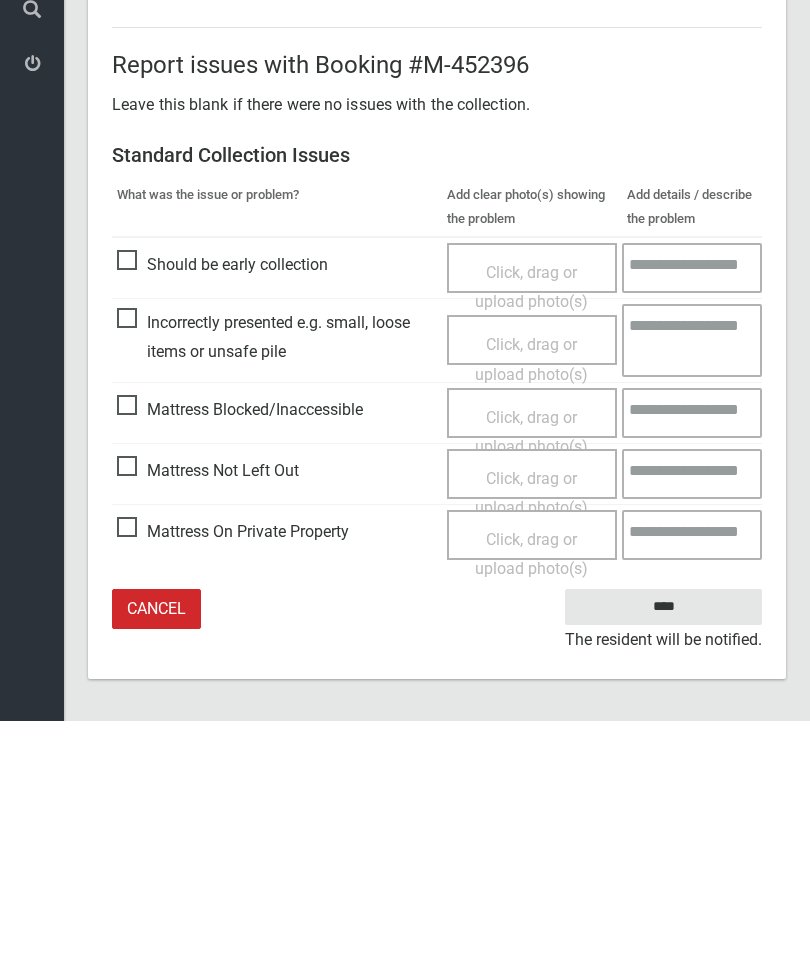 type on "*" 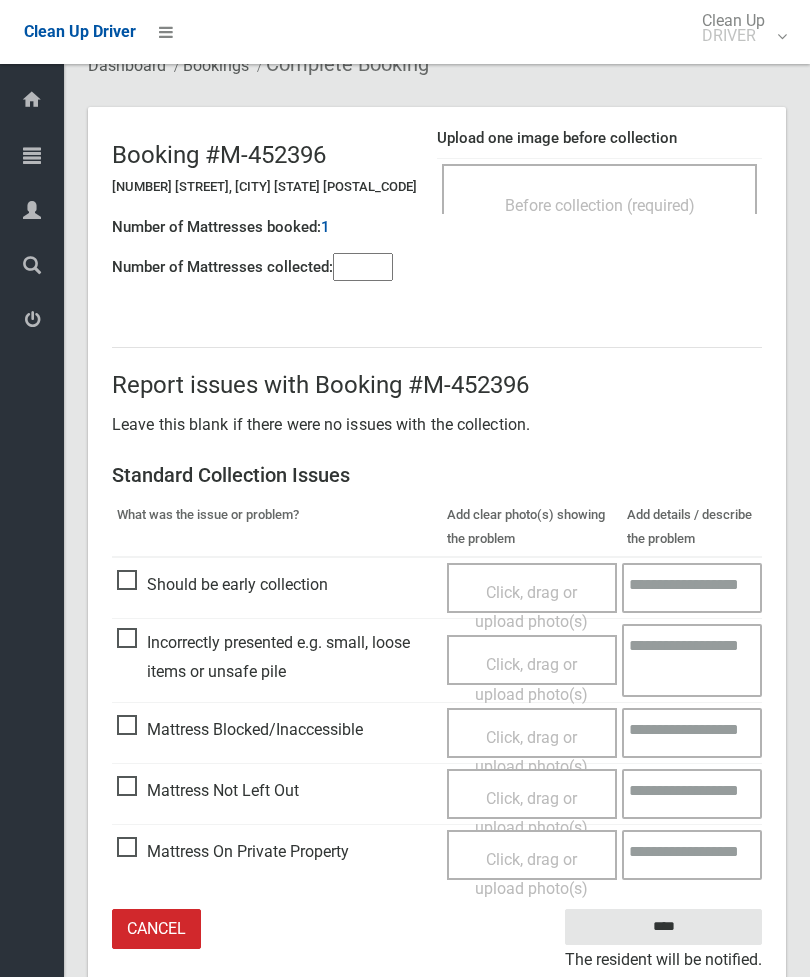 click on "Click, drag or upload photo(s)" at bounding box center (532, 813) 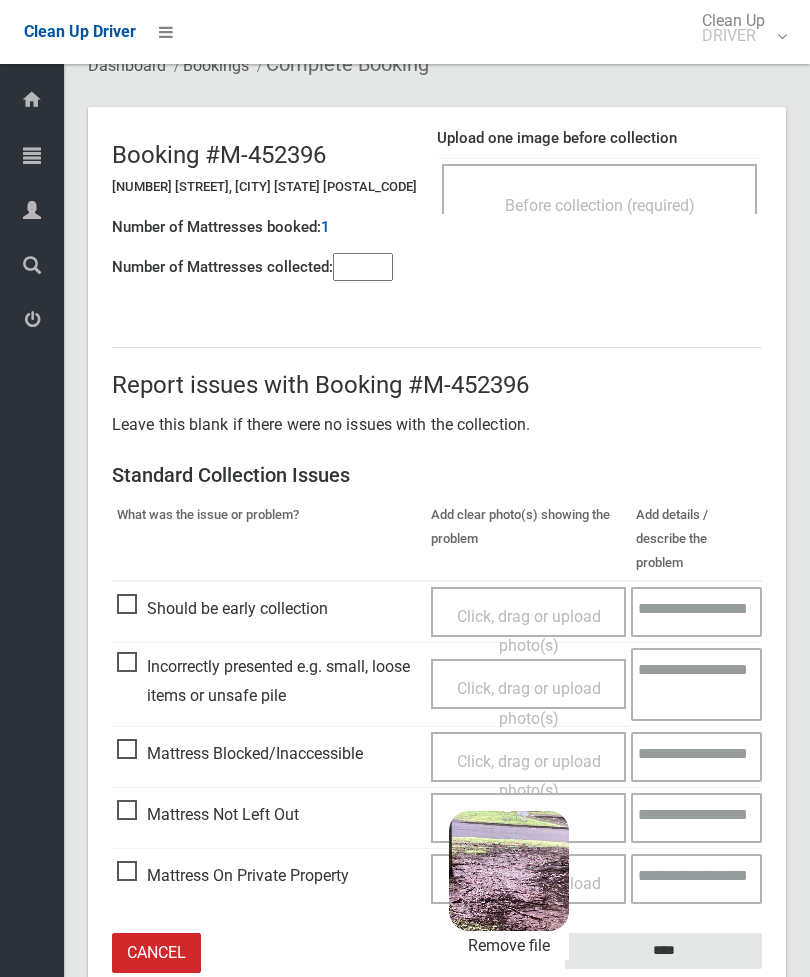click on "****" at bounding box center [663, 951] 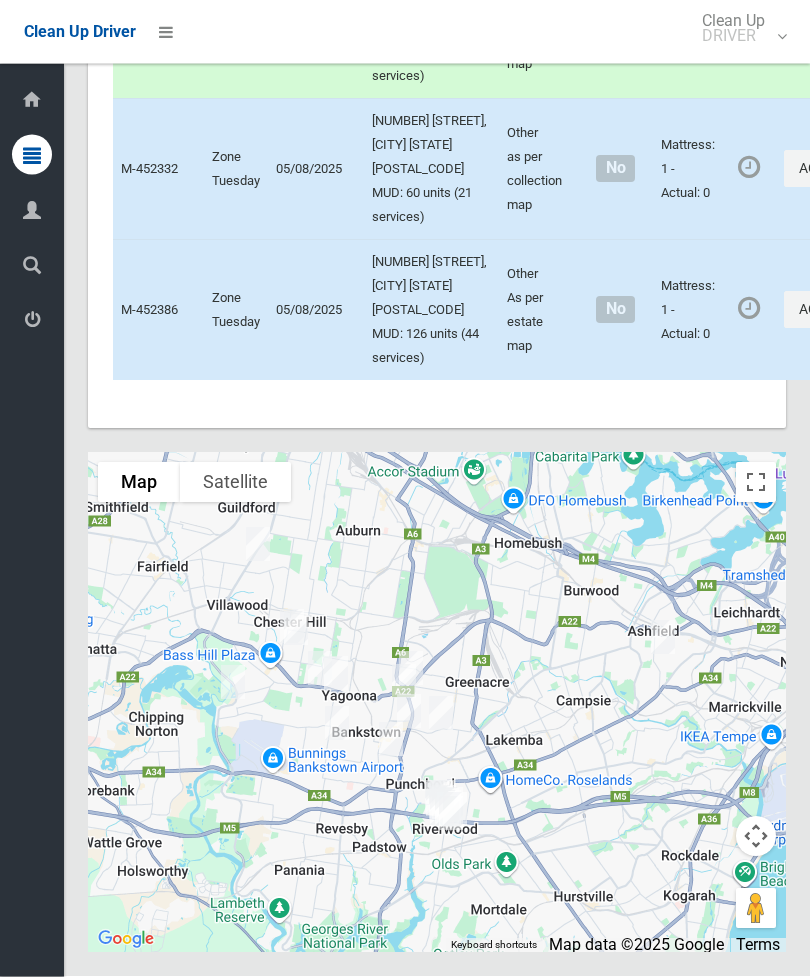 scroll, scrollTop: 4430, scrollLeft: 0, axis: vertical 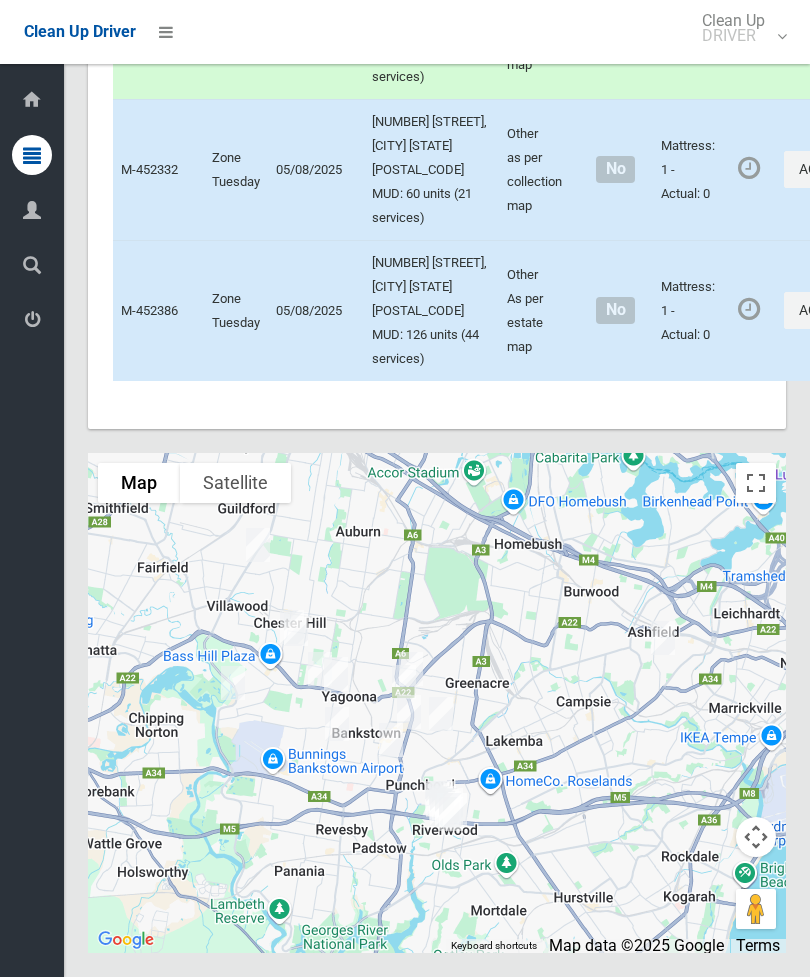 click on "Actions" at bounding box center [832, 310] 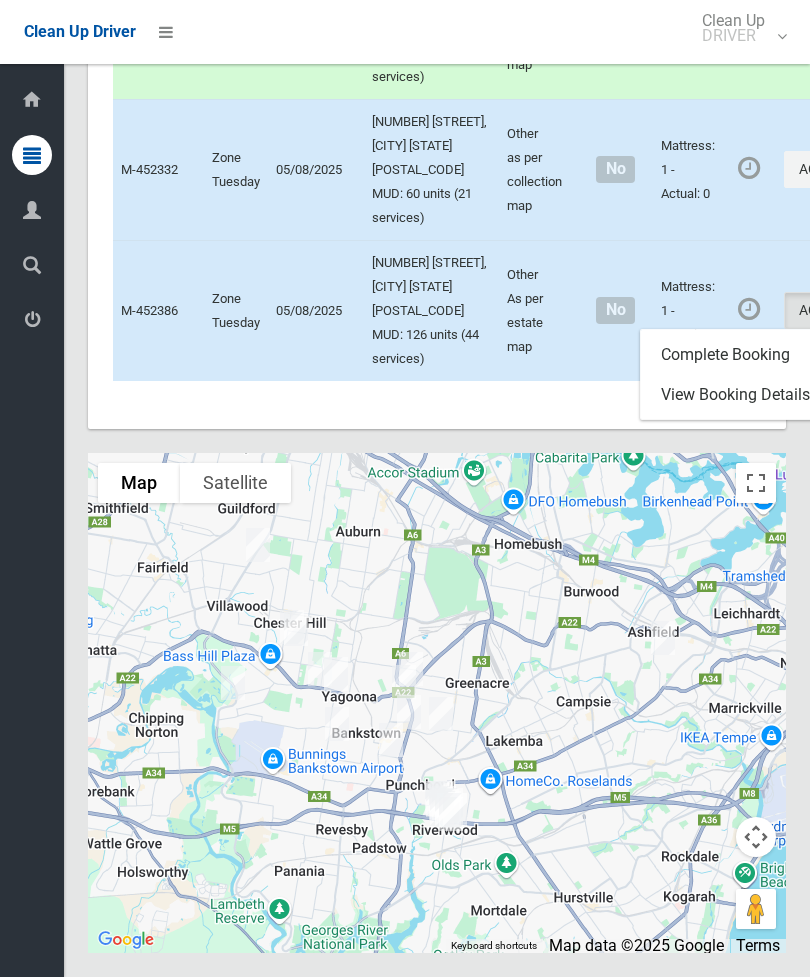 click on "Complete Booking" at bounding box center (760, 355) 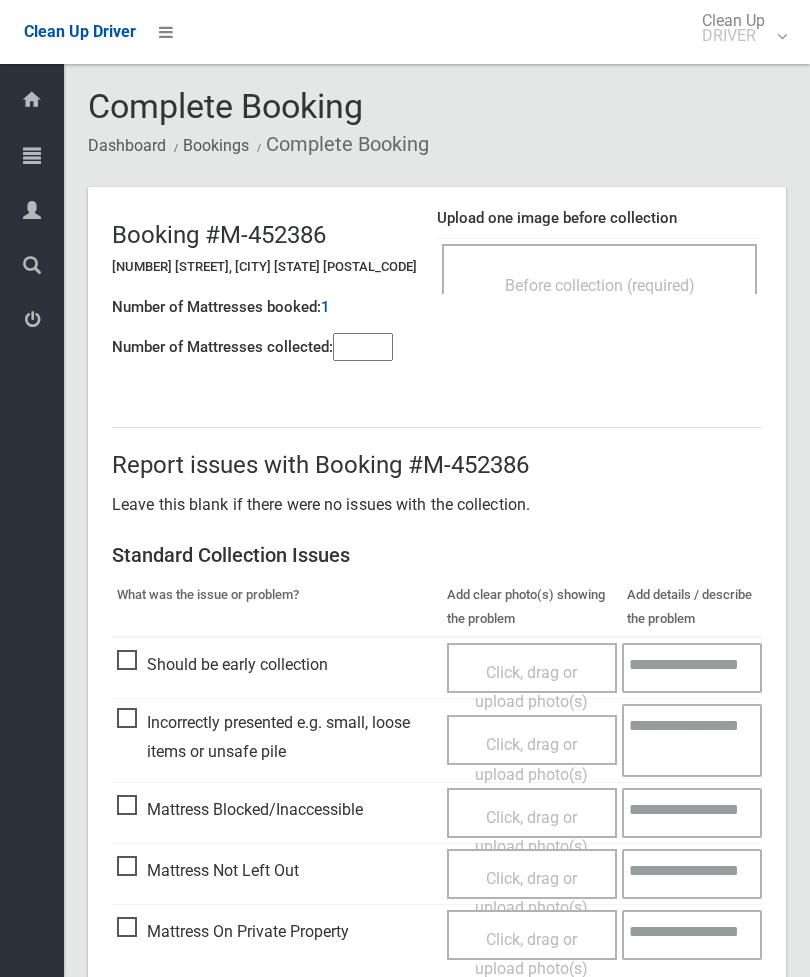 scroll, scrollTop: 0, scrollLeft: 0, axis: both 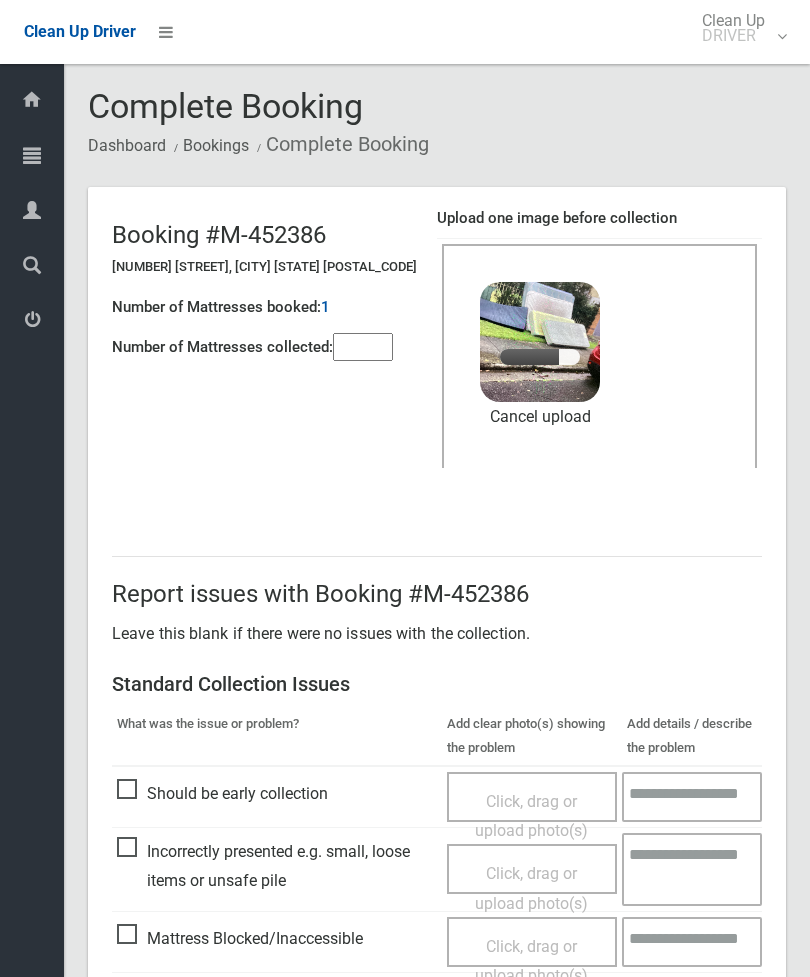 click at bounding box center [363, 347] 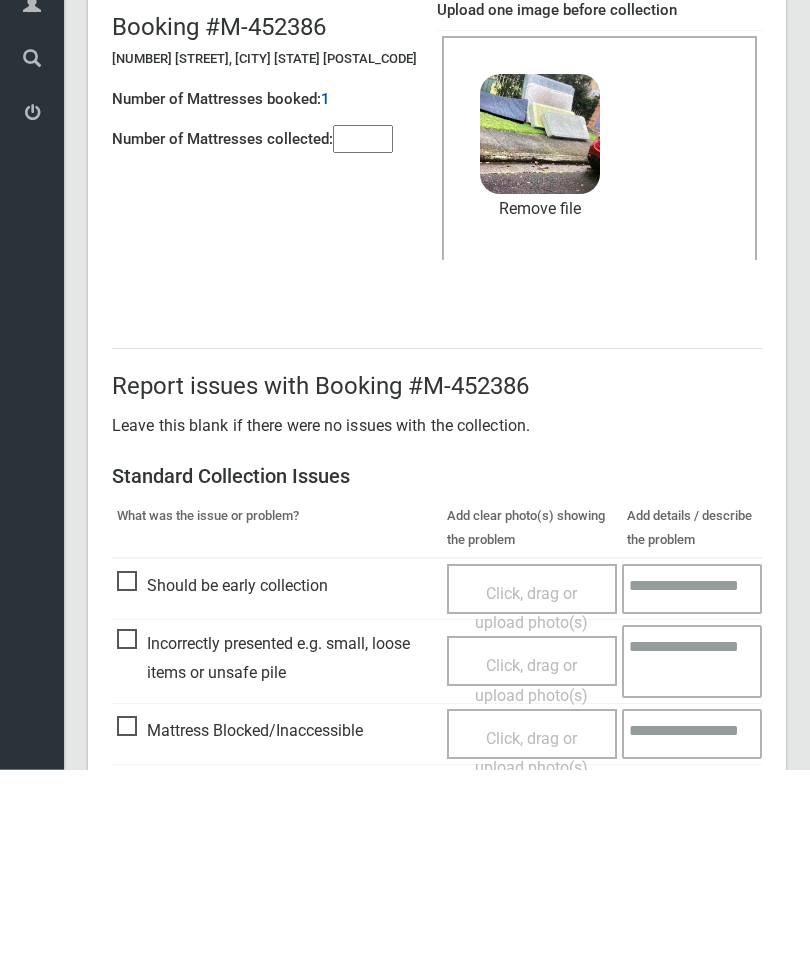 scroll, scrollTop: 274, scrollLeft: 0, axis: vertical 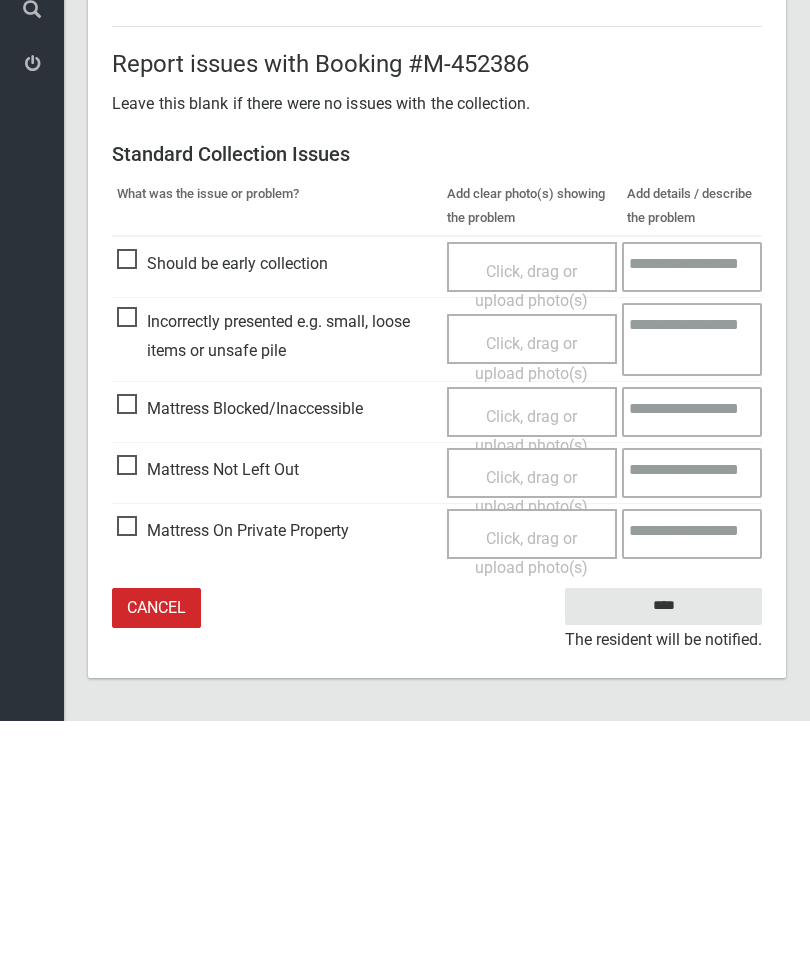 type on "*" 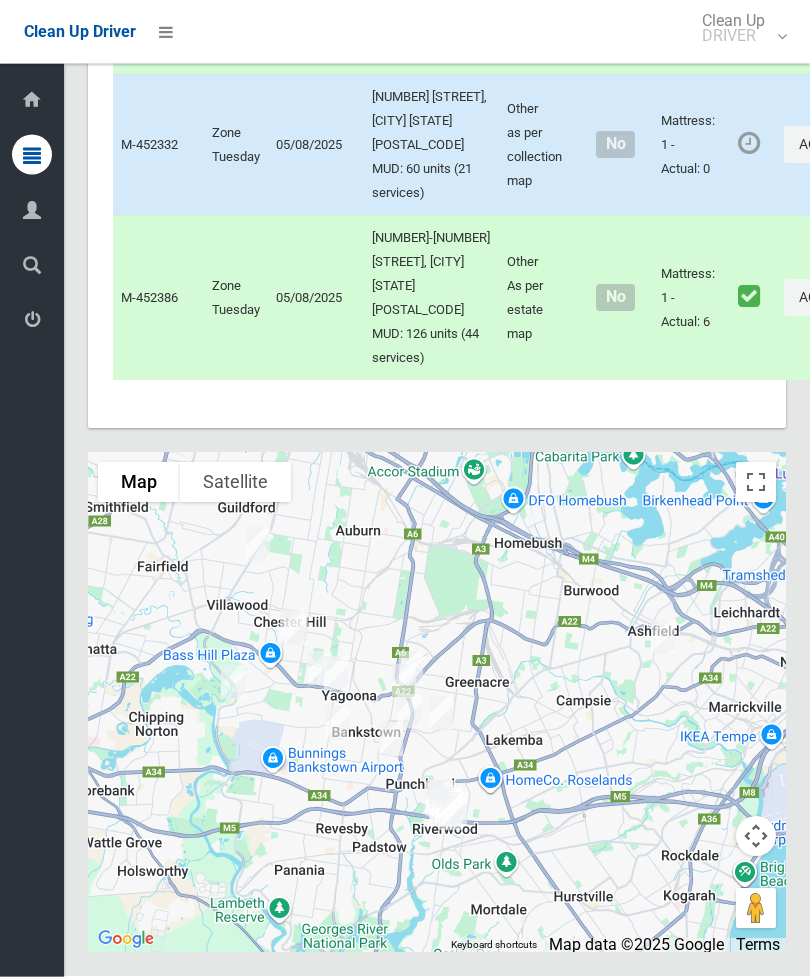 scroll, scrollTop: 4513, scrollLeft: 0, axis: vertical 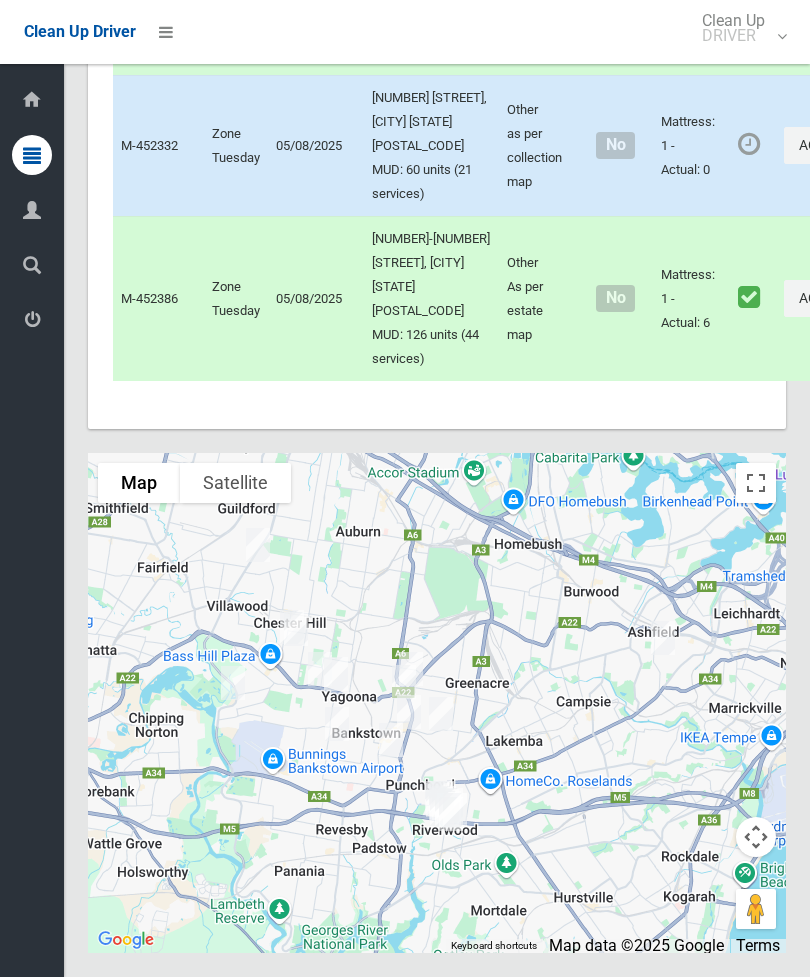 click on "Actions" at bounding box center [832, 145] 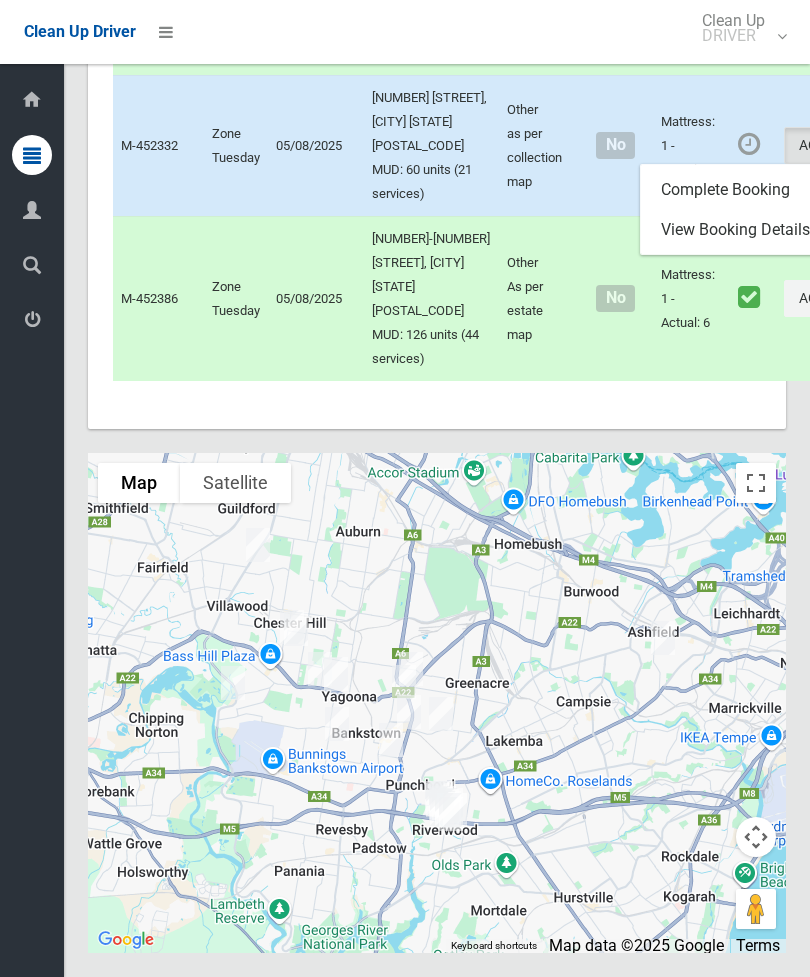 click on "Complete Booking" at bounding box center [760, 190] 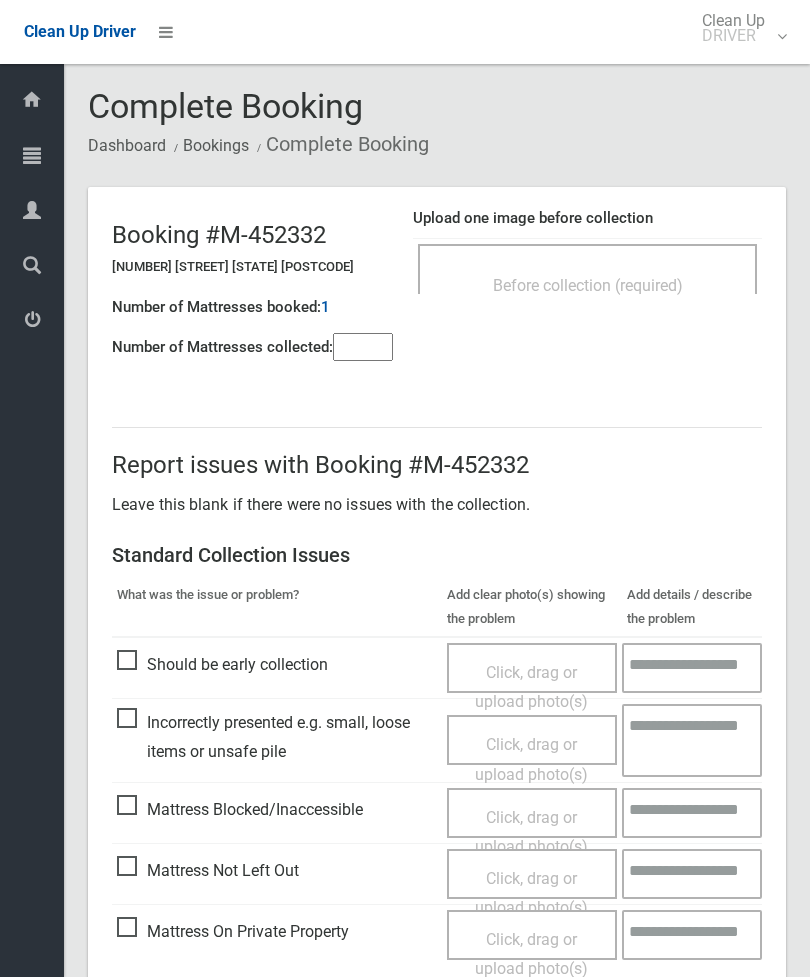 scroll, scrollTop: 0, scrollLeft: 0, axis: both 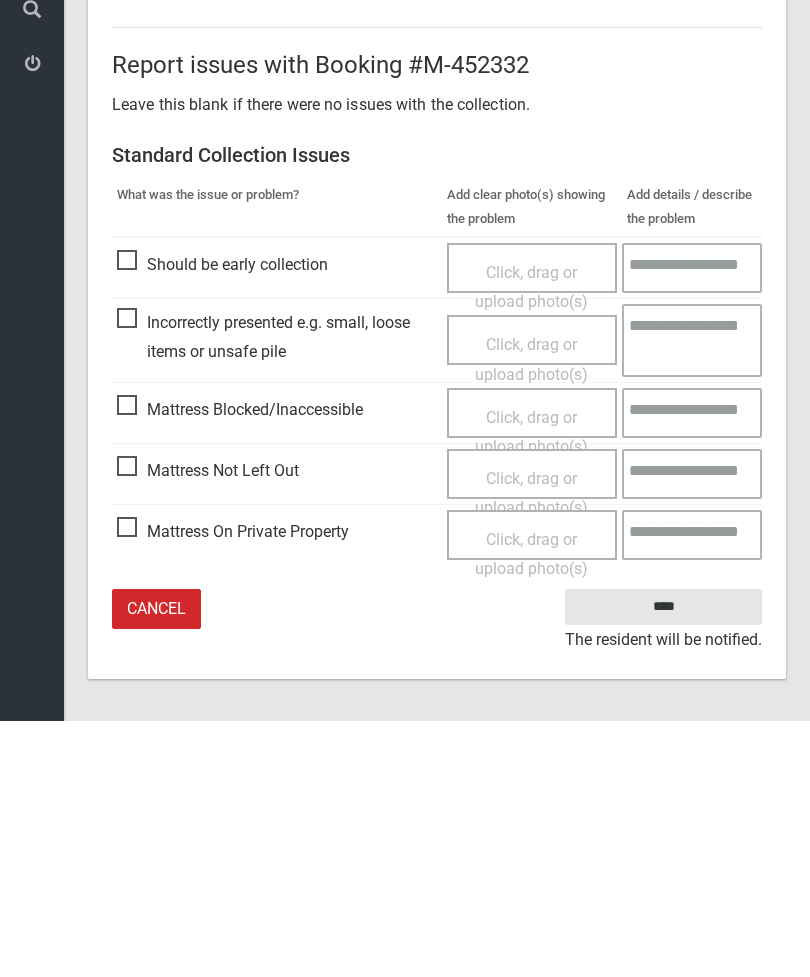 type on "*" 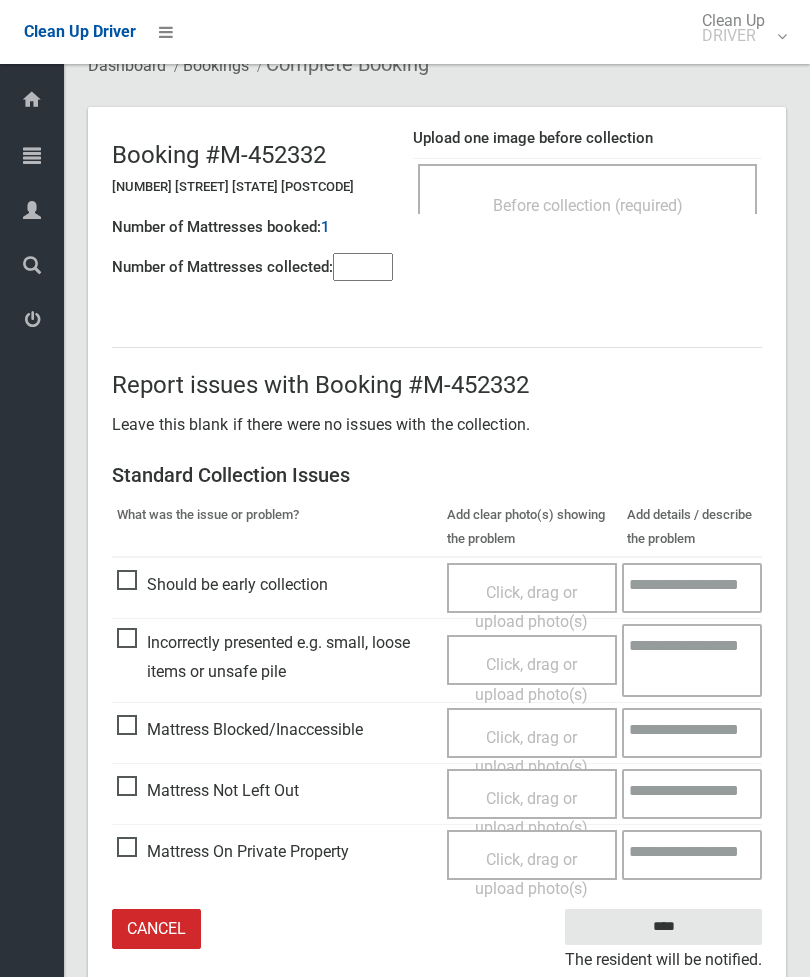 click on "Click, drag or upload photo(s)" at bounding box center (531, 813) 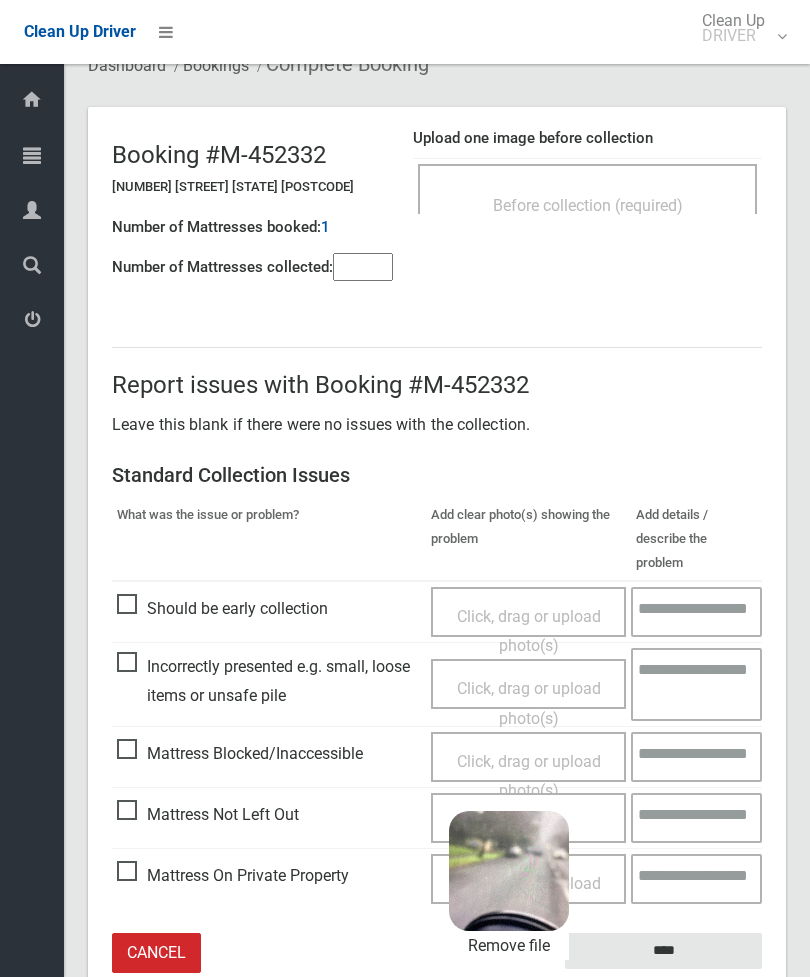 click on "****" at bounding box center [663, 951] 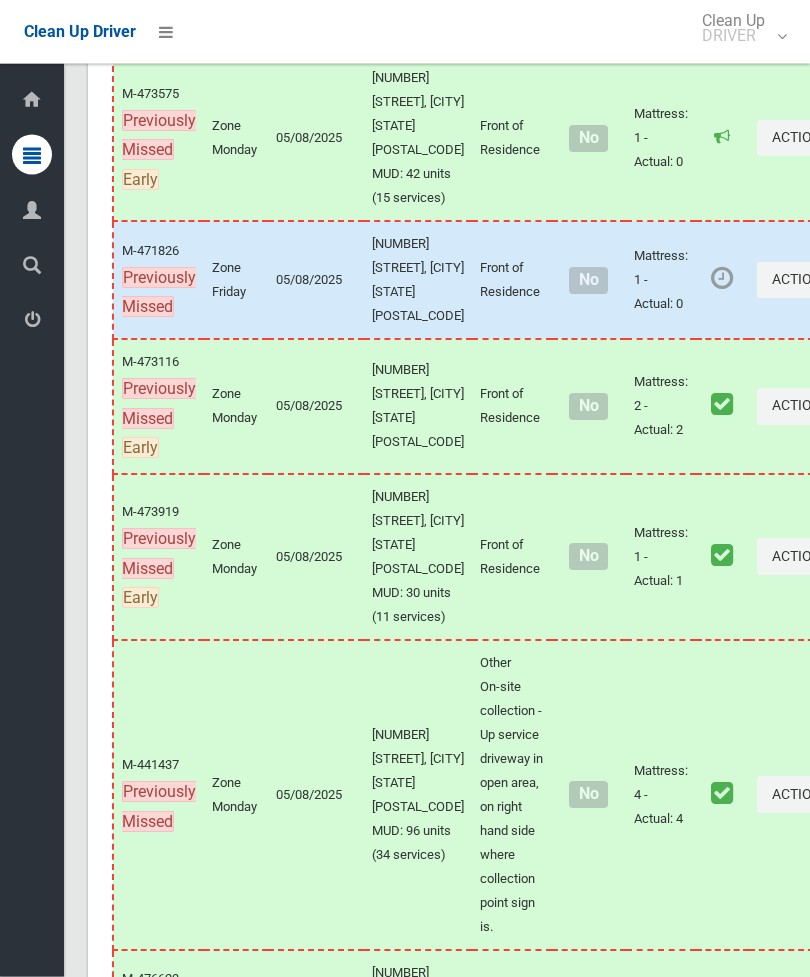 scroll, scrollTop: 1287, scrollLeft: 0, axis: vertical 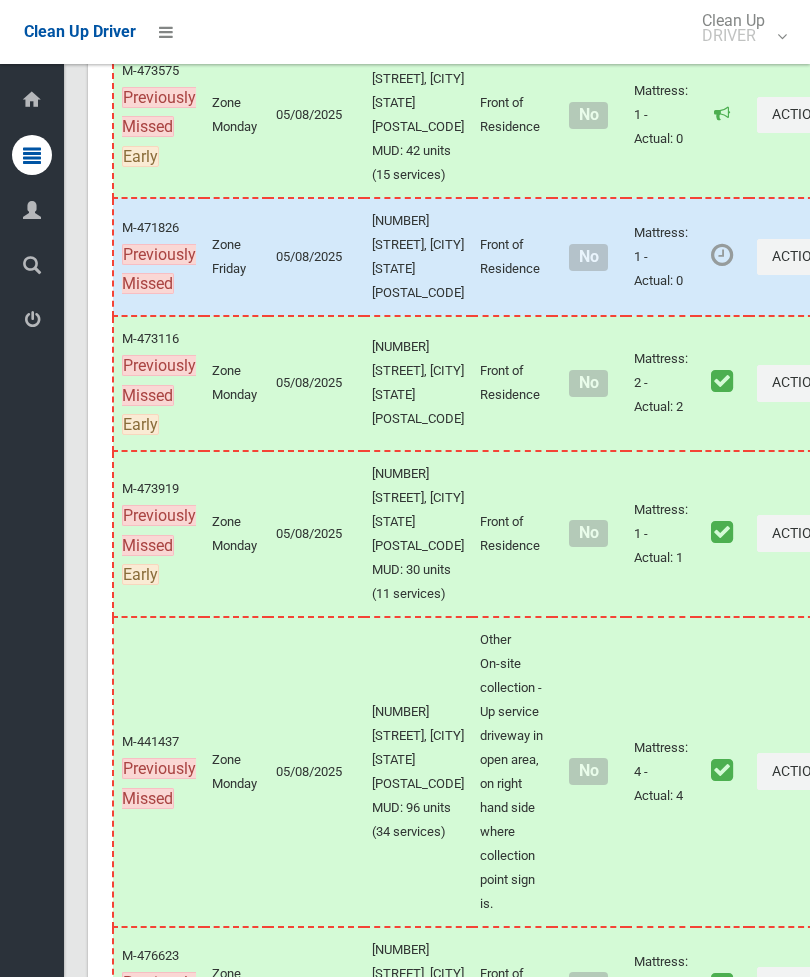 click on "Actions" at bounding box center [805, 257] 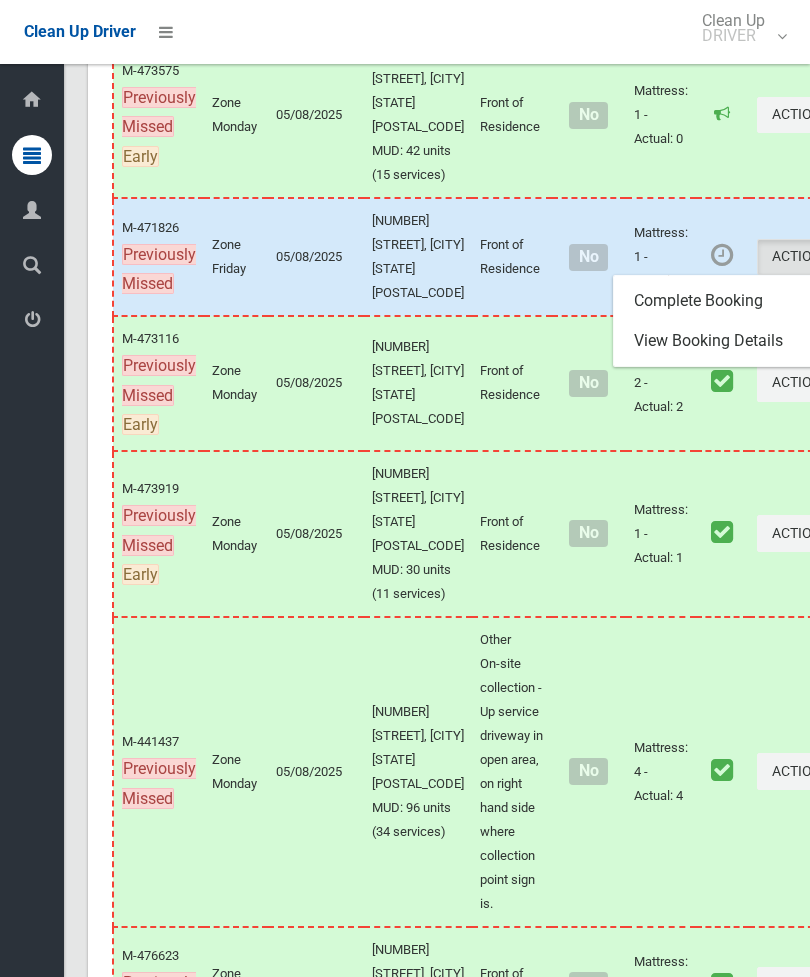 click on "Complete Booking" at bounding box center (733, 301) 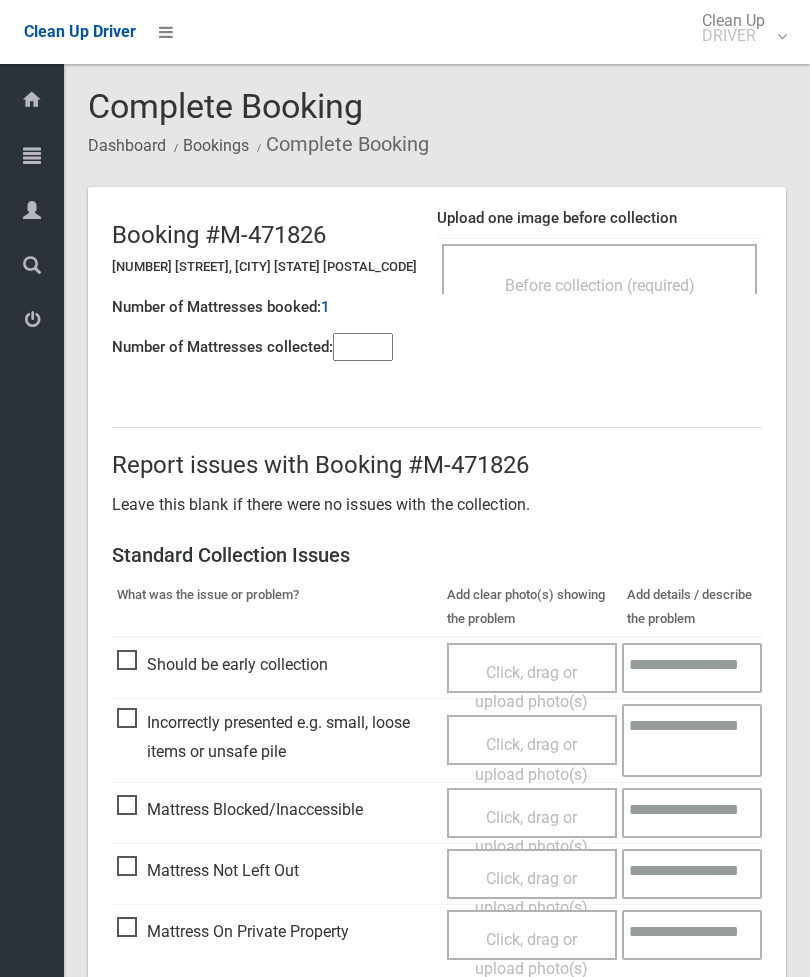 scroll, scrollTop: 0, scrollLeft: 0, axis: both 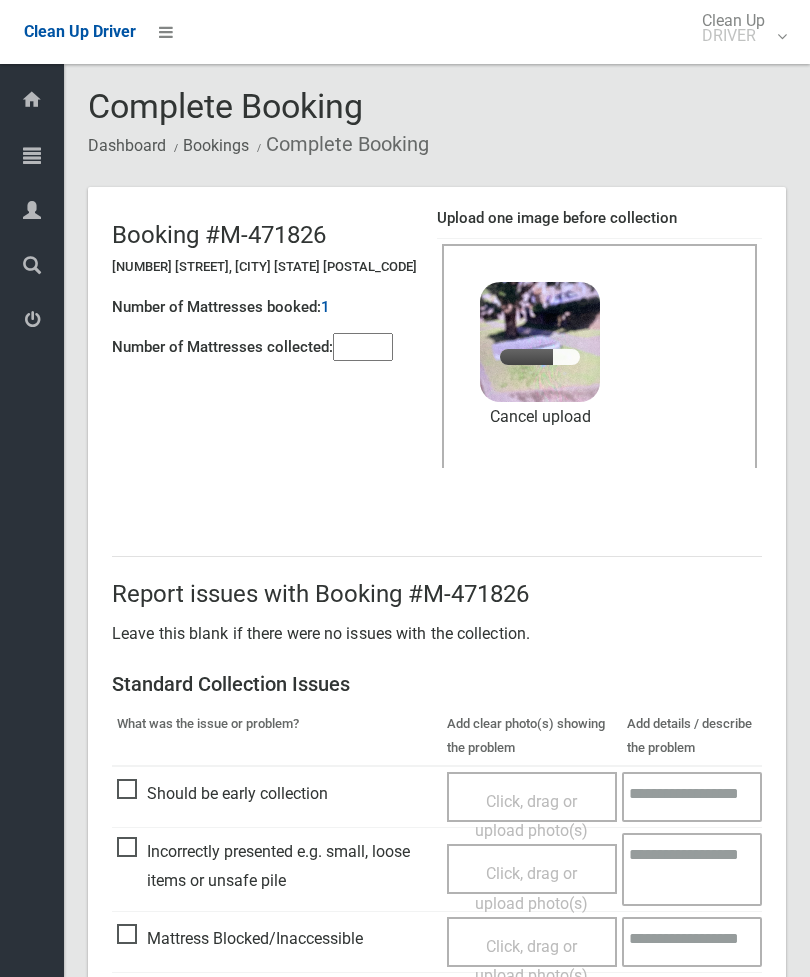 click at bounding box center (363, 347) 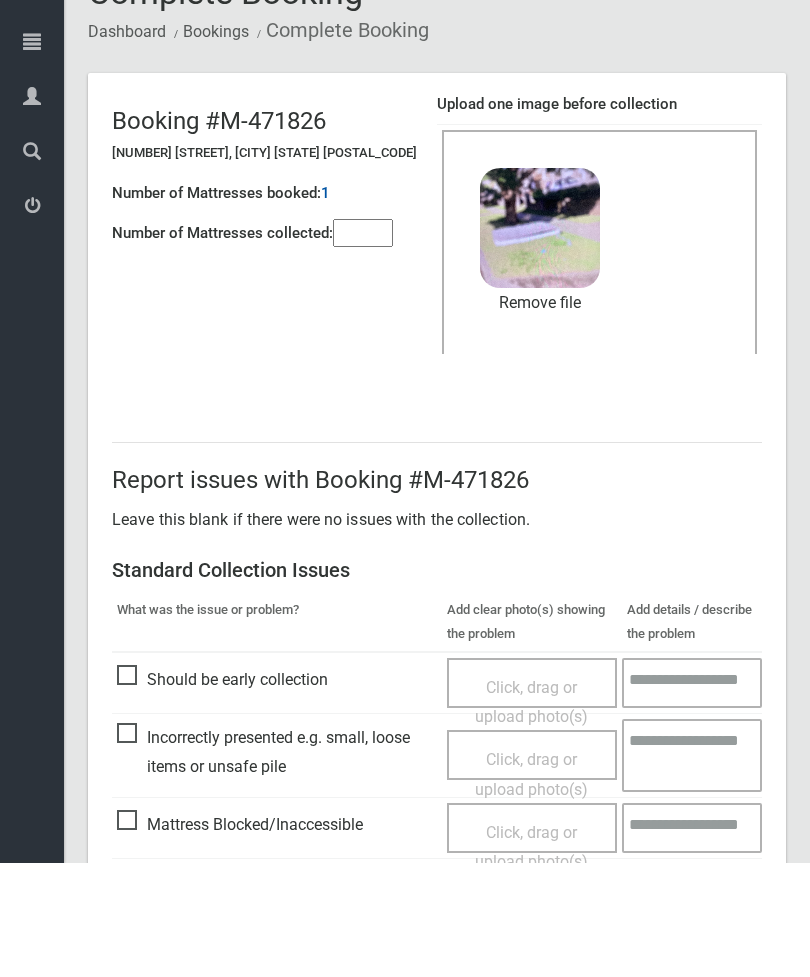 scroll, scrollTop: 274, scrollLeft: 0, axis: vertical 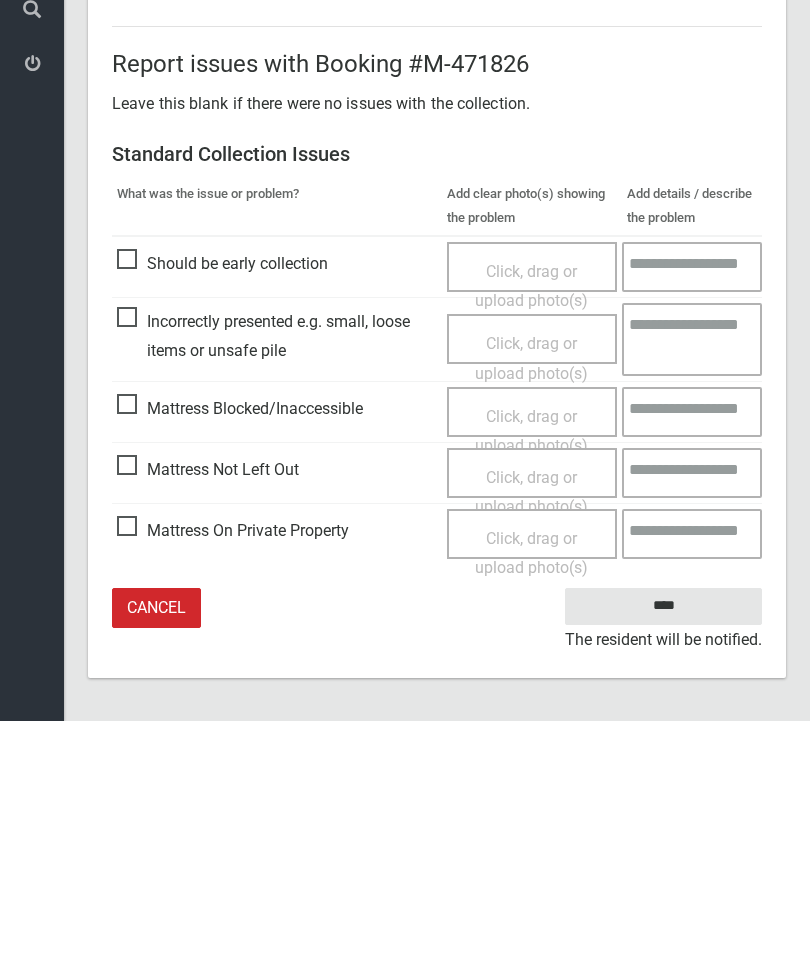 type on "*" 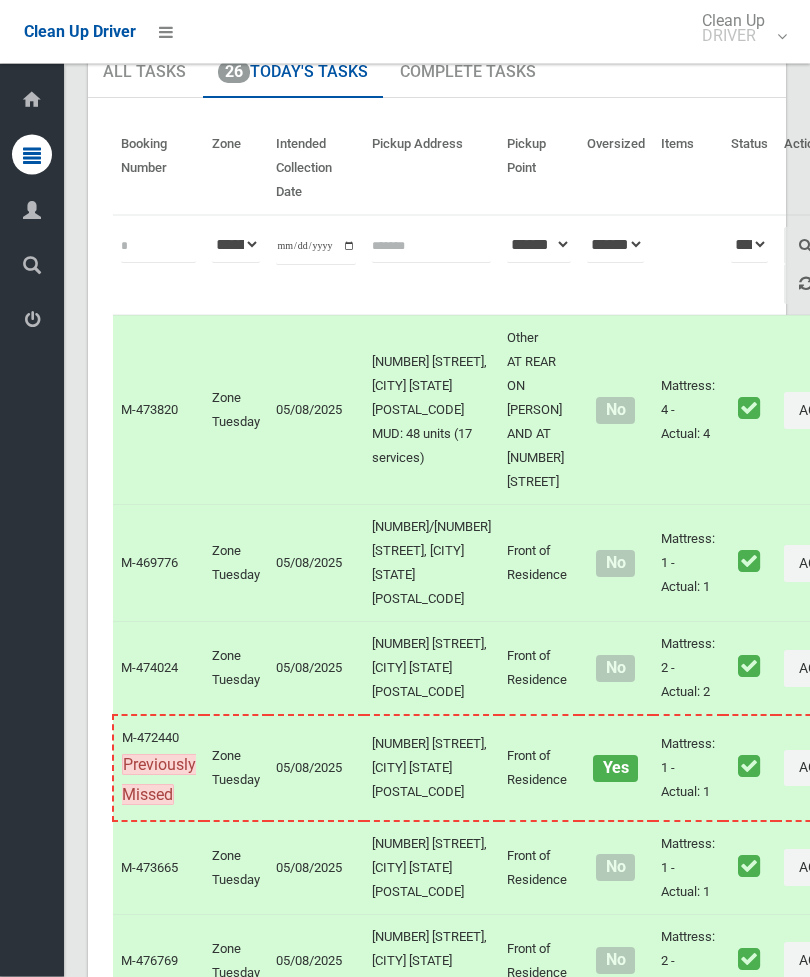 scroll, scrollTop: 0, scrollLeft: 0, axis: both 